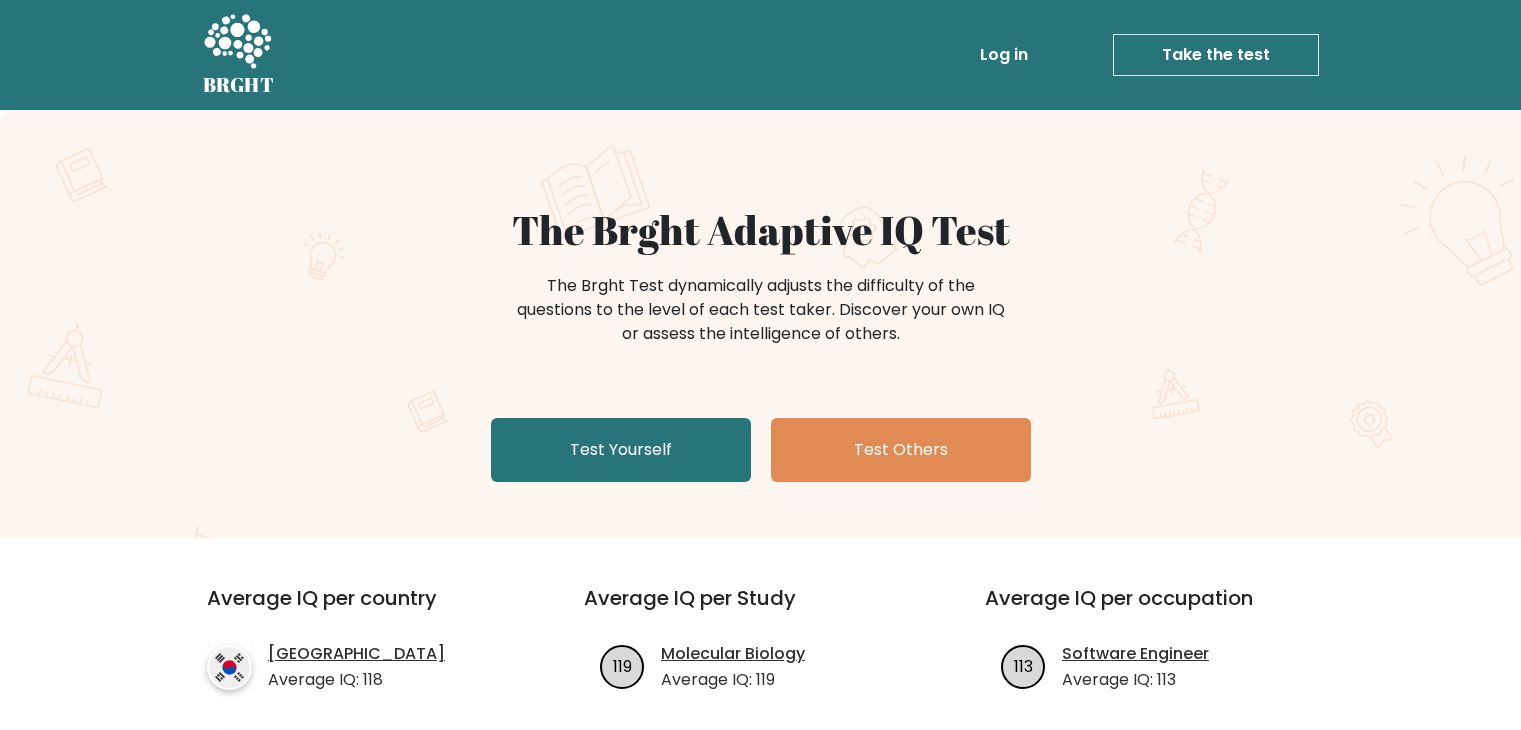 scroll, scrollTop: 0, scrollLeft: 0, axis: both 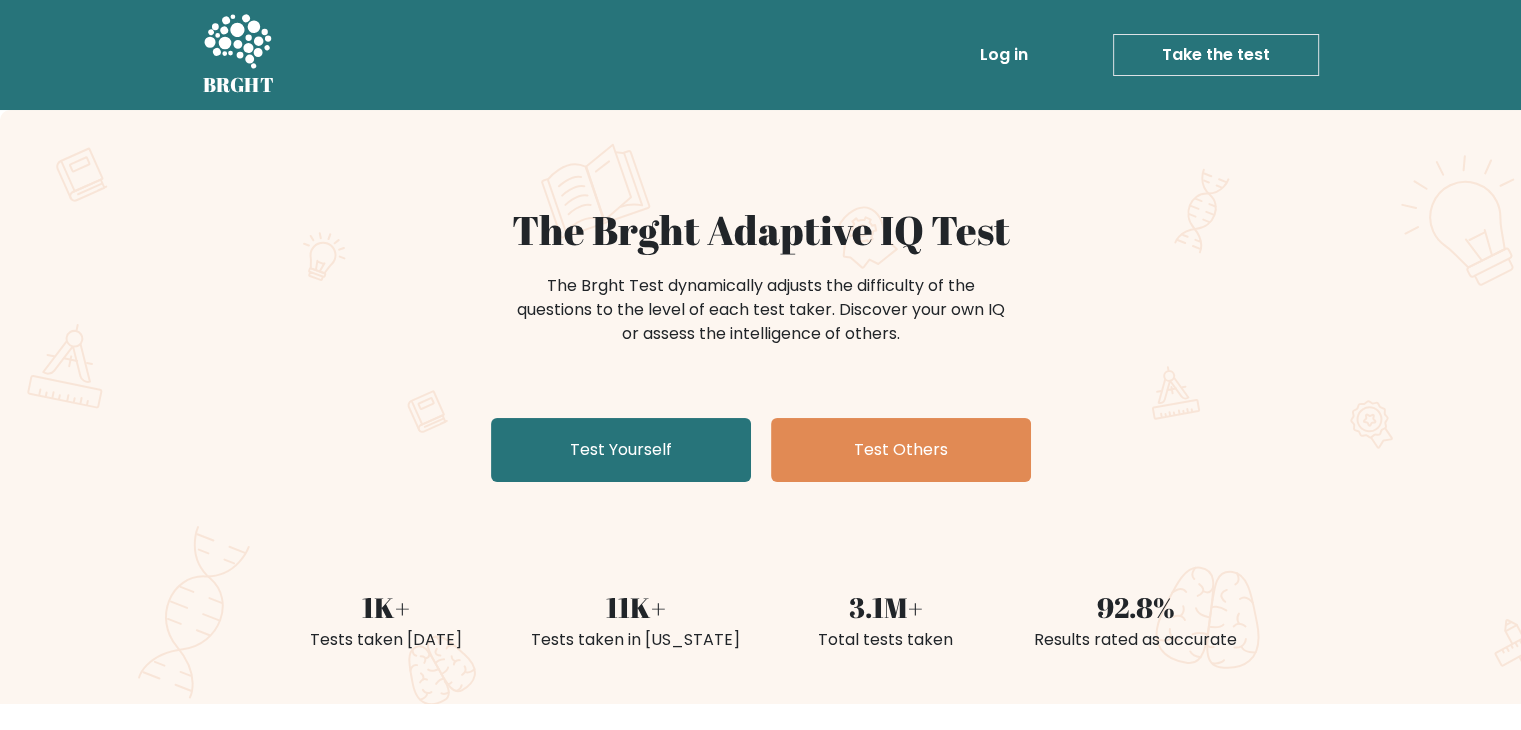 click on "The Brght Adaptive IQ Test
The Brght Test dynamically adjusts the difficulty of the questions to the level of each test taker. Discover your own IQ or assess the intelligence of others.
Test Yourself
Test Others" at bounding box center [761, 348] 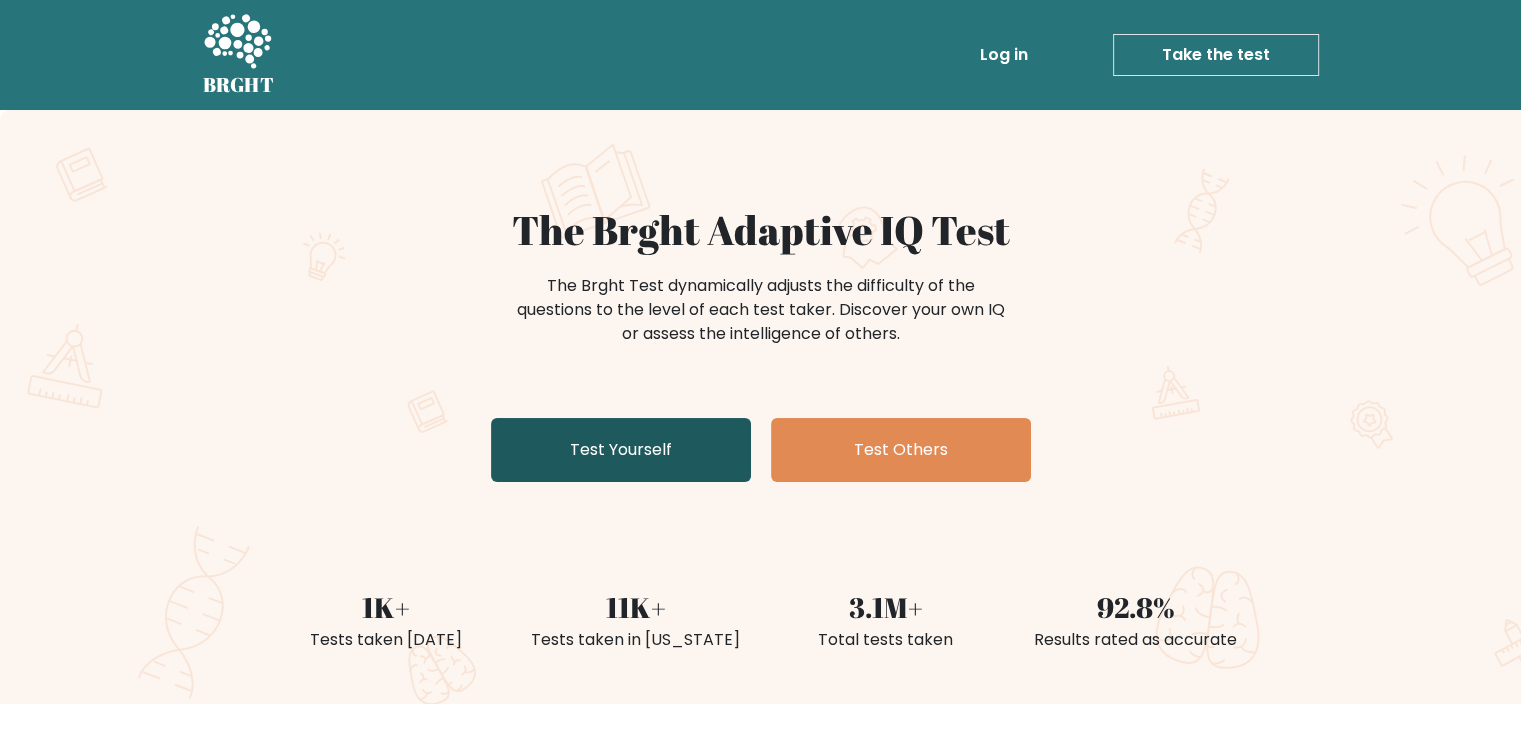 click on "Test Yourself" at bounding box center (621, 450) 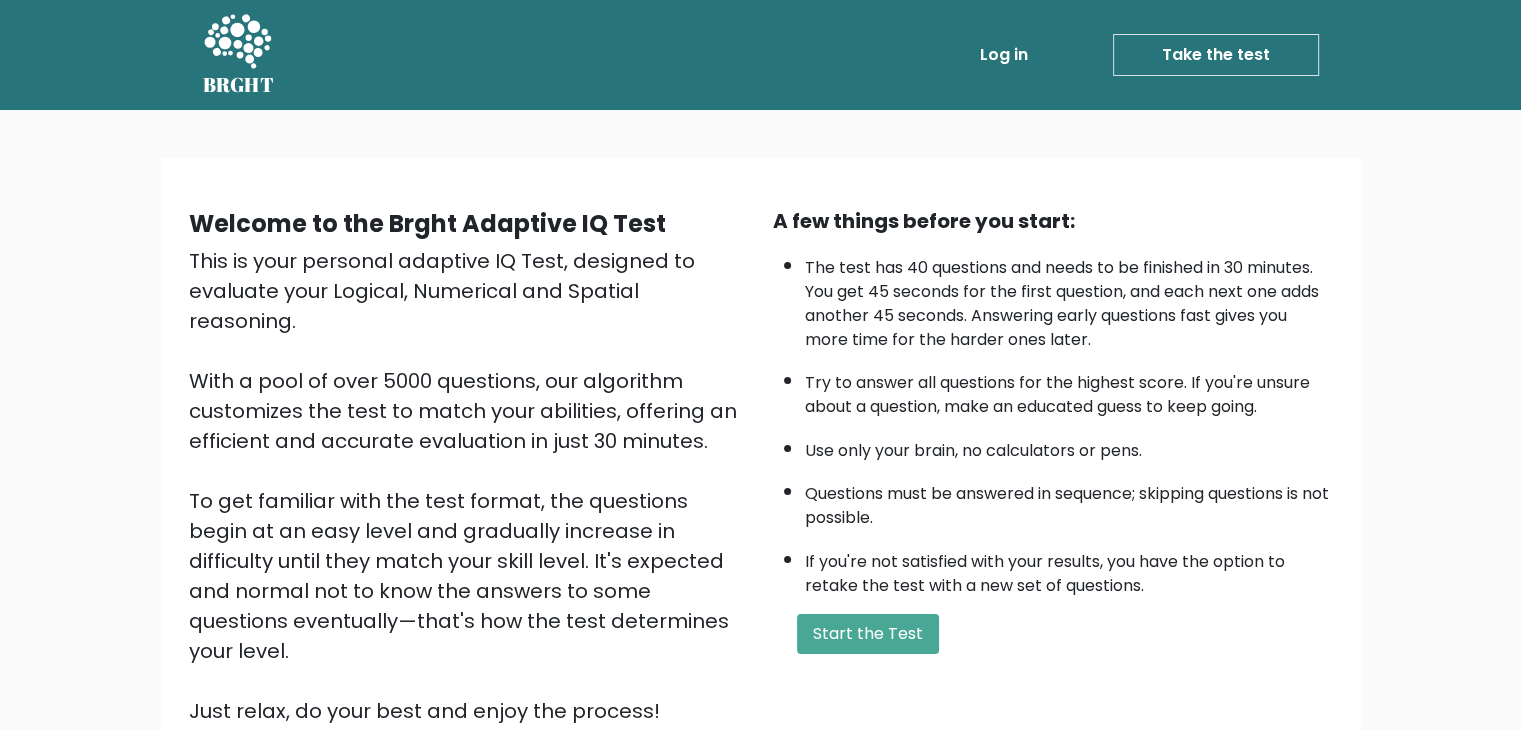 scroll, scrollTop: 186, scrollLeft: 0, axis: vertical 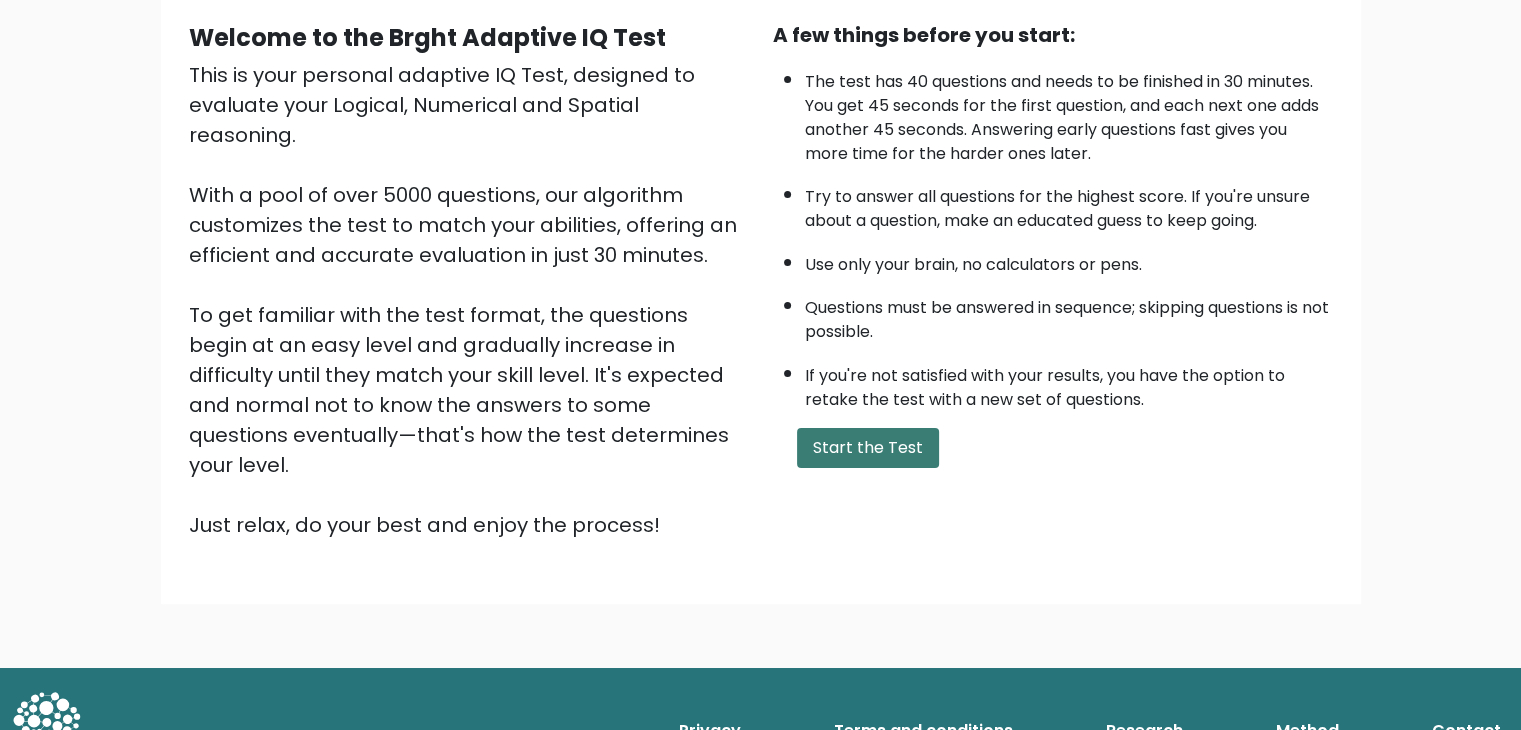 click on "Start the Test" at bounding box center (868, 448) 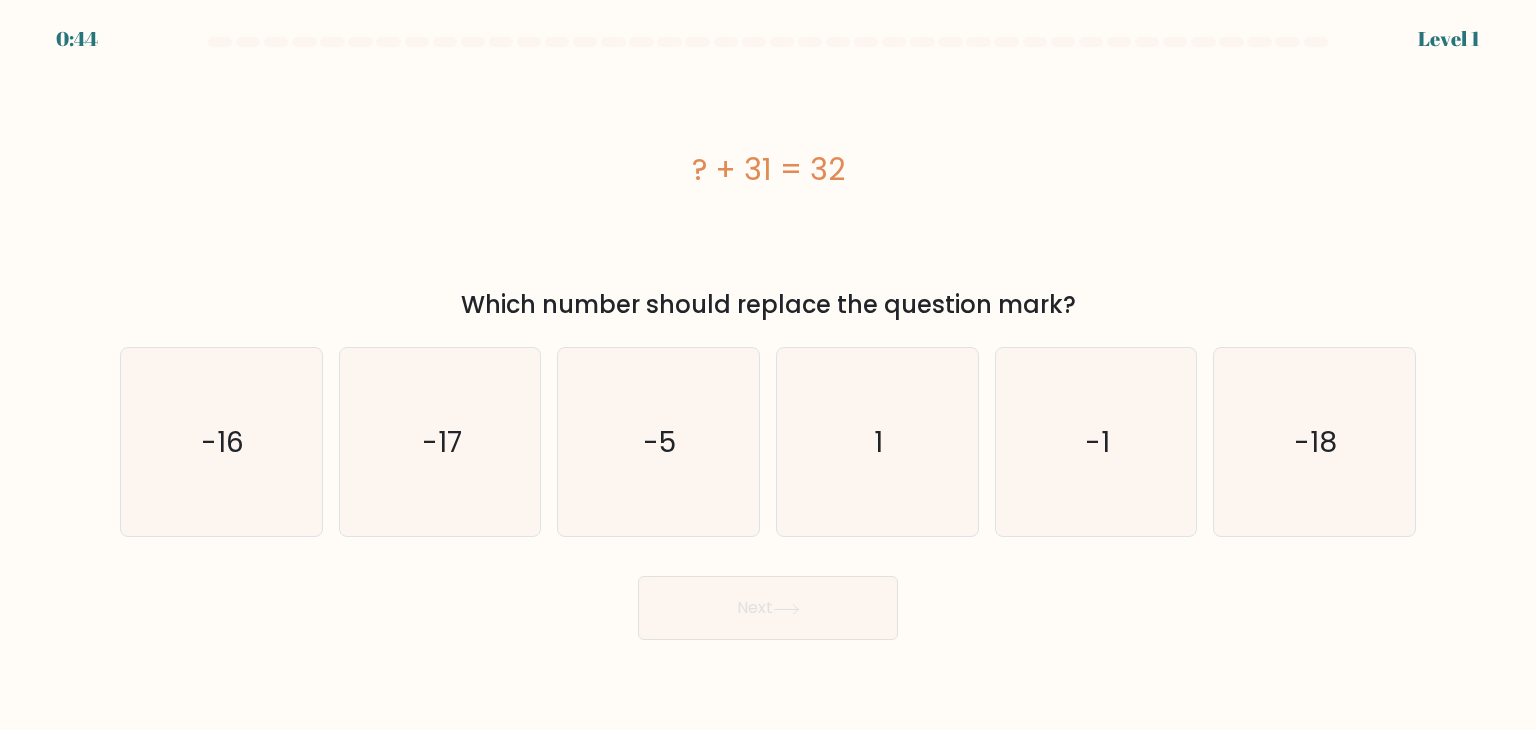 scroll, scrollTop: 0, scrollLeft: 0, axis: both 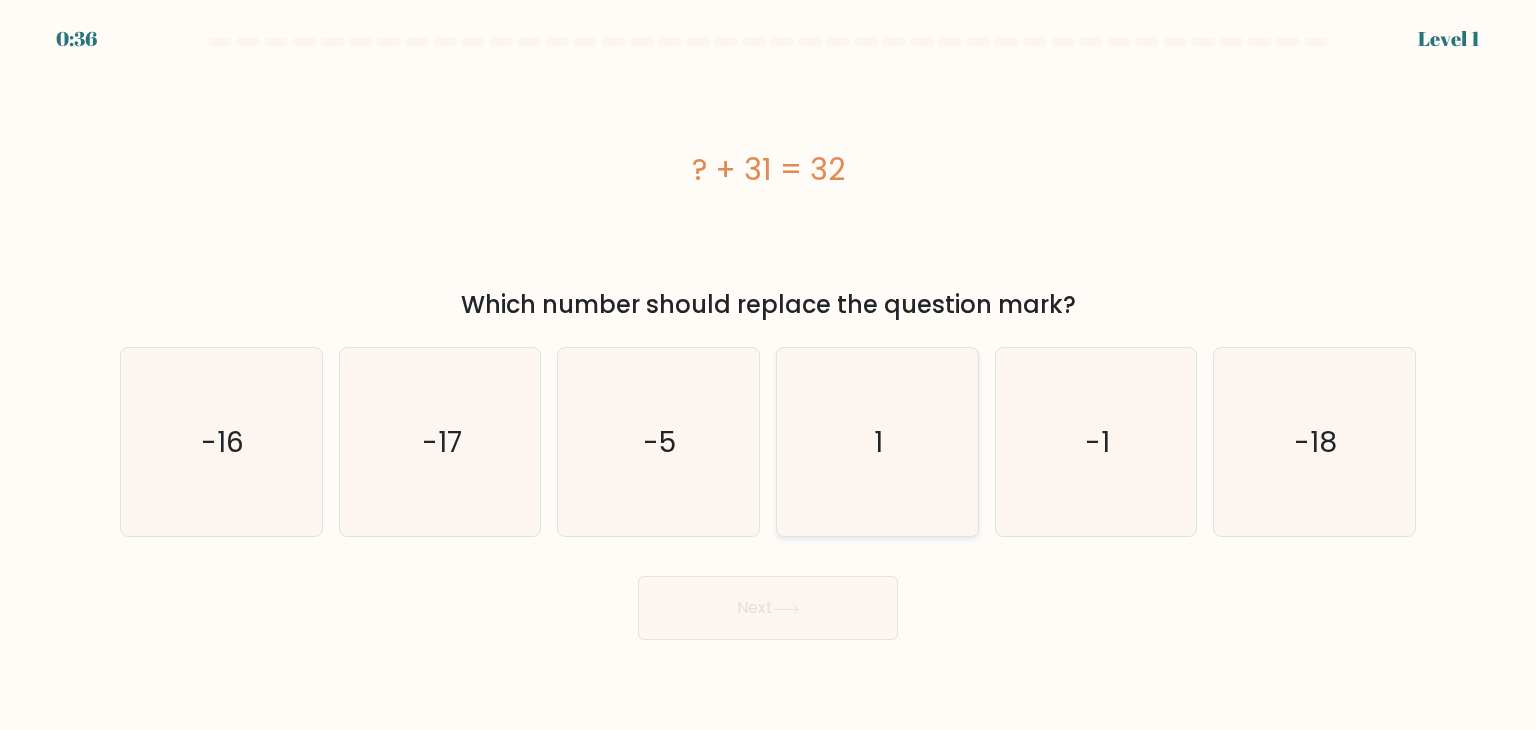 click on "1" 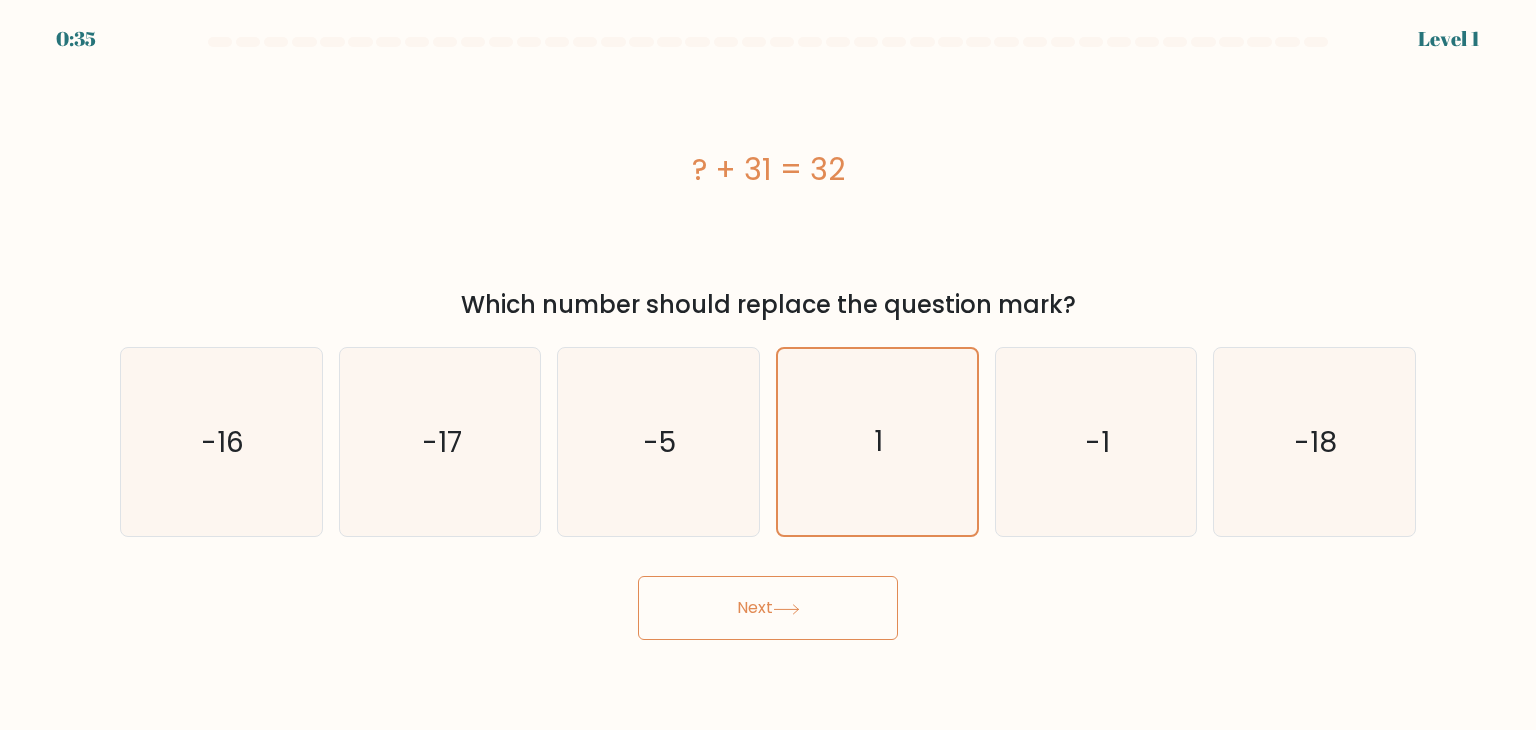 click 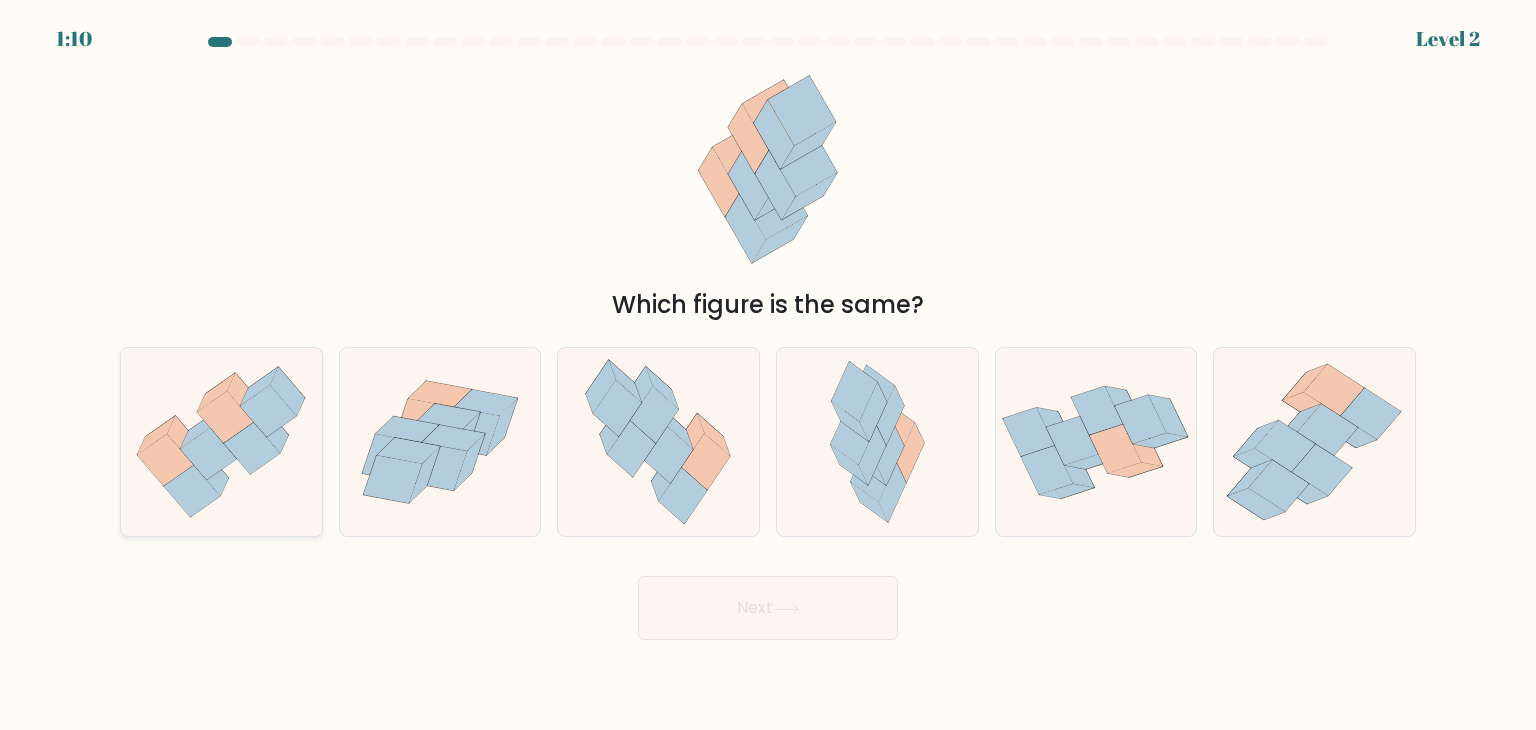 click 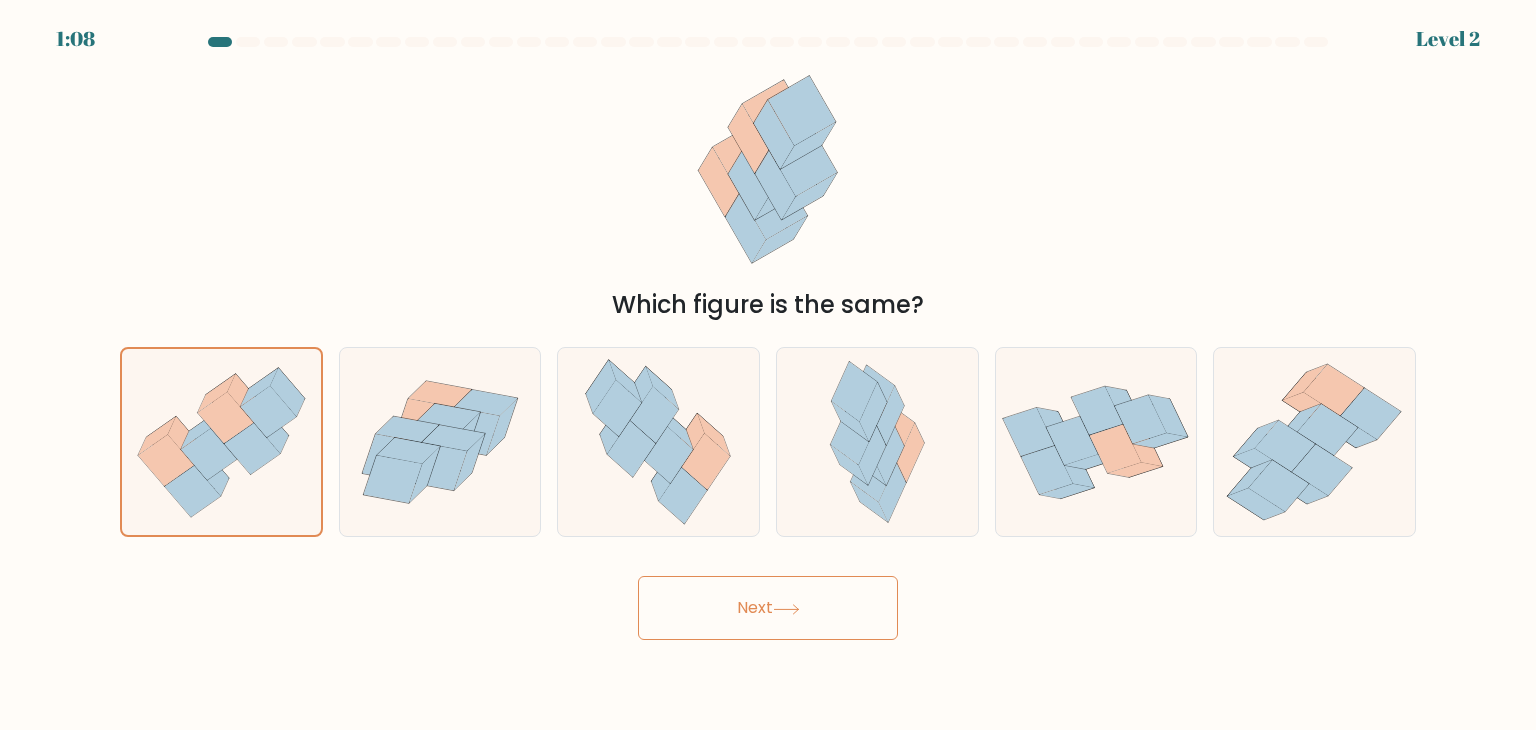 click on "Next" at bounding box center (768, 608) 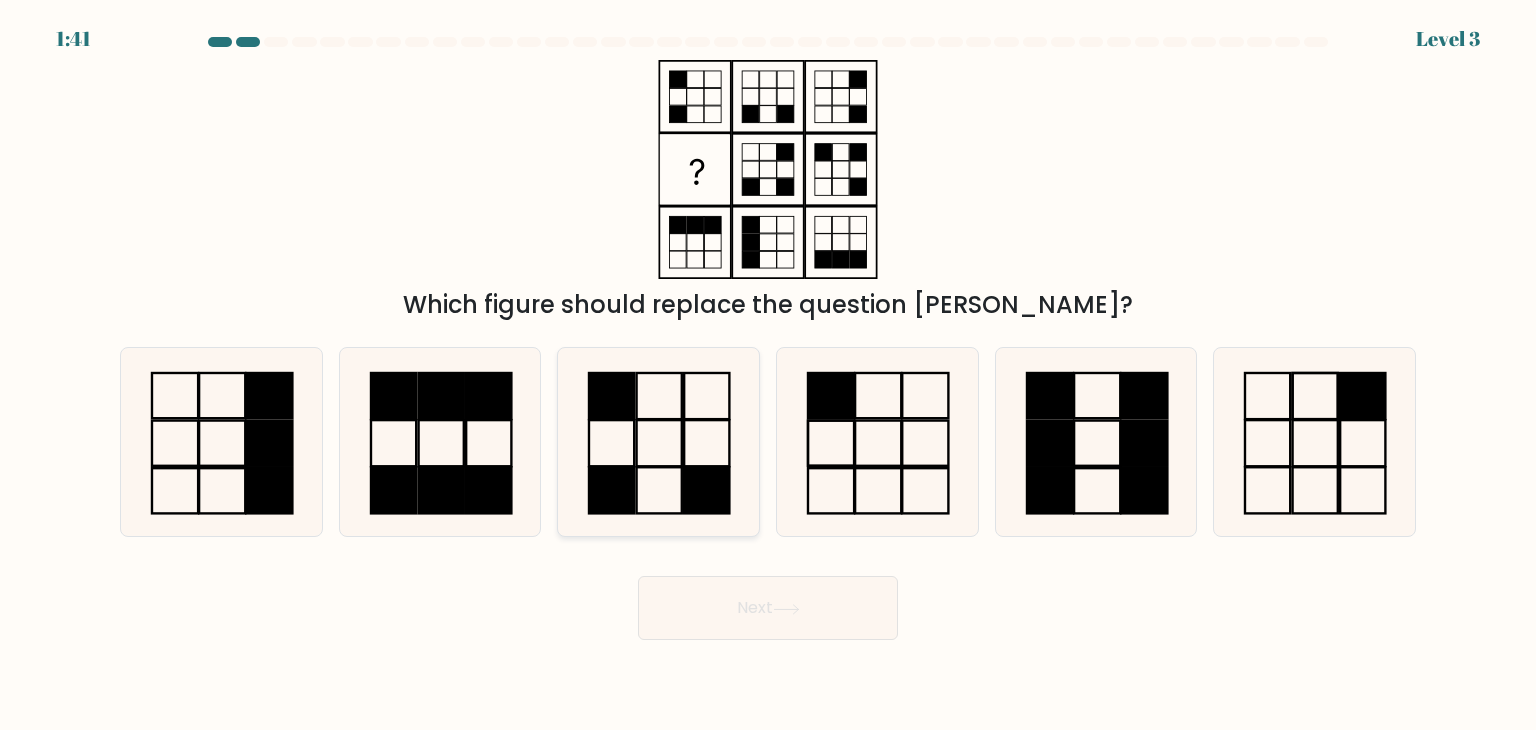 click 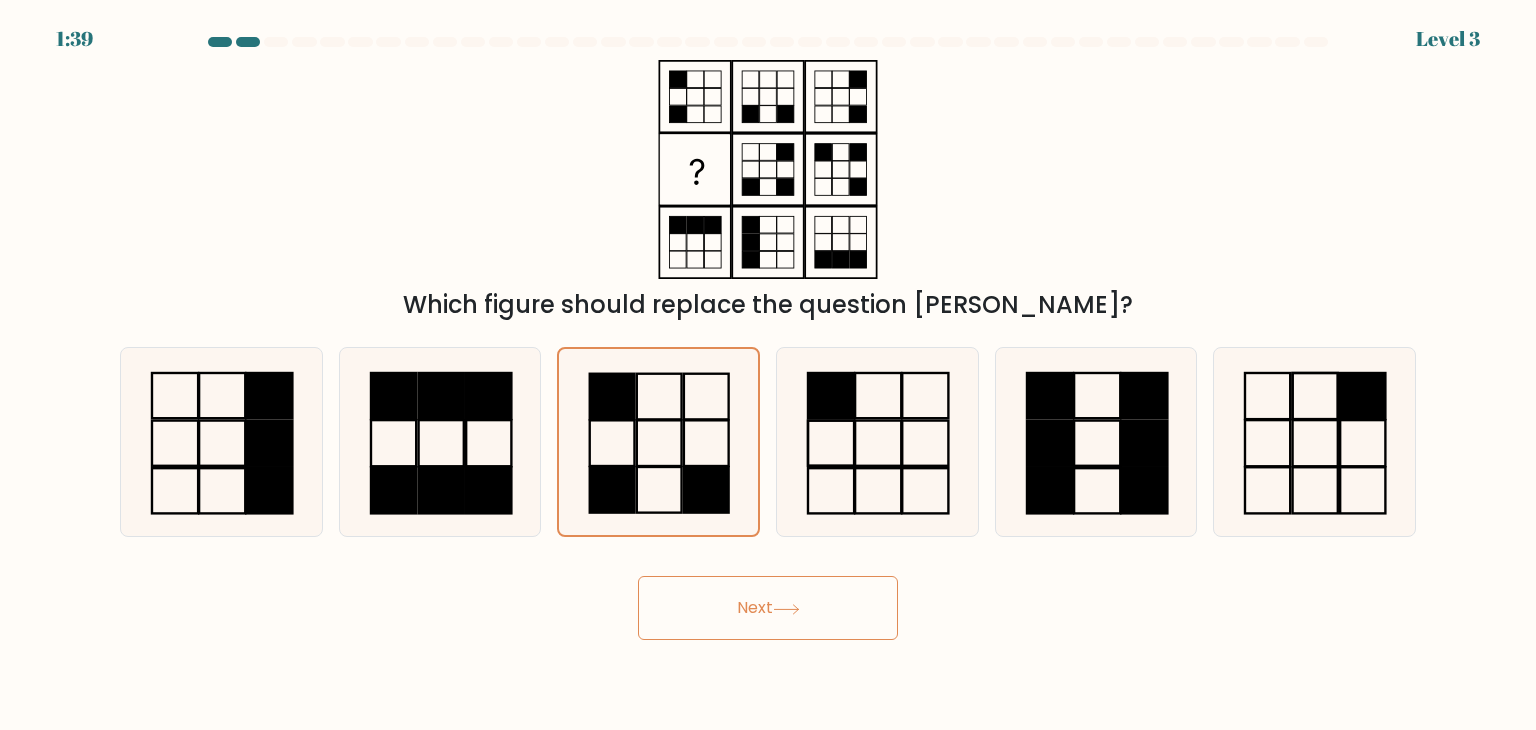 click on "Next" at bounding box center [768, 608] 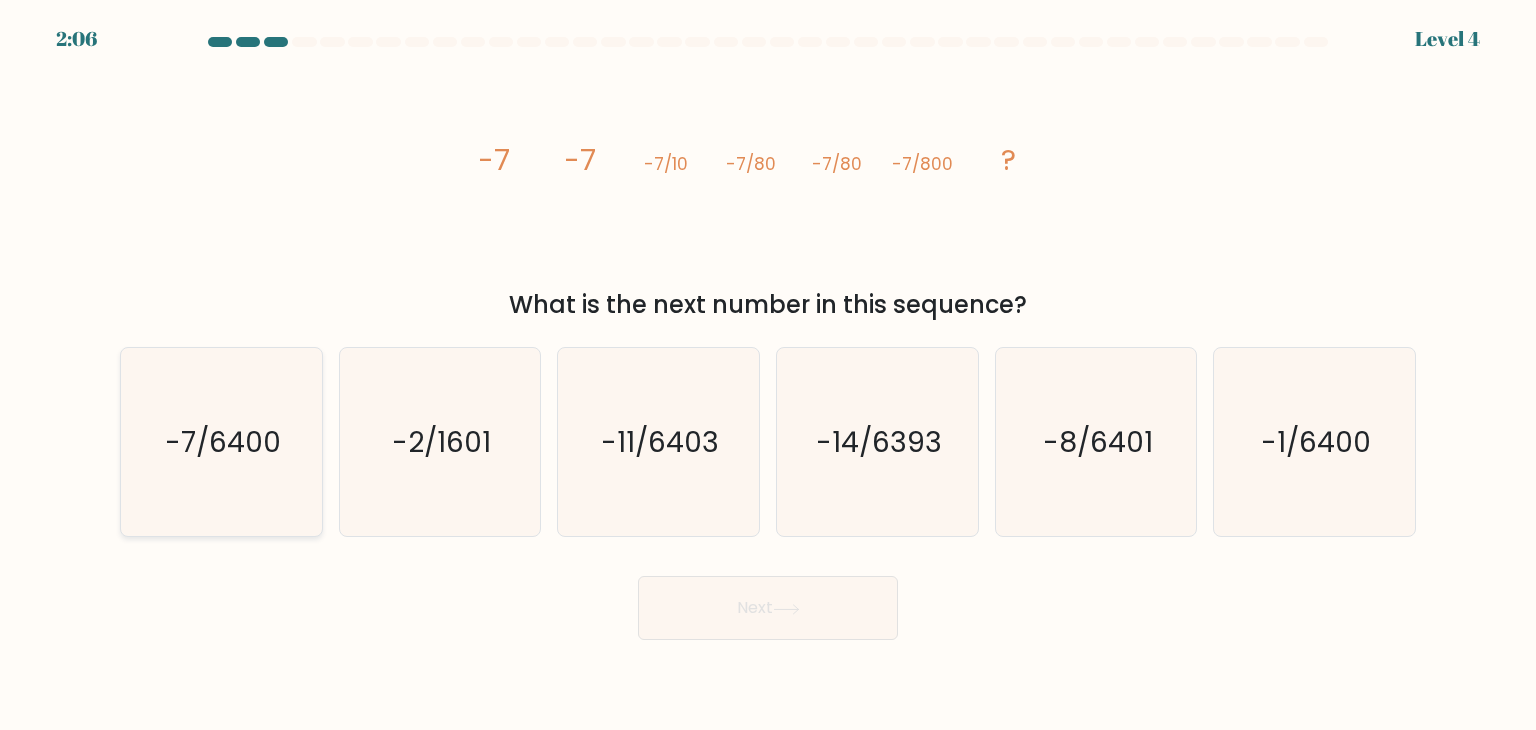 click on "-7/6400" 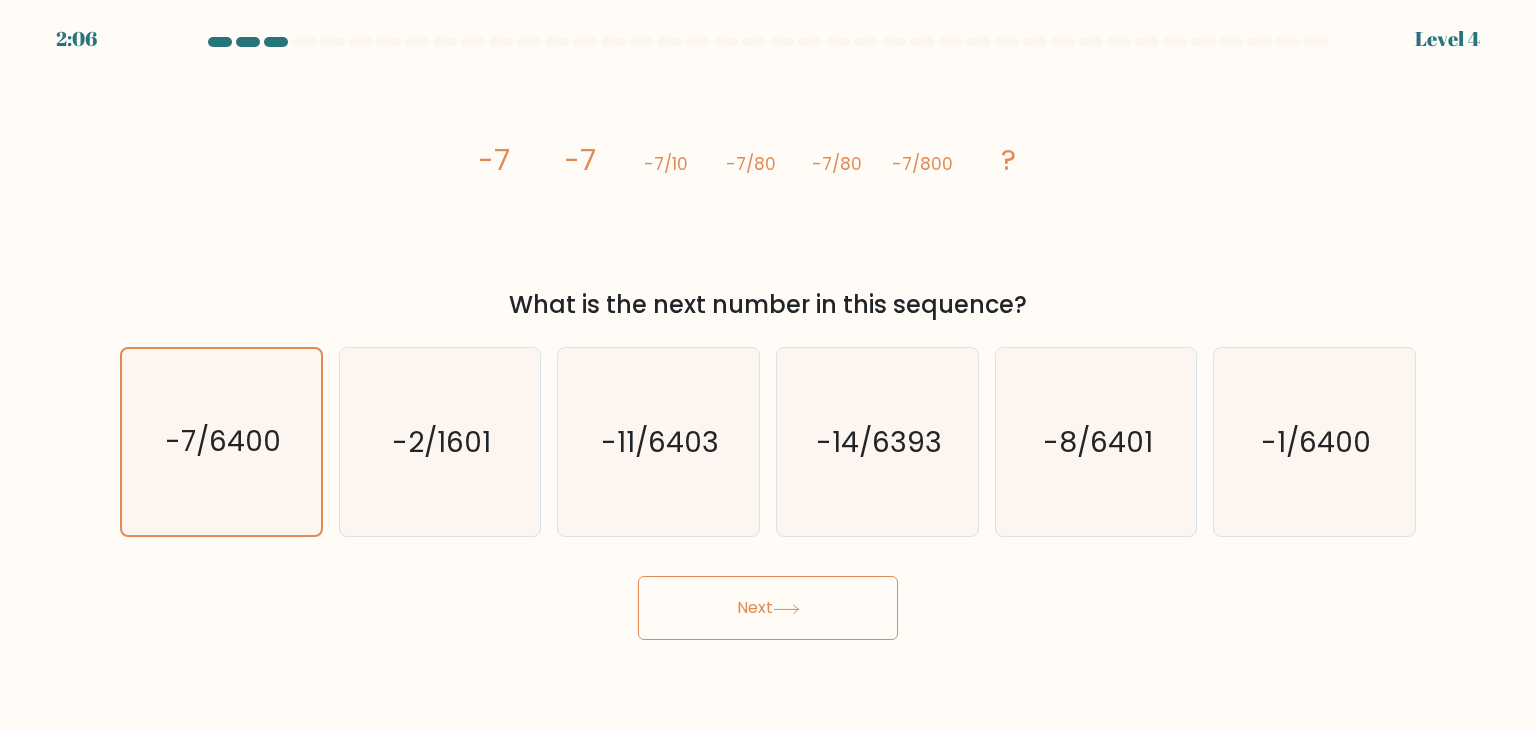 click on "Next" at bounding box center (768, 608) 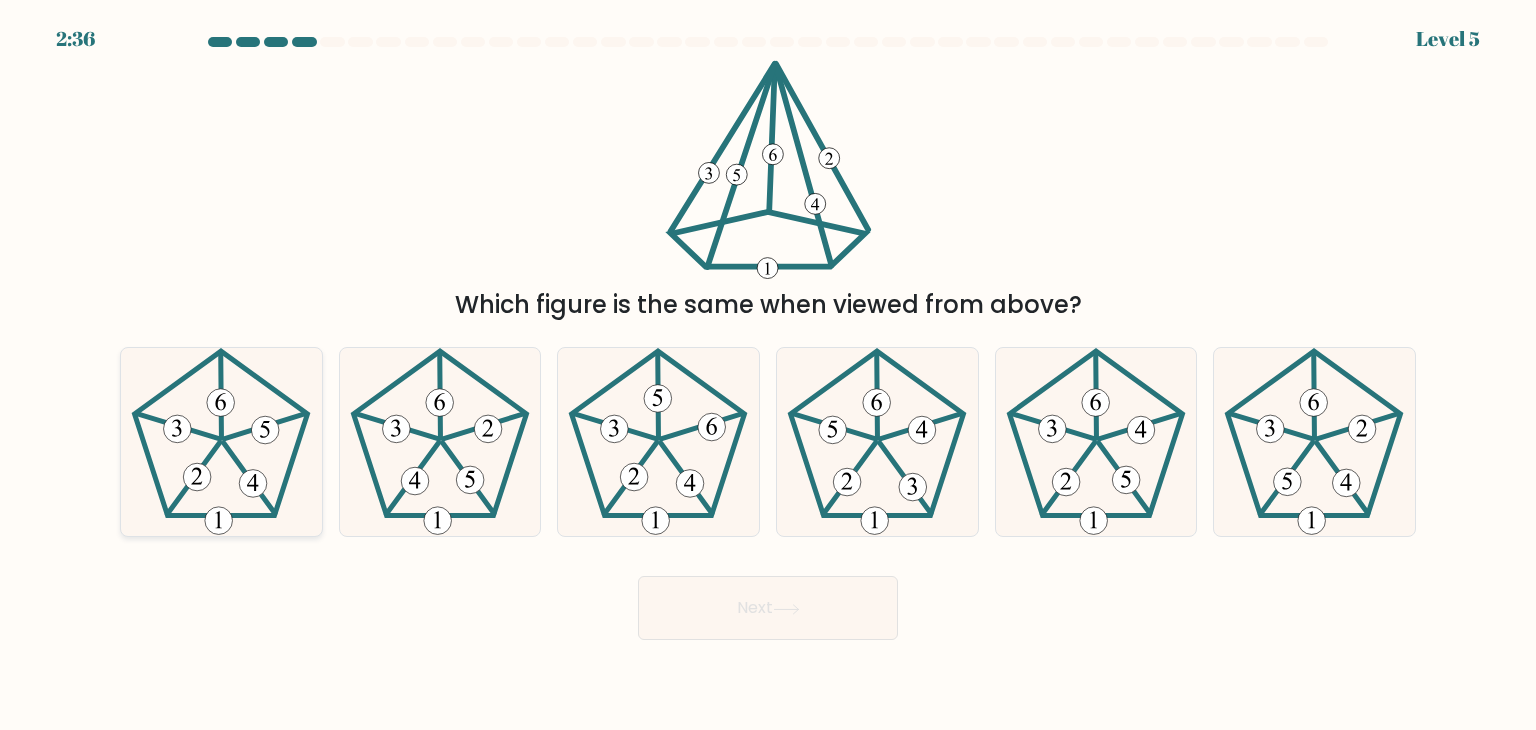 click 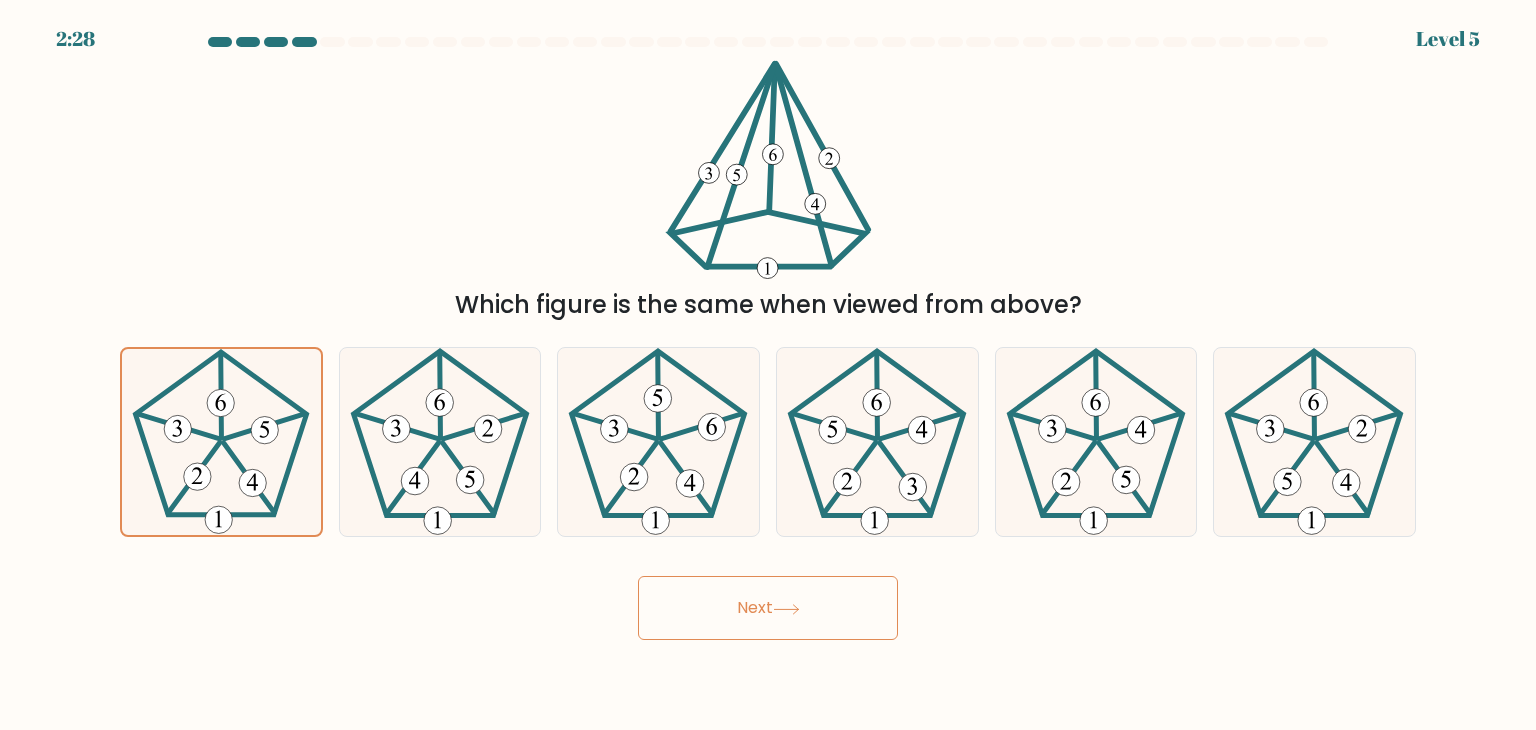 click 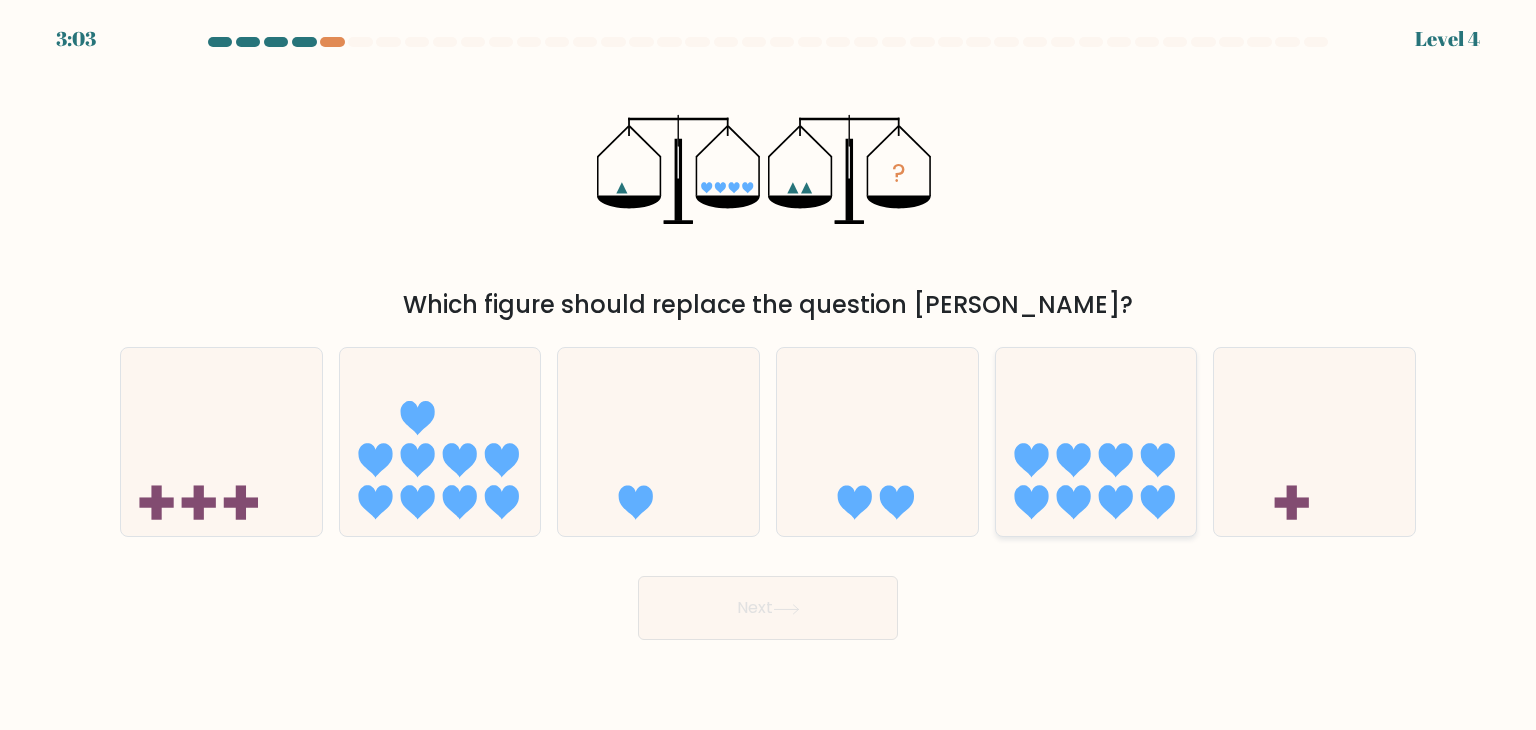 click 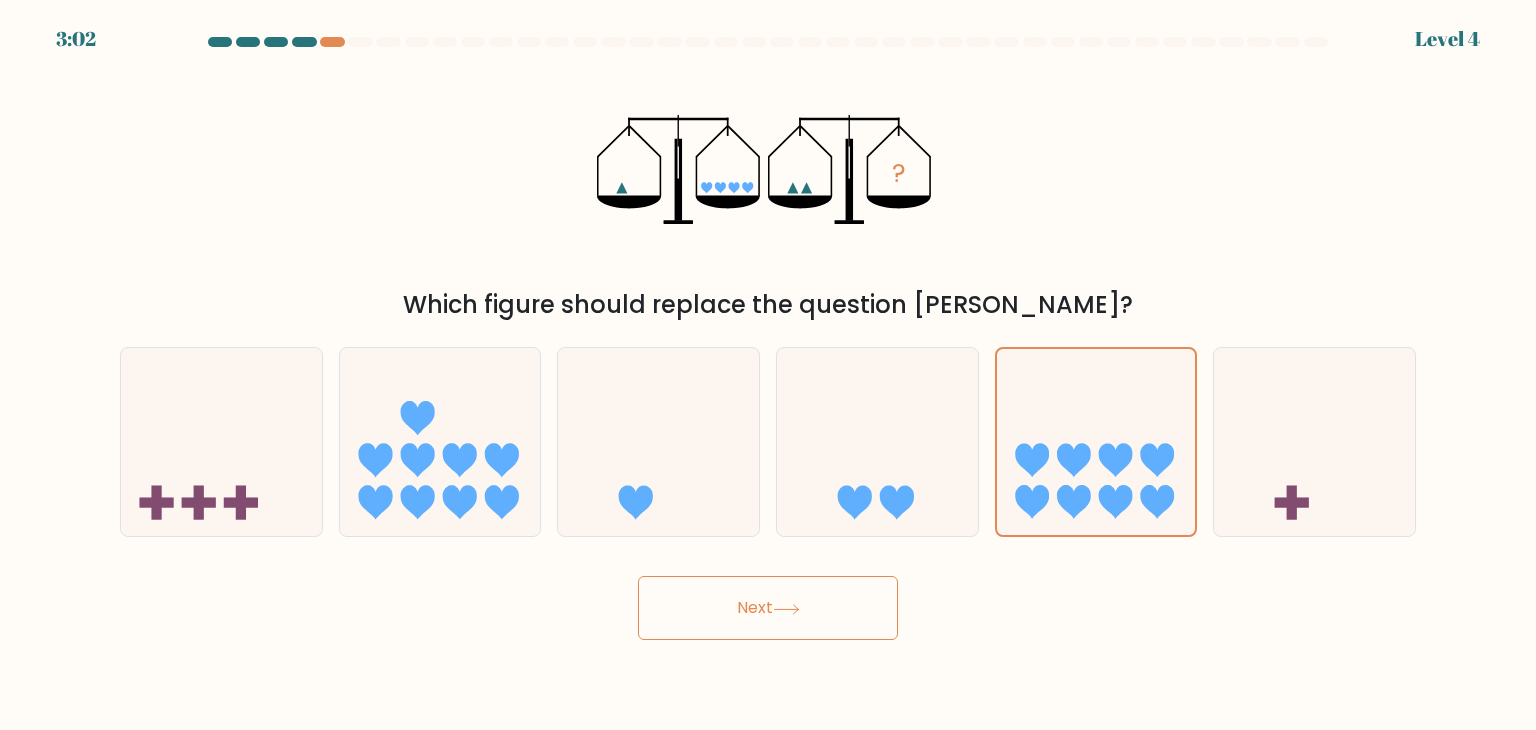 click on "Next" at bounding box center [768, 608] 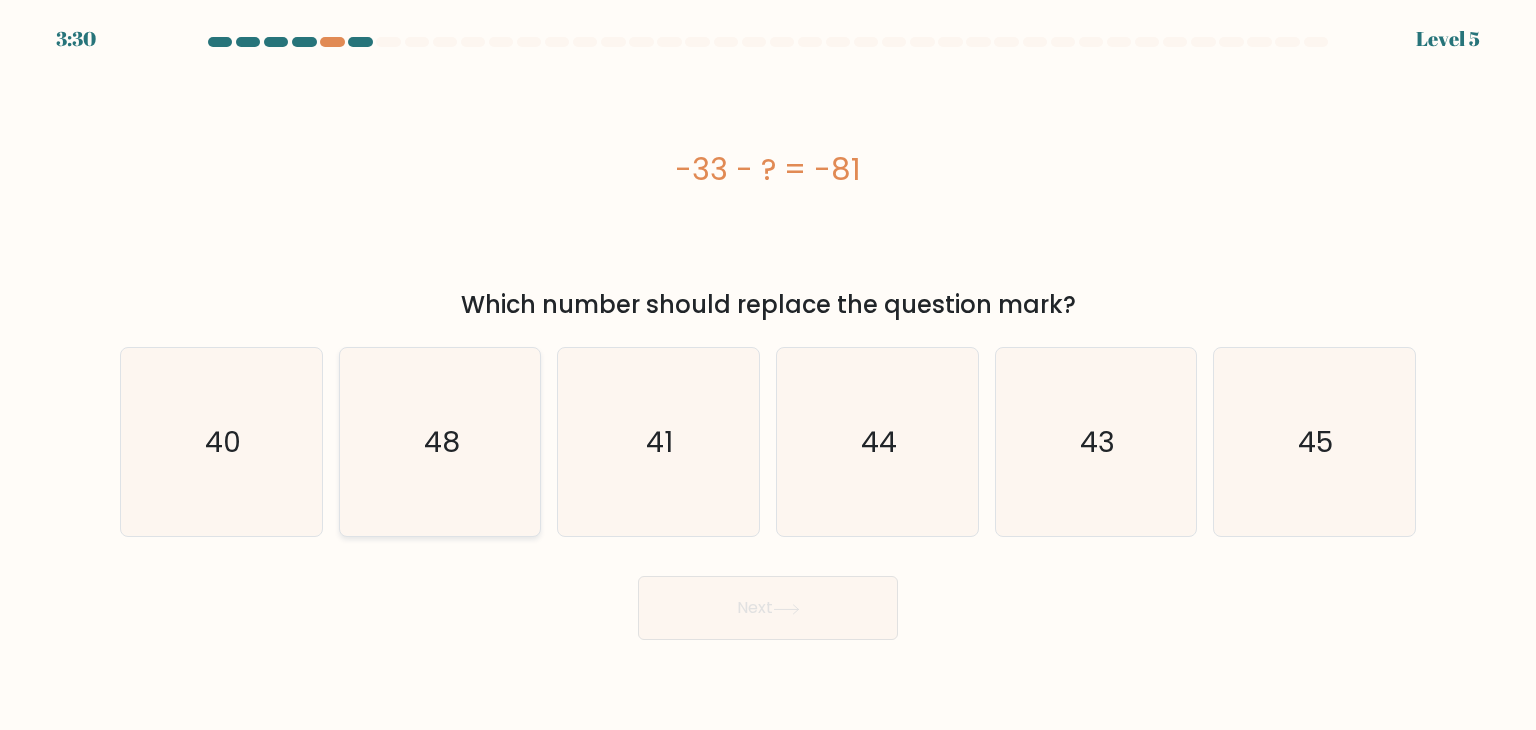 click on "48" 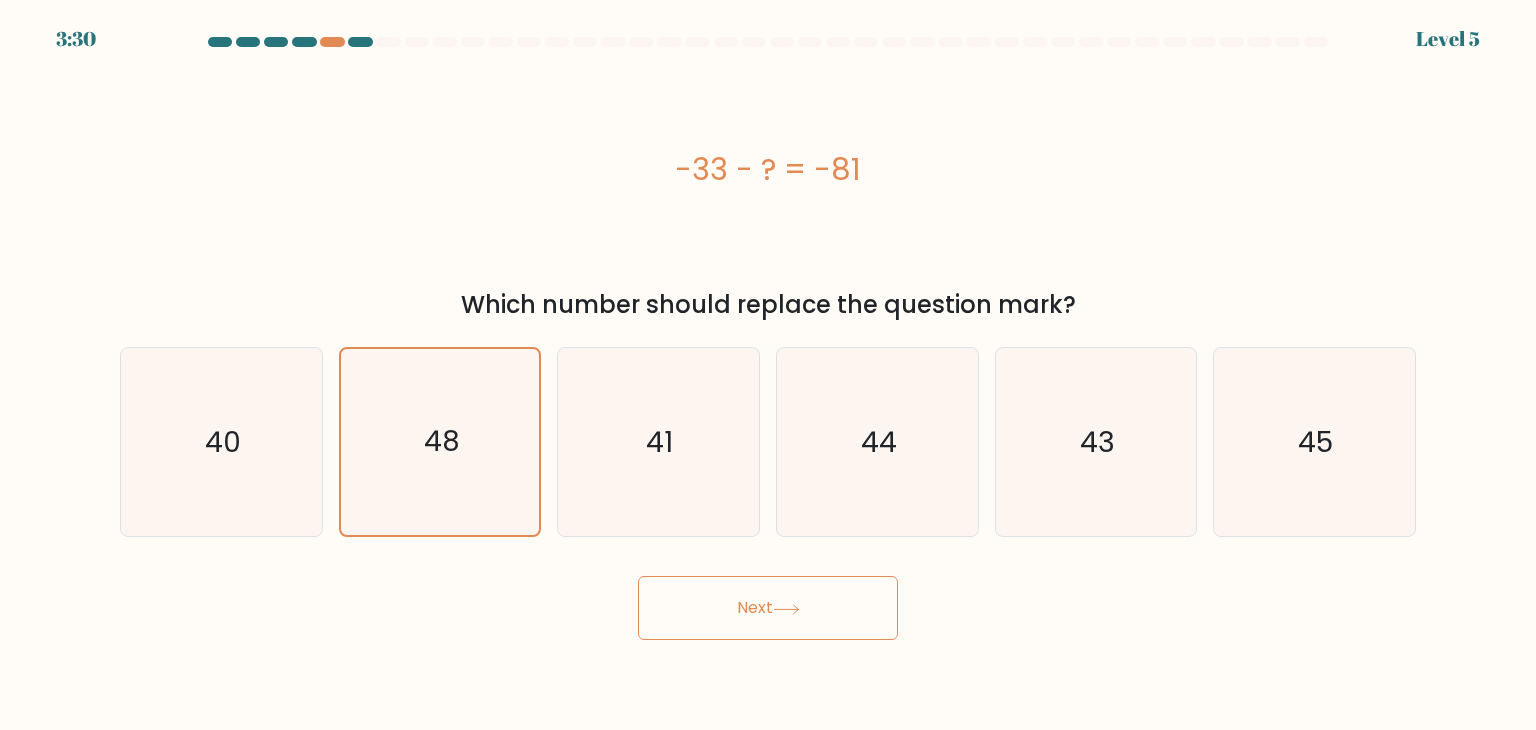 click on "Next" at bounding box center (768, 608) 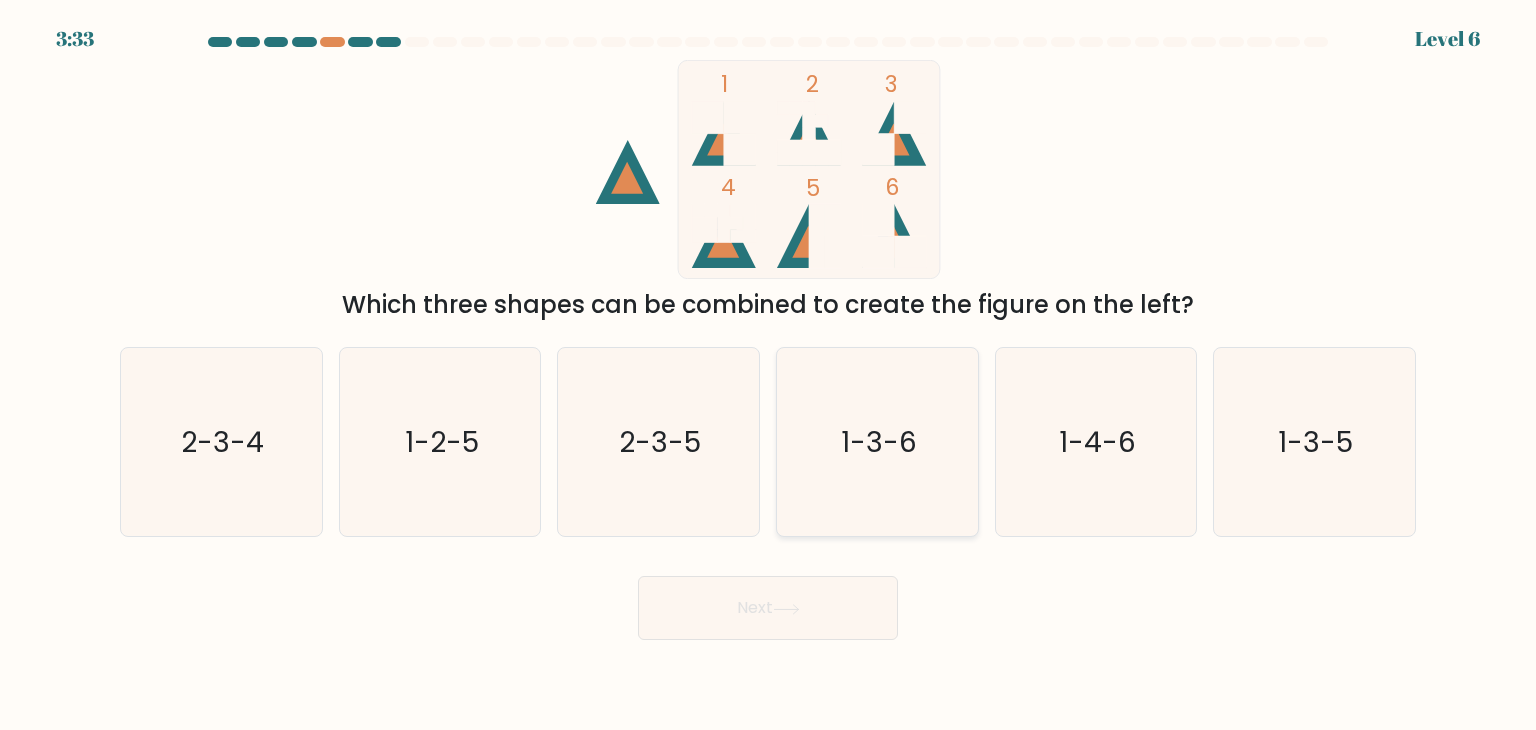click on "1-3-6" 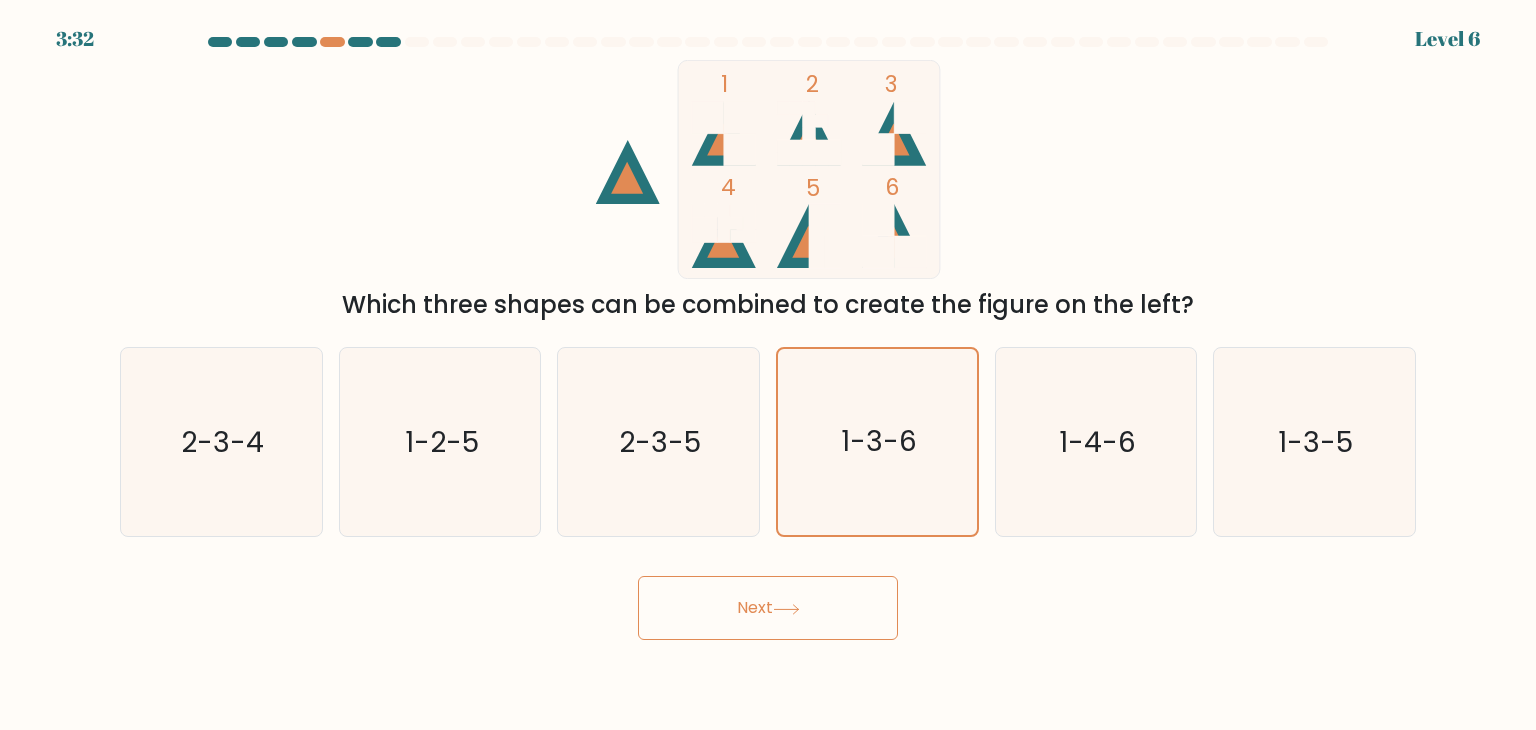 click on "Next" at bounding box center [768, 608] 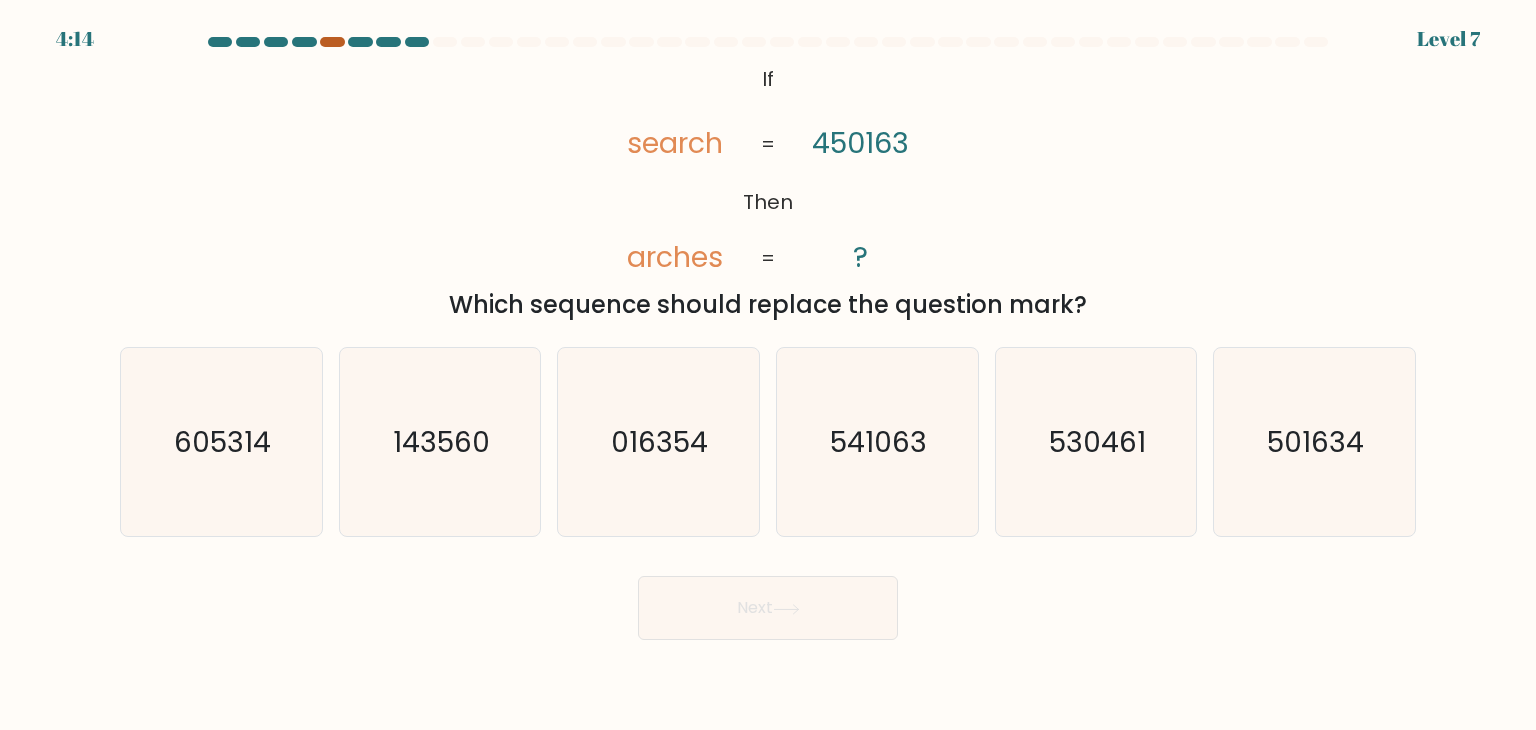 click at bounding box center (332, 42) 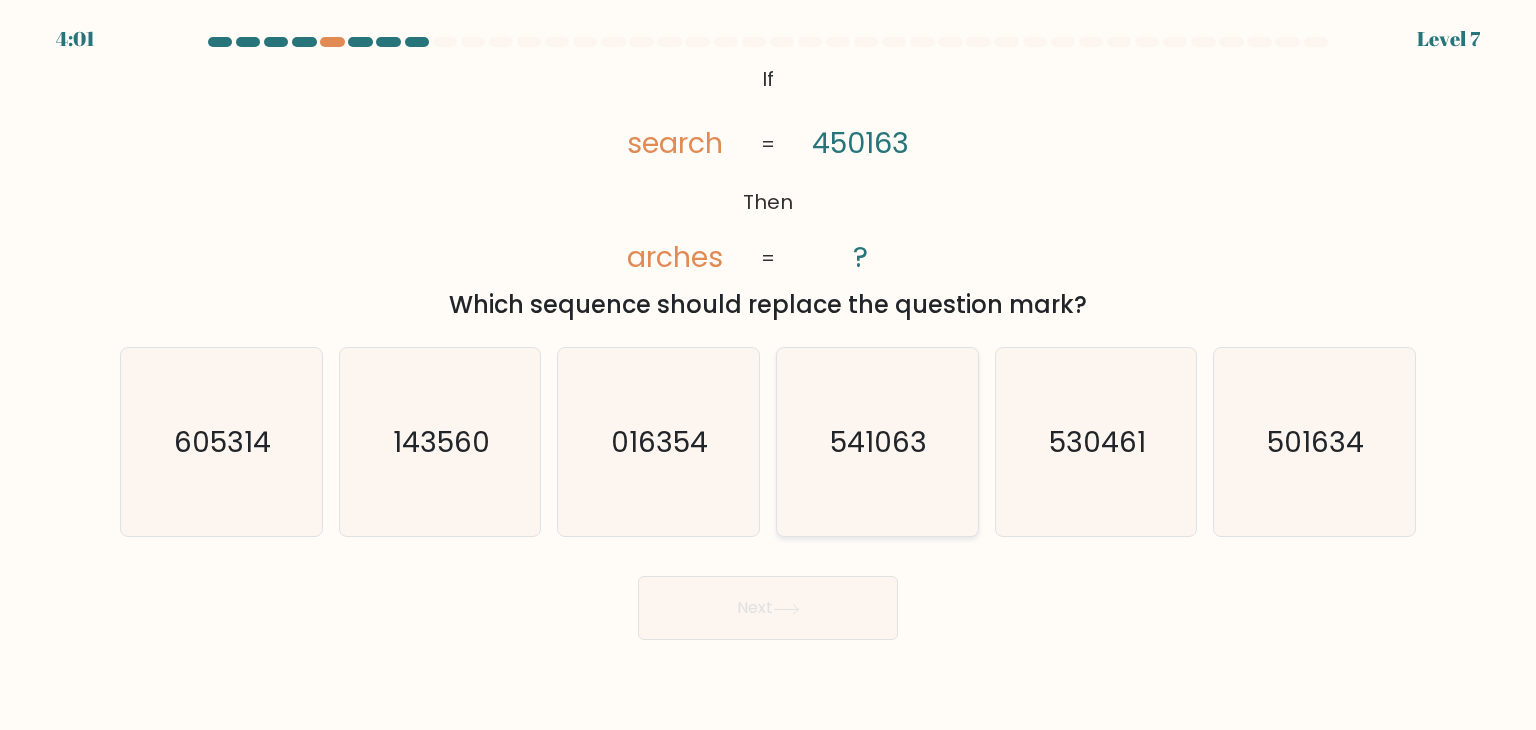 click on "541063" 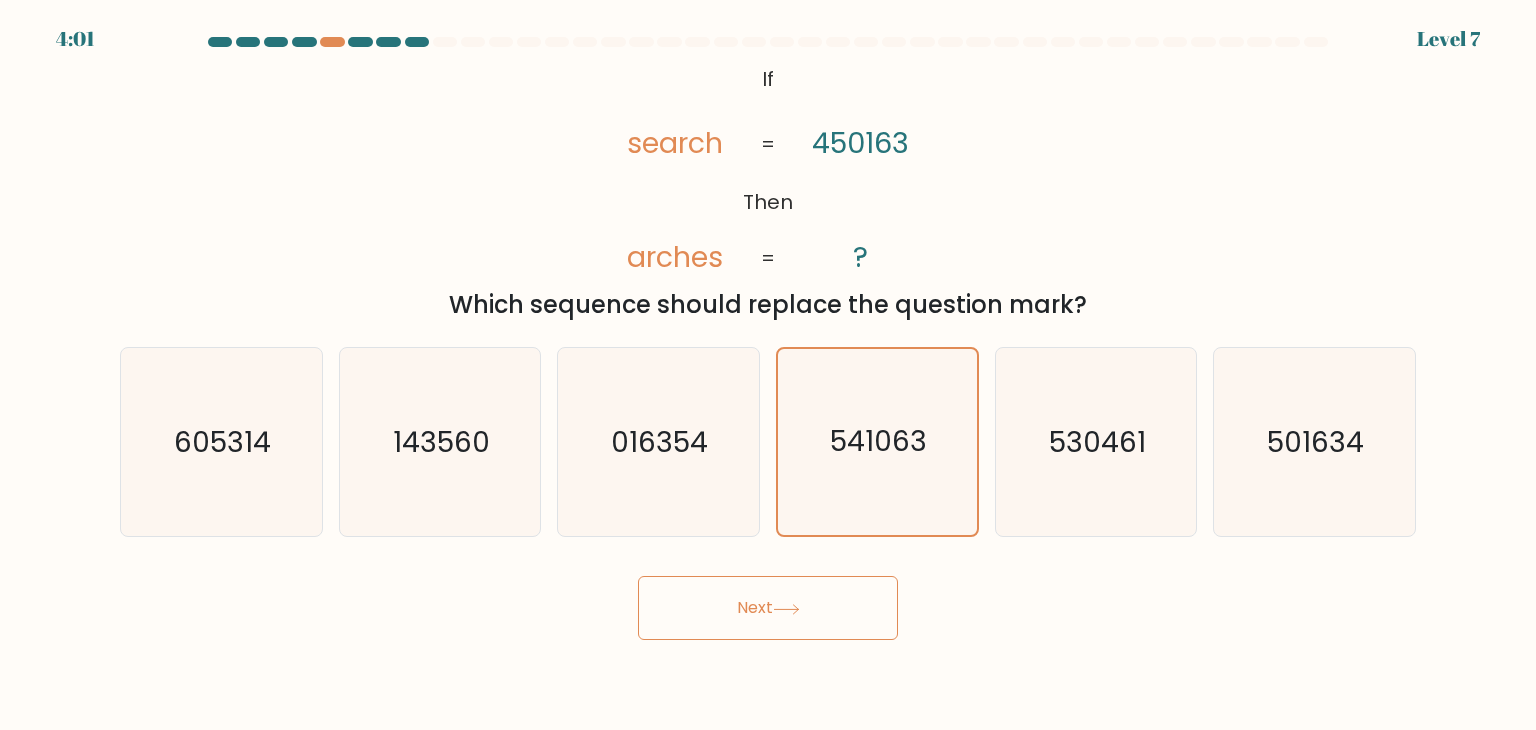 click on "Next" at bounding box center (768, 608) 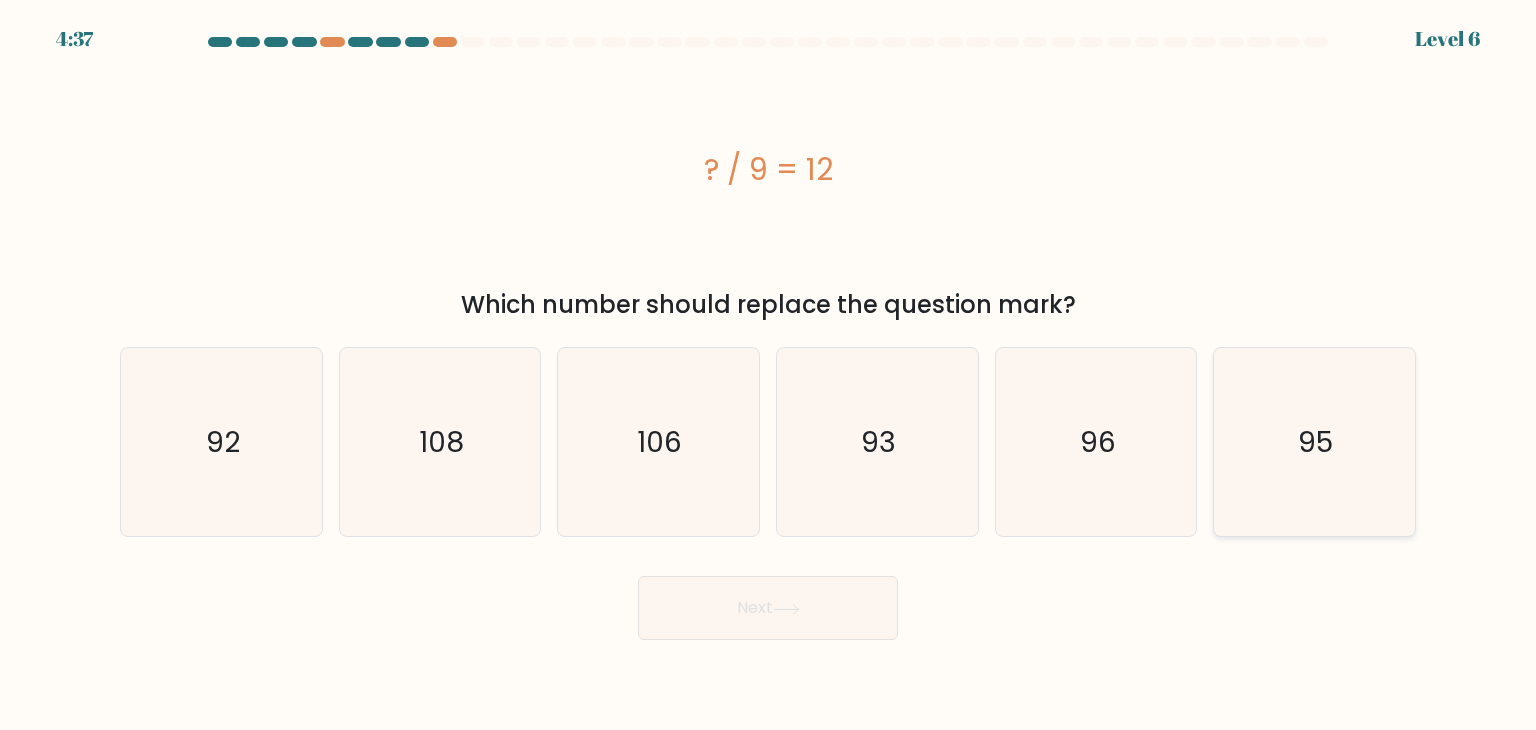 click on "95" 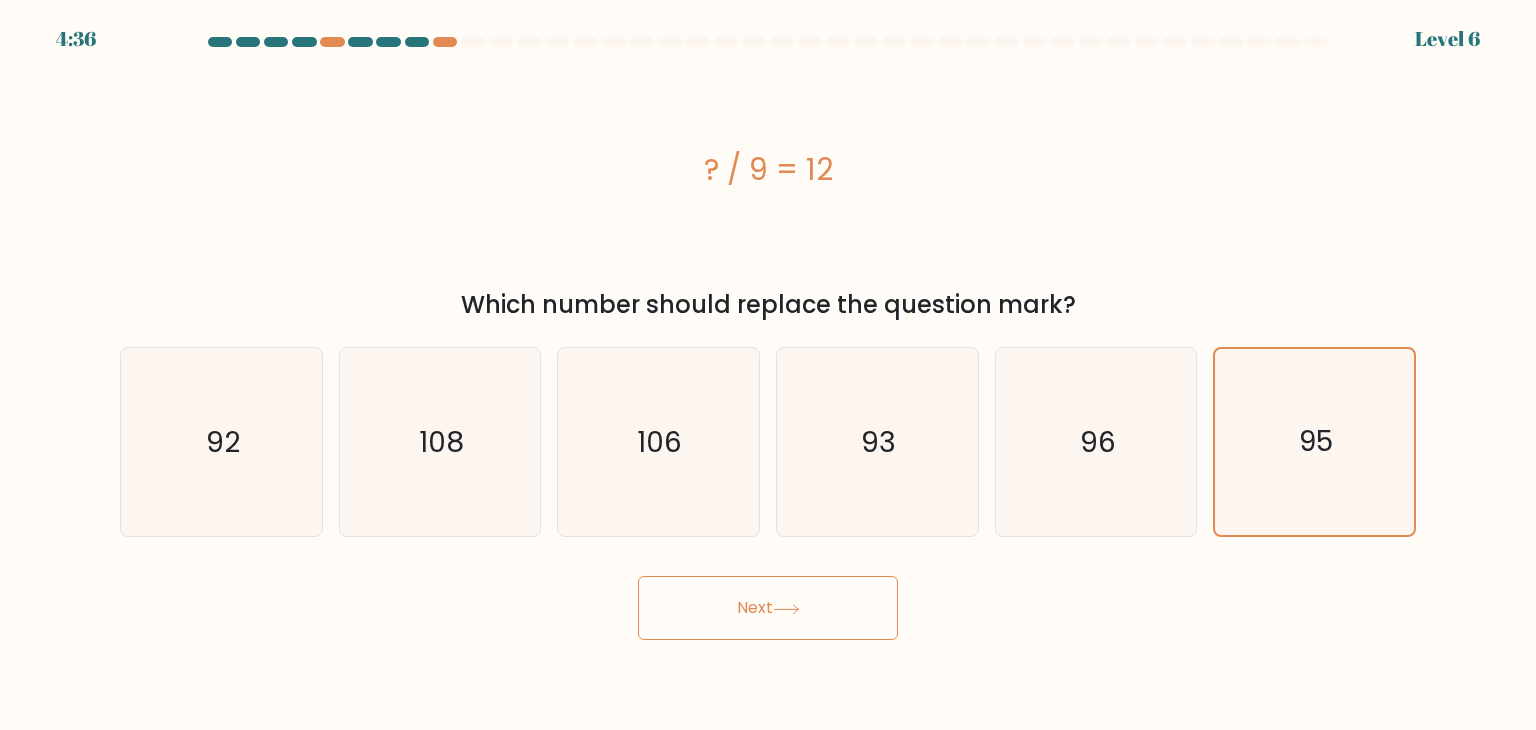 click on "4:36
Level 6
a." at bounding box center [768, 365] 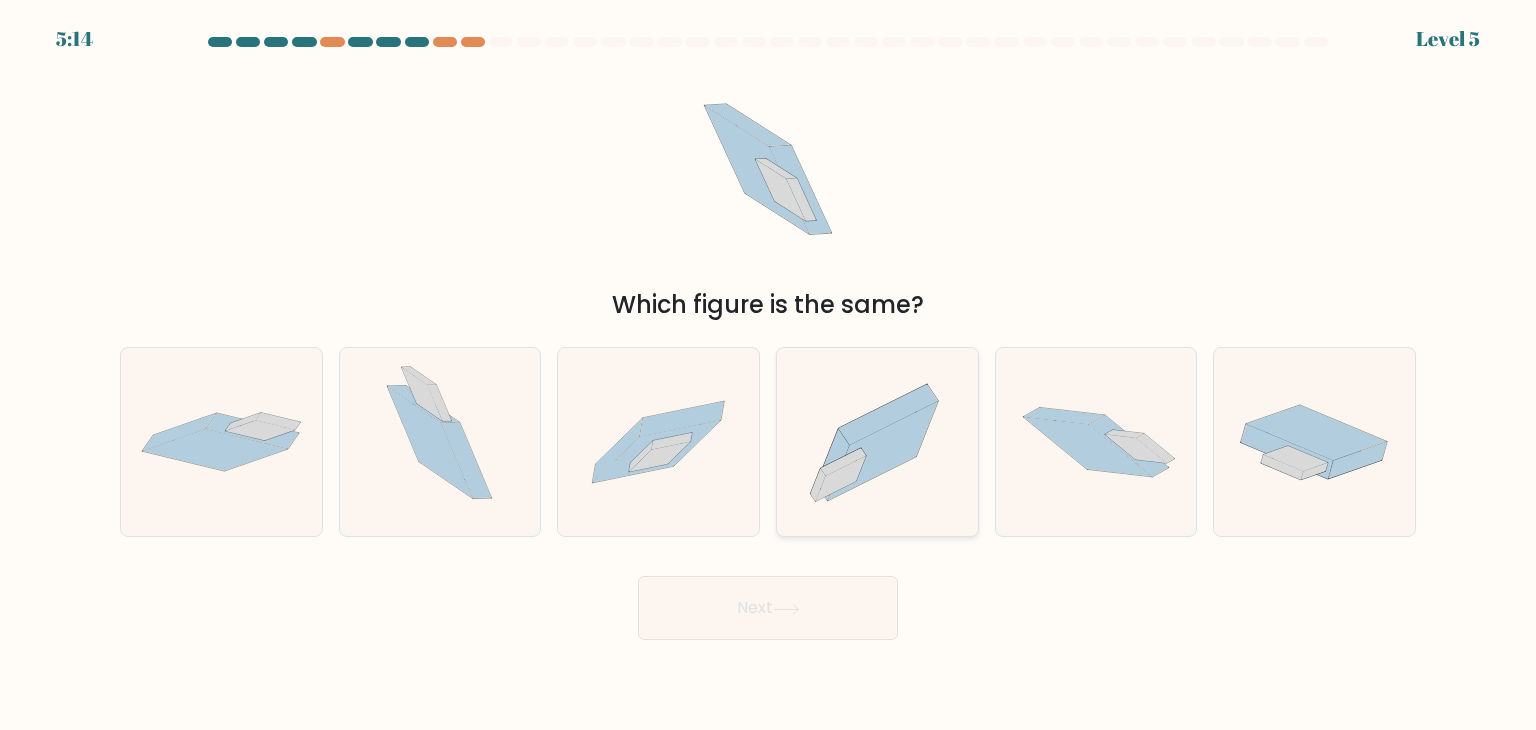 click 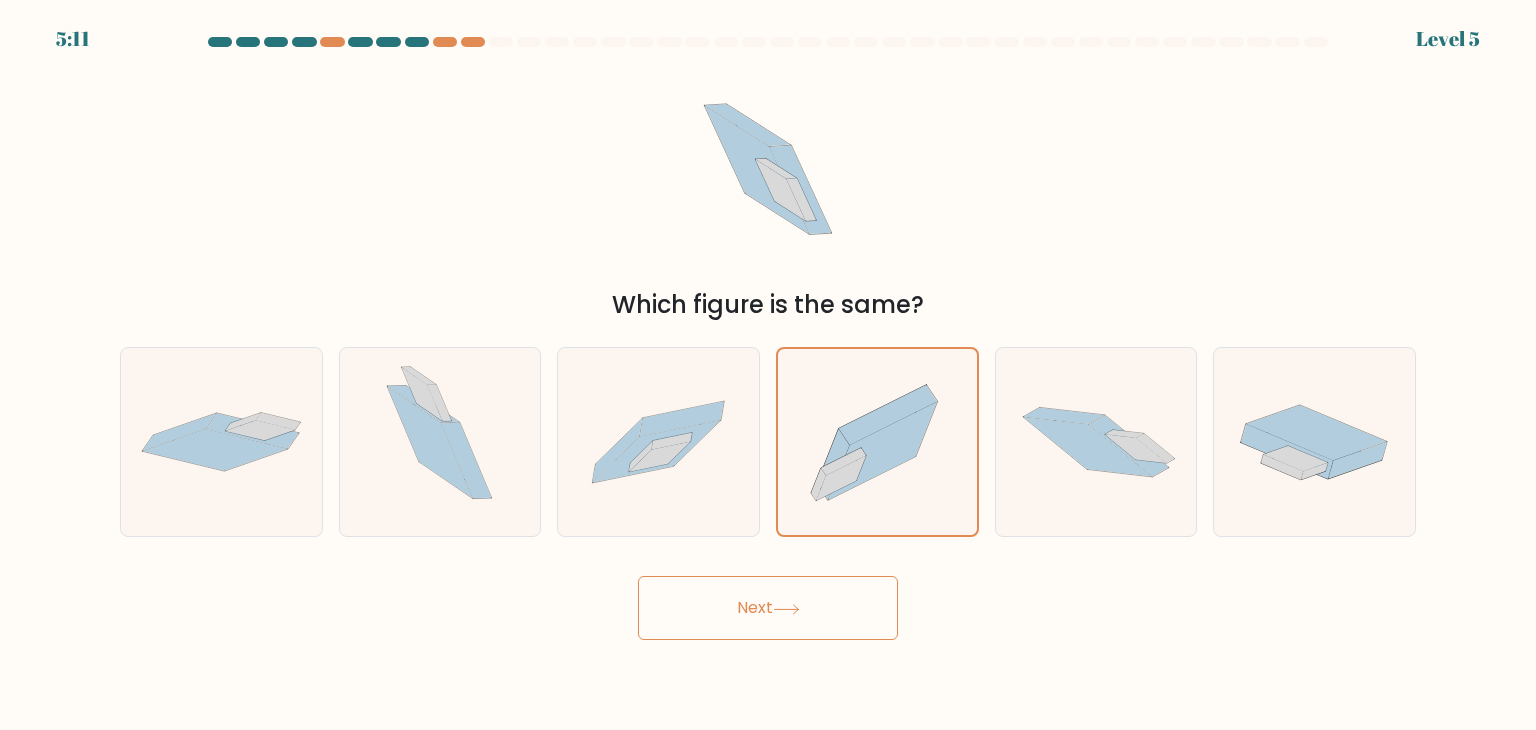 click on "Next" at bounding box center (768, 608) 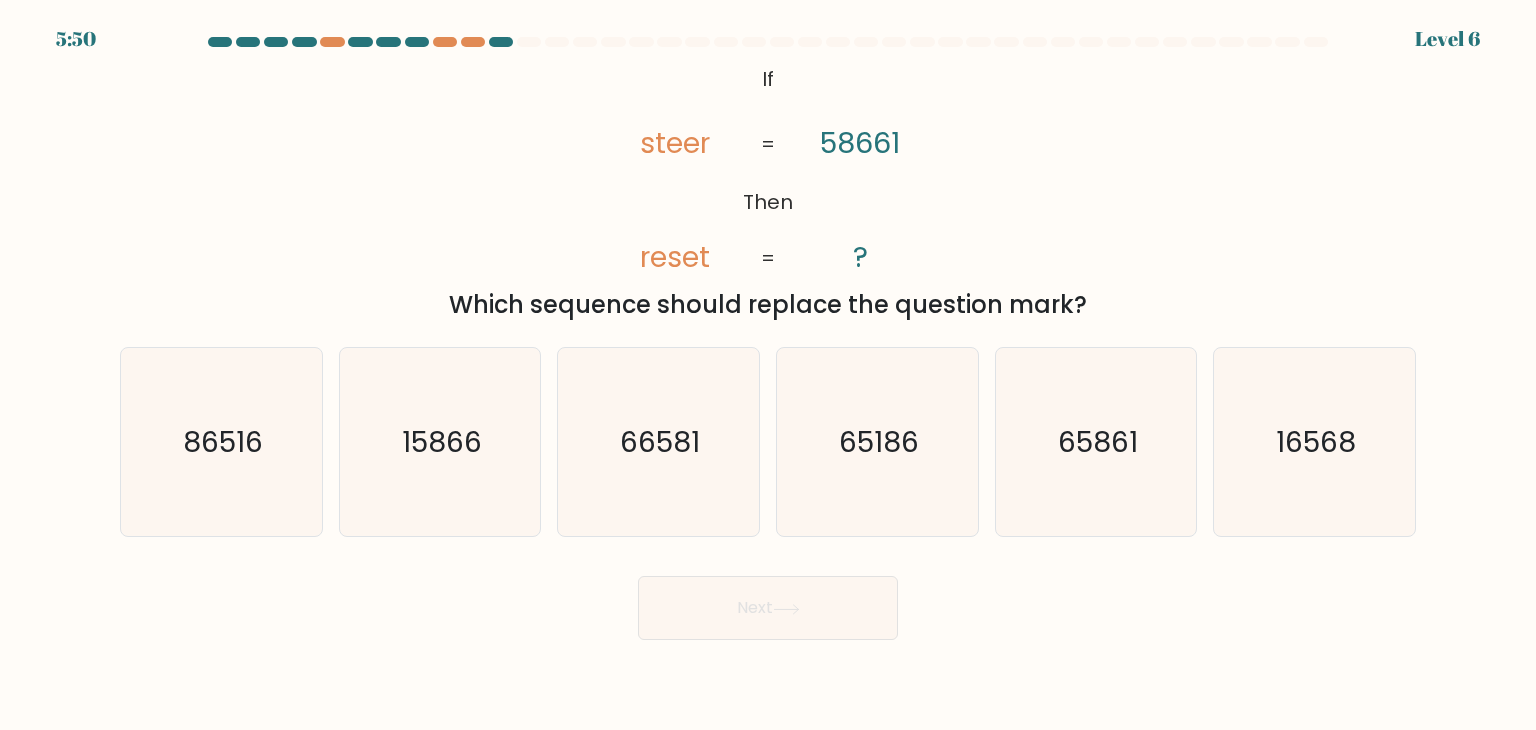 drag, startPoint x: 656, startPoint y: 73, endPoint x: 976, endPoint y: 269, distance: 375.25458 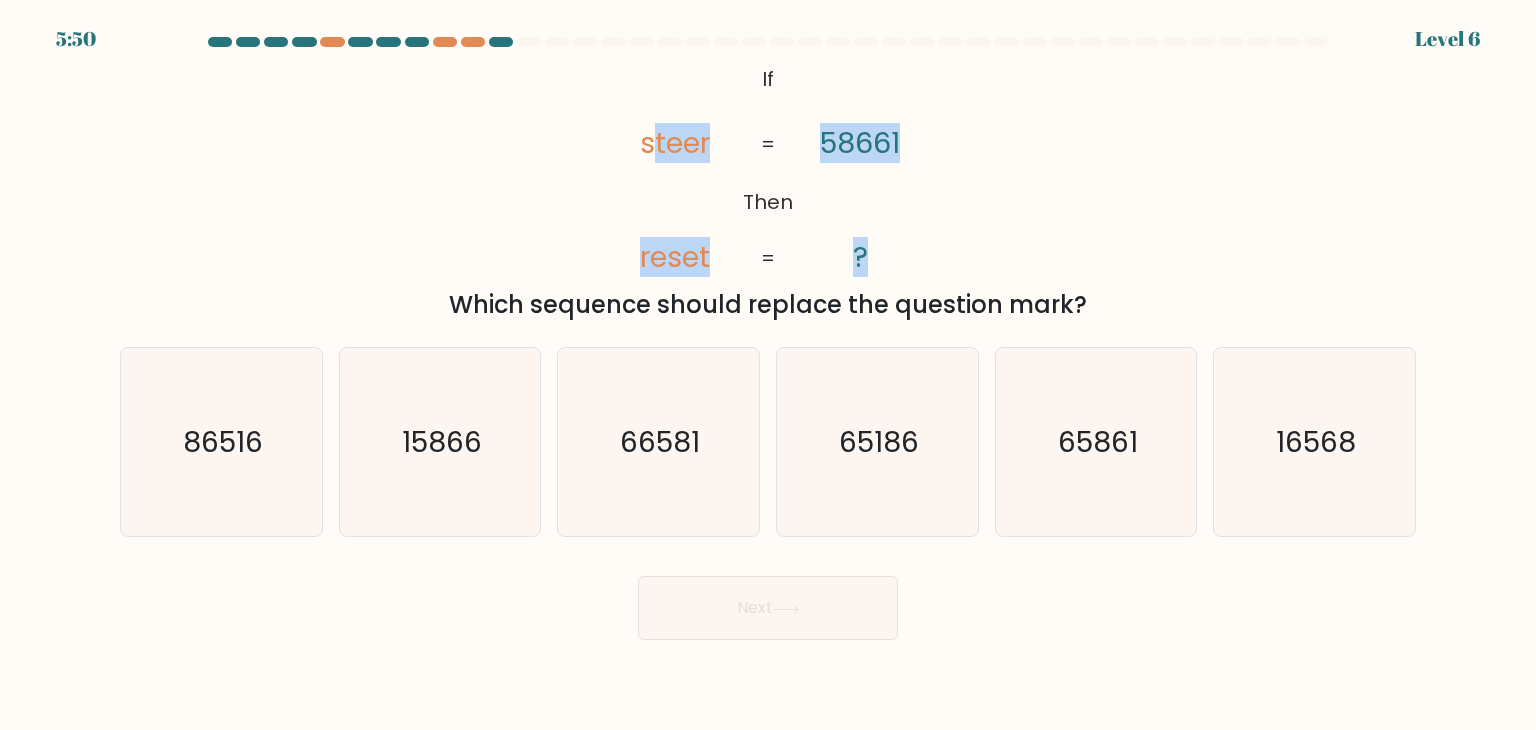 click on "@import url('https://fonts.googleapis.com/css?family=Abril+Fatface:400,100,100italic,300,300italic,400italic,500,500italic,700,700italic,900,900italic');           If       Then       steer       reset       58661       ?       =       =
Which sequence should replace the question mark?" at bounding box center [768, 191] 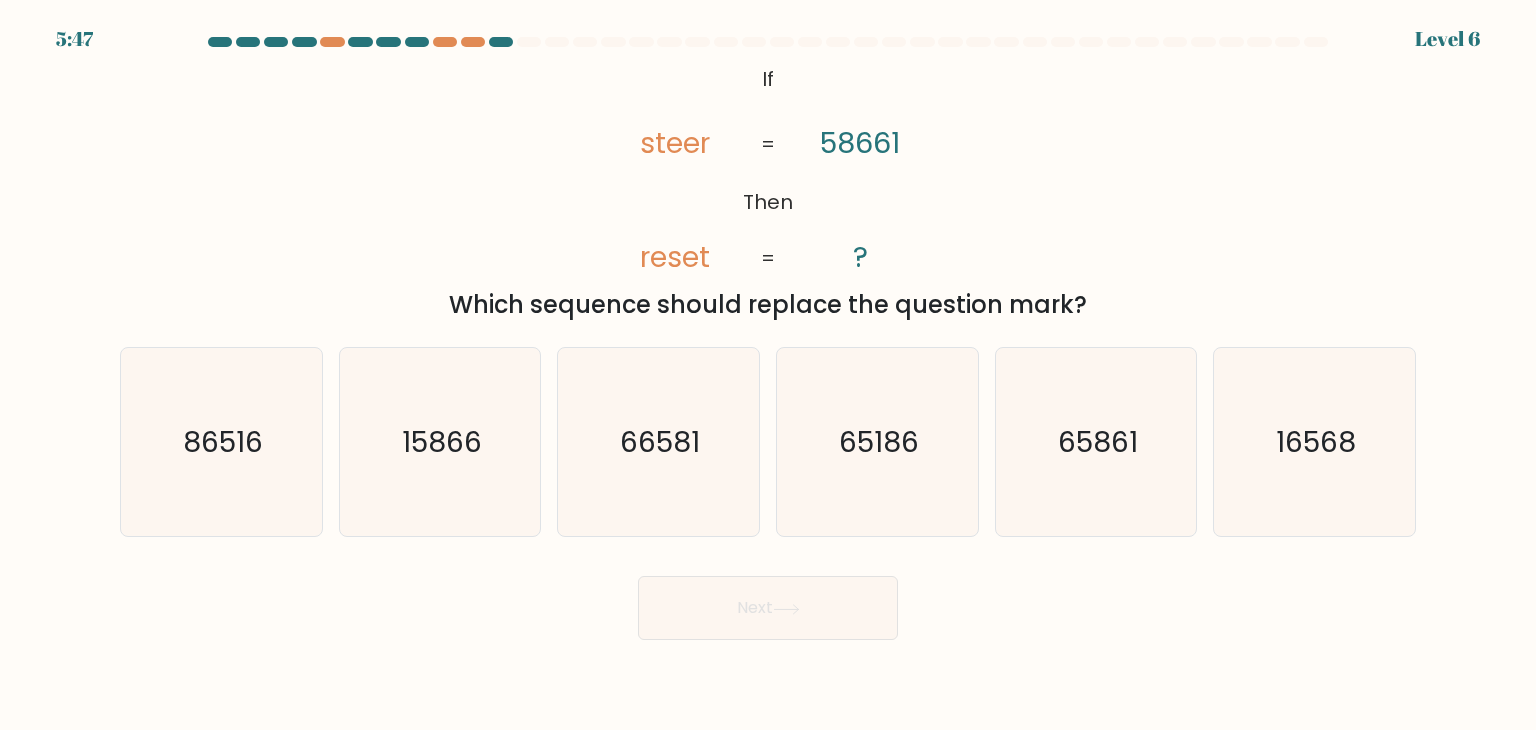 drag, startPoint x: 1112, startPoint y: 285, endPoint x: 656, endPoint y: 41, distance: 517.17694 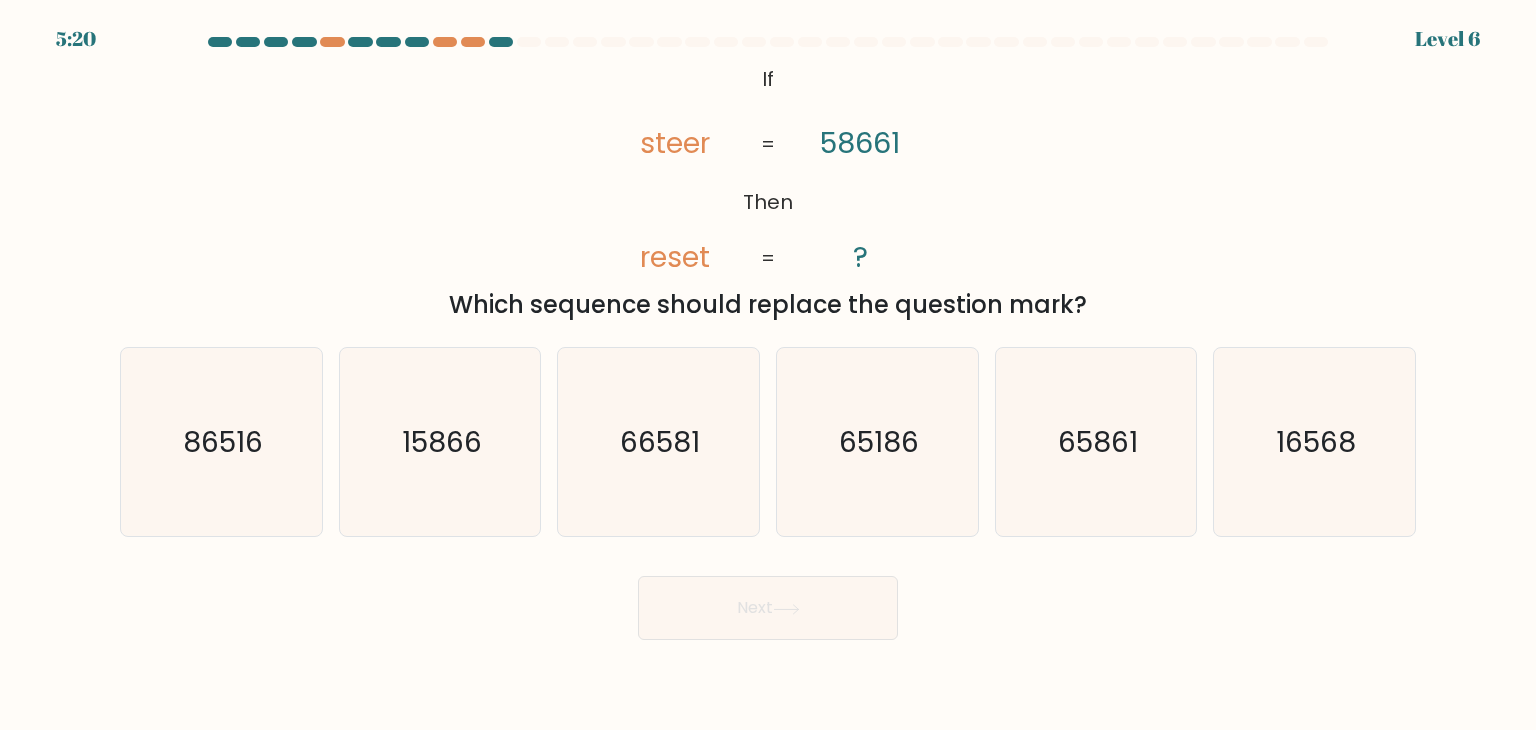 click on "@import url('https://fonts.googleapis.com/css?family=Abril+Fatface:400,100,100italic,300,300italic,400italic,500,500italic,700,700italic,900,900italic');           If       Then       steer       reset       58661       ?       =       =
Which sequence should replace the question mark?" at bounding box center [768, 191] 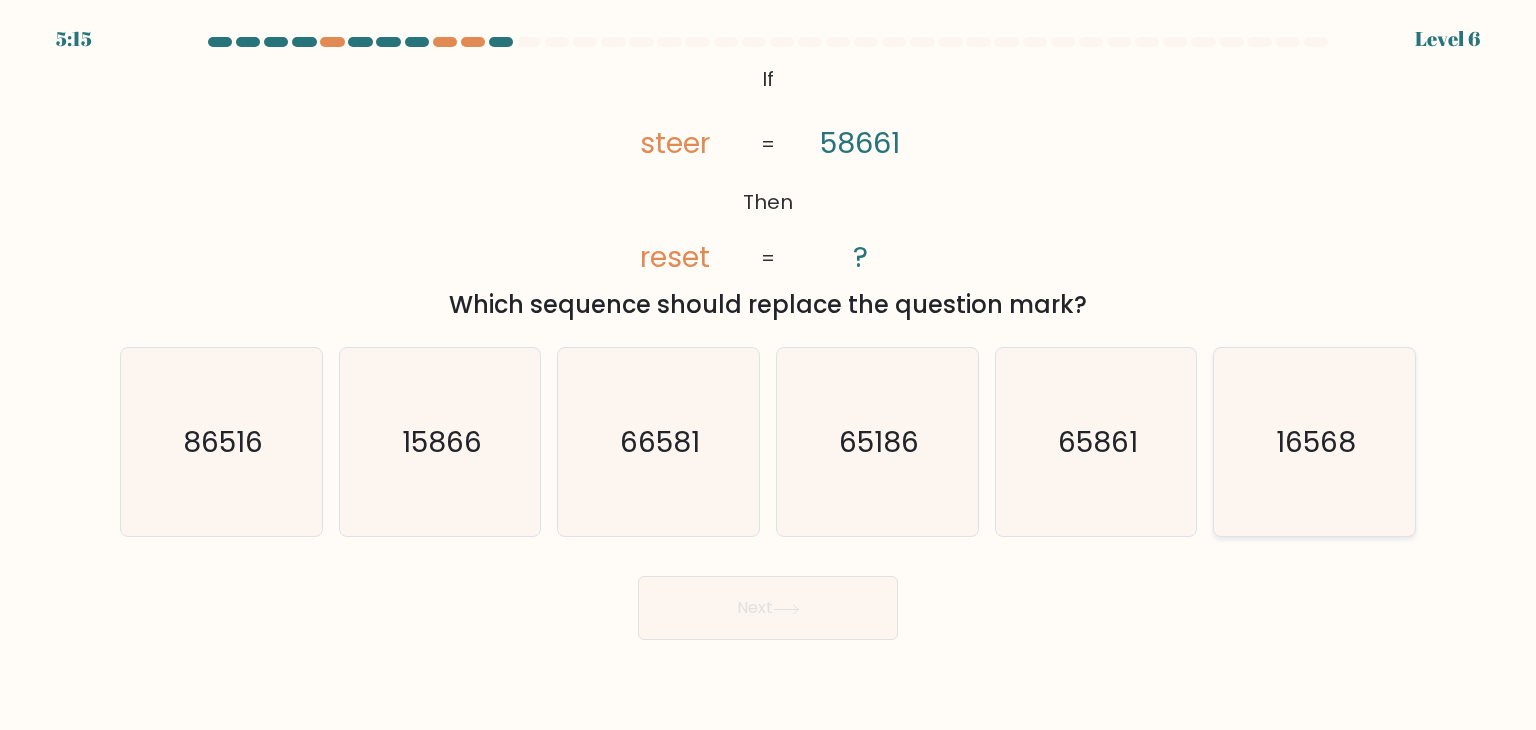 click on "16568" 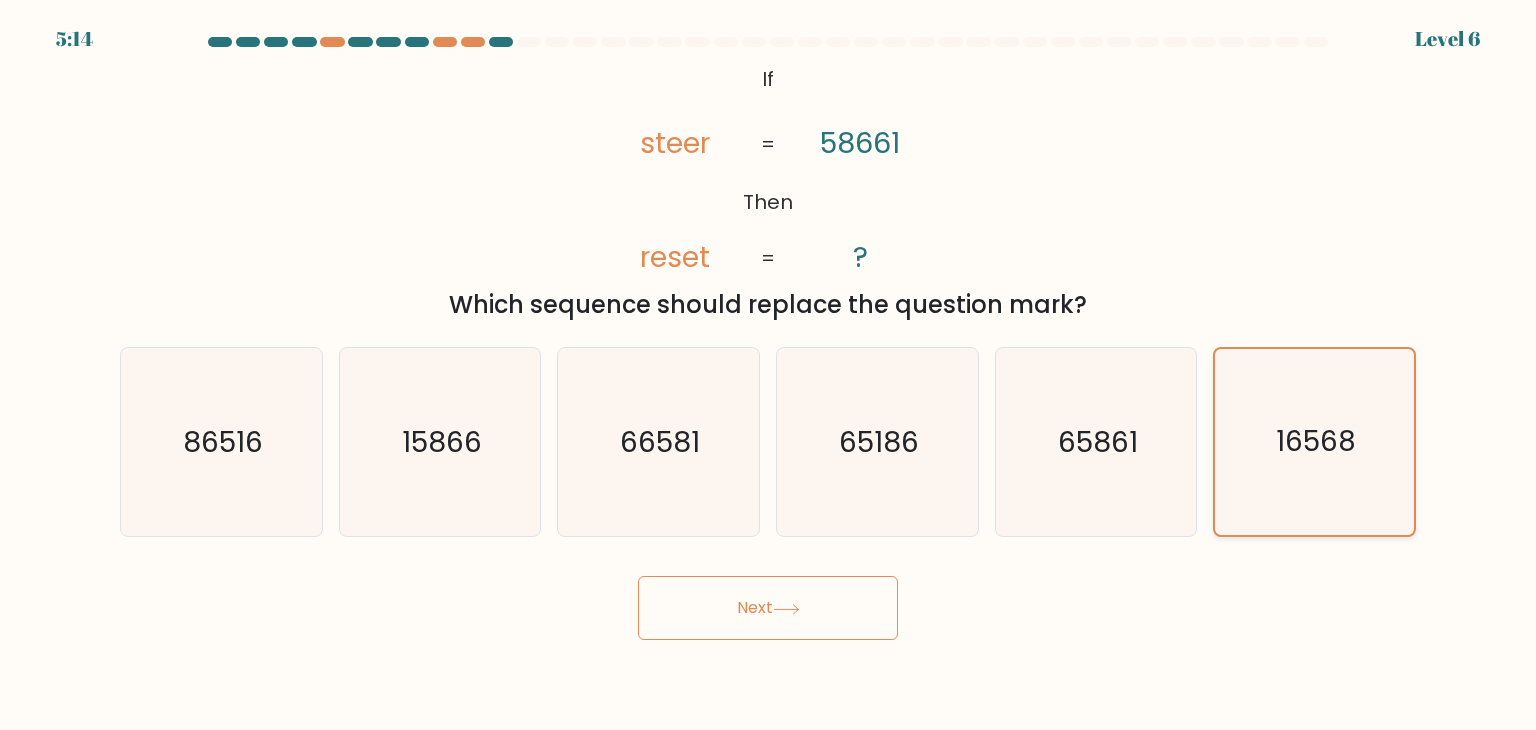 click on "16568" 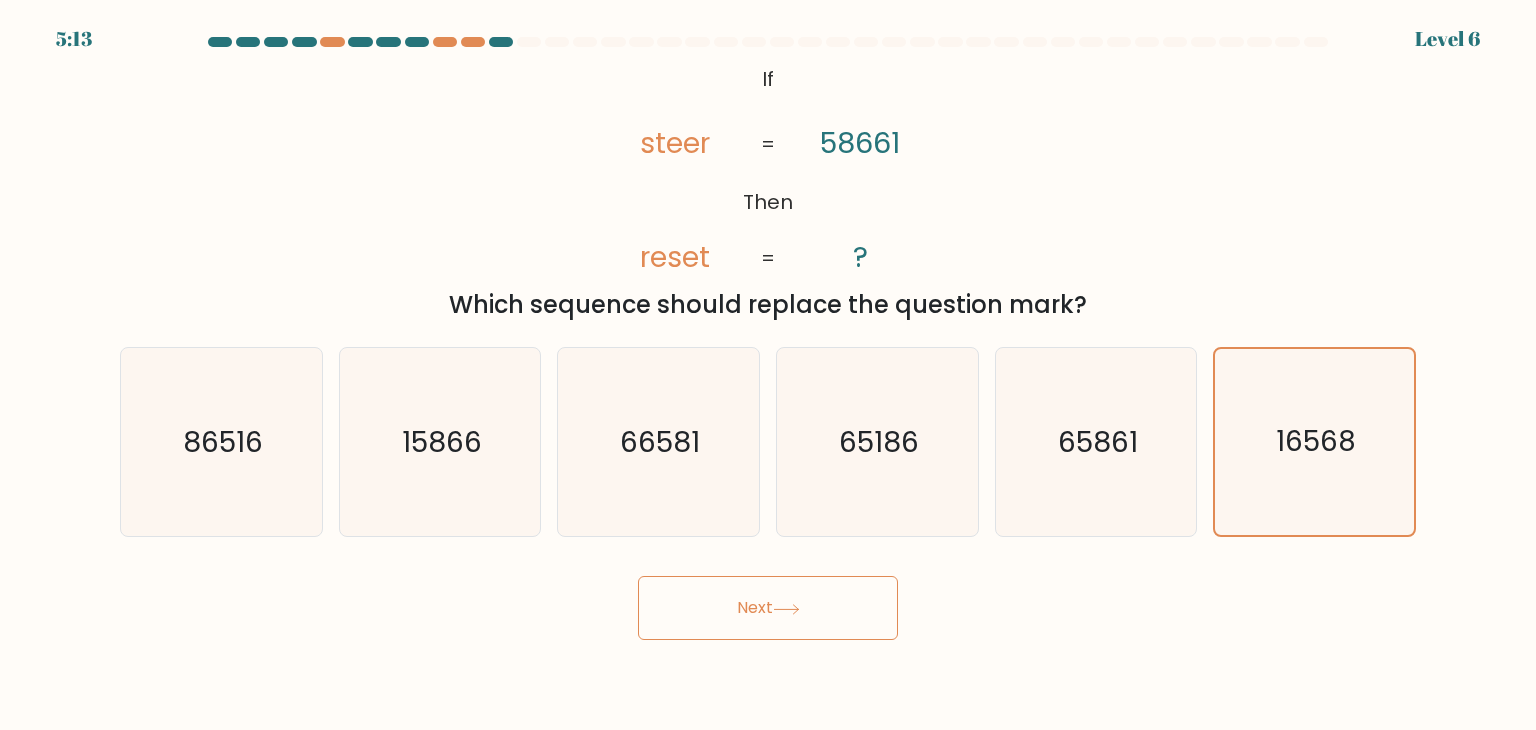 click on "Next" at bounding box center [768, 608] 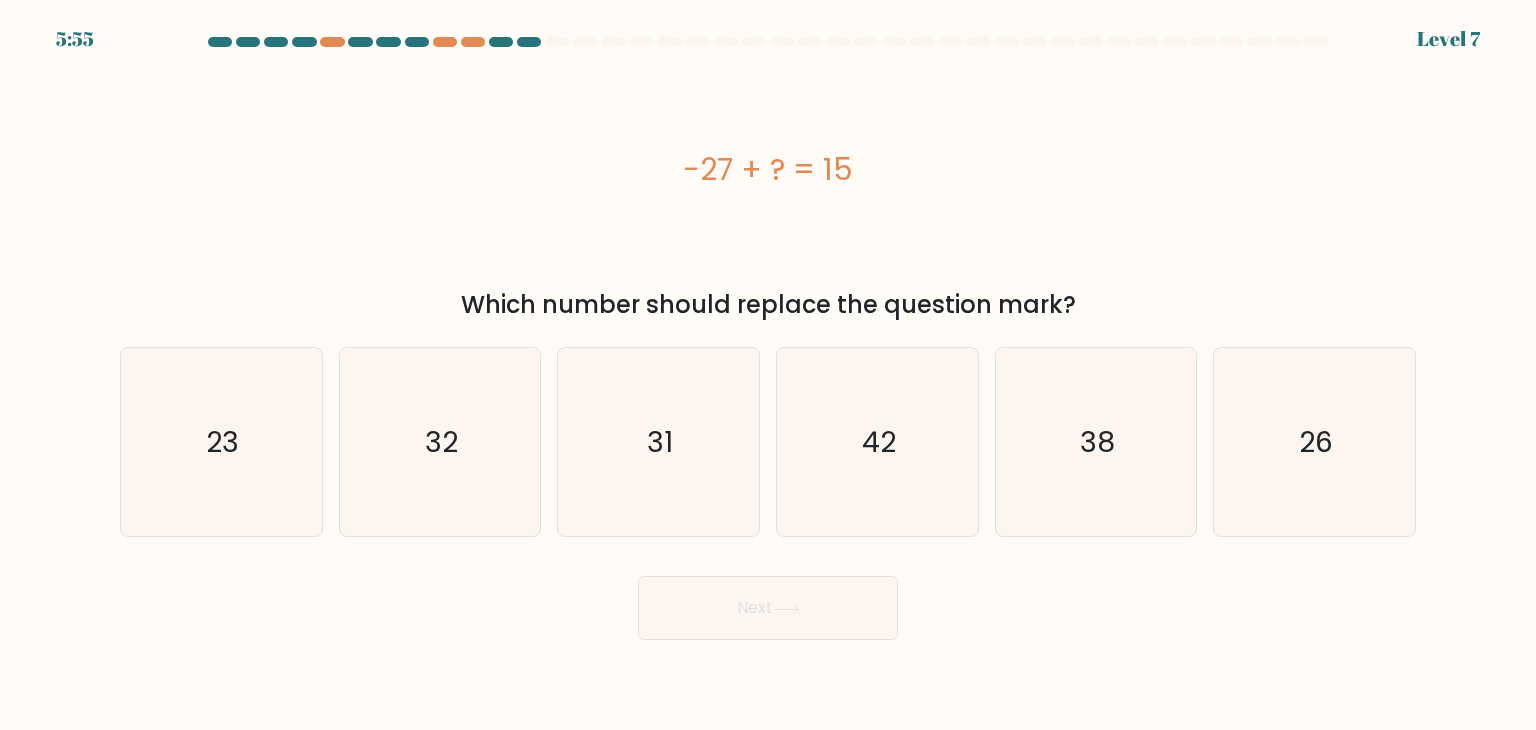 click on "-27 + ?  = 15" at bounding box center [768, 169] 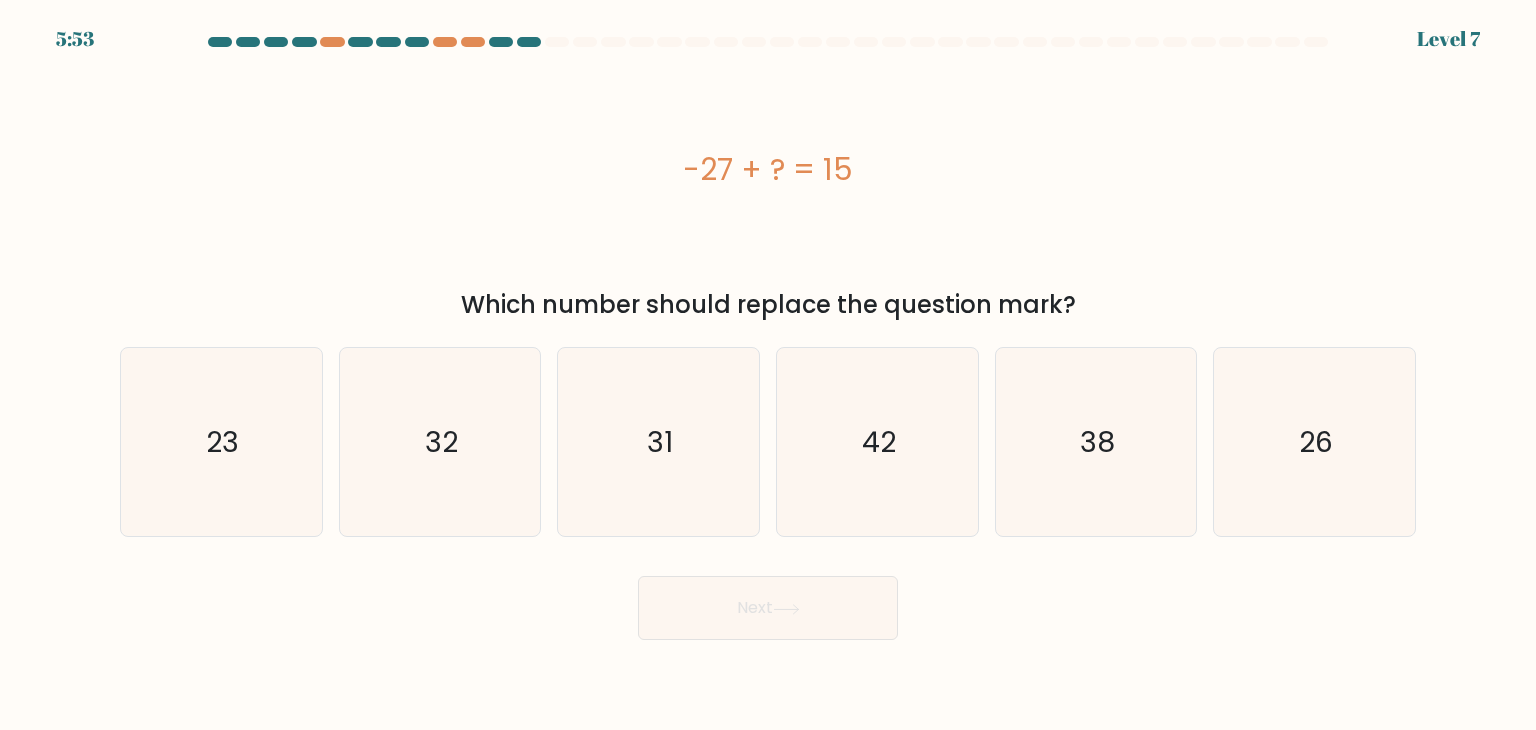 drag, startPoint x: 660, startPoint y: 164, endPoint x: 959, endPoint y: 239, distance: 308.26288 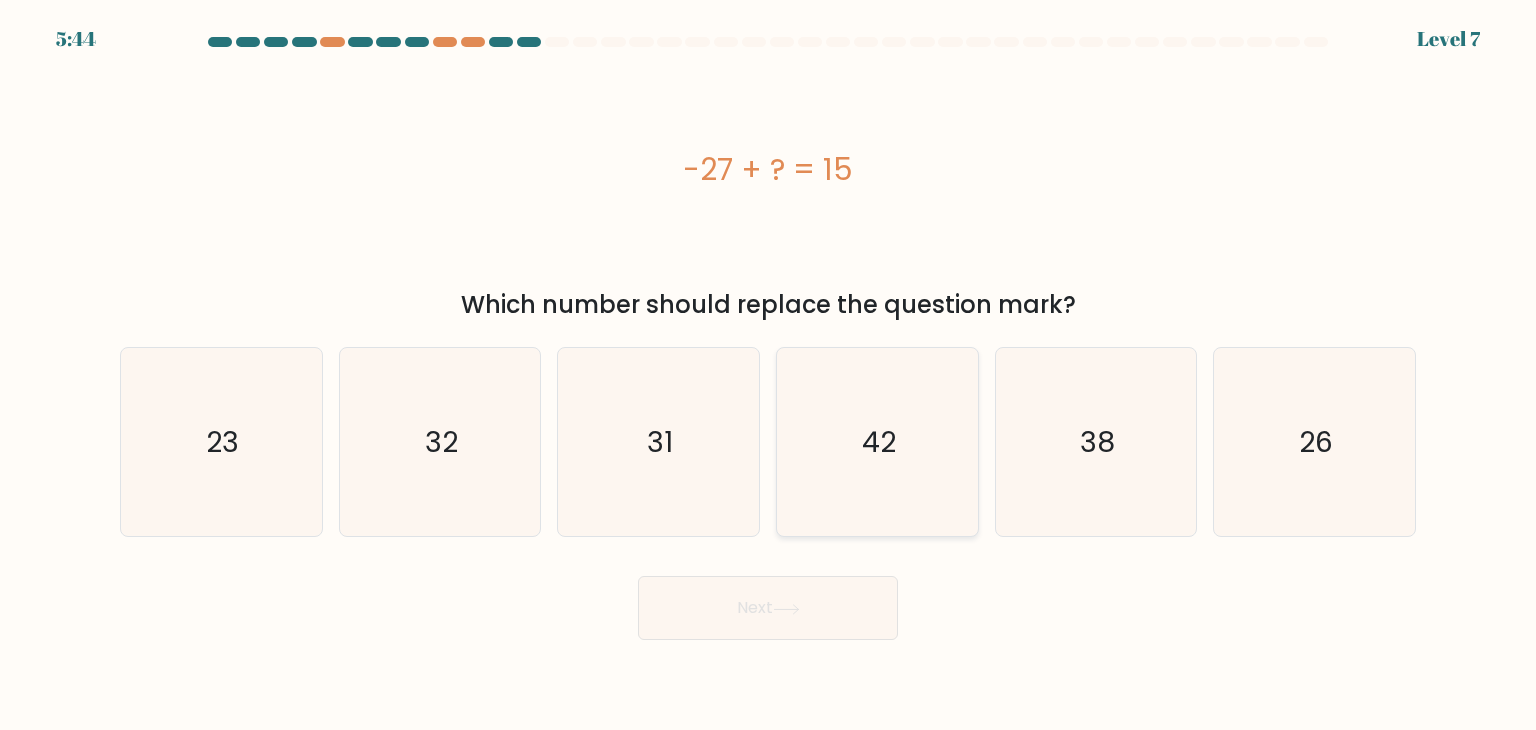 click on "42" 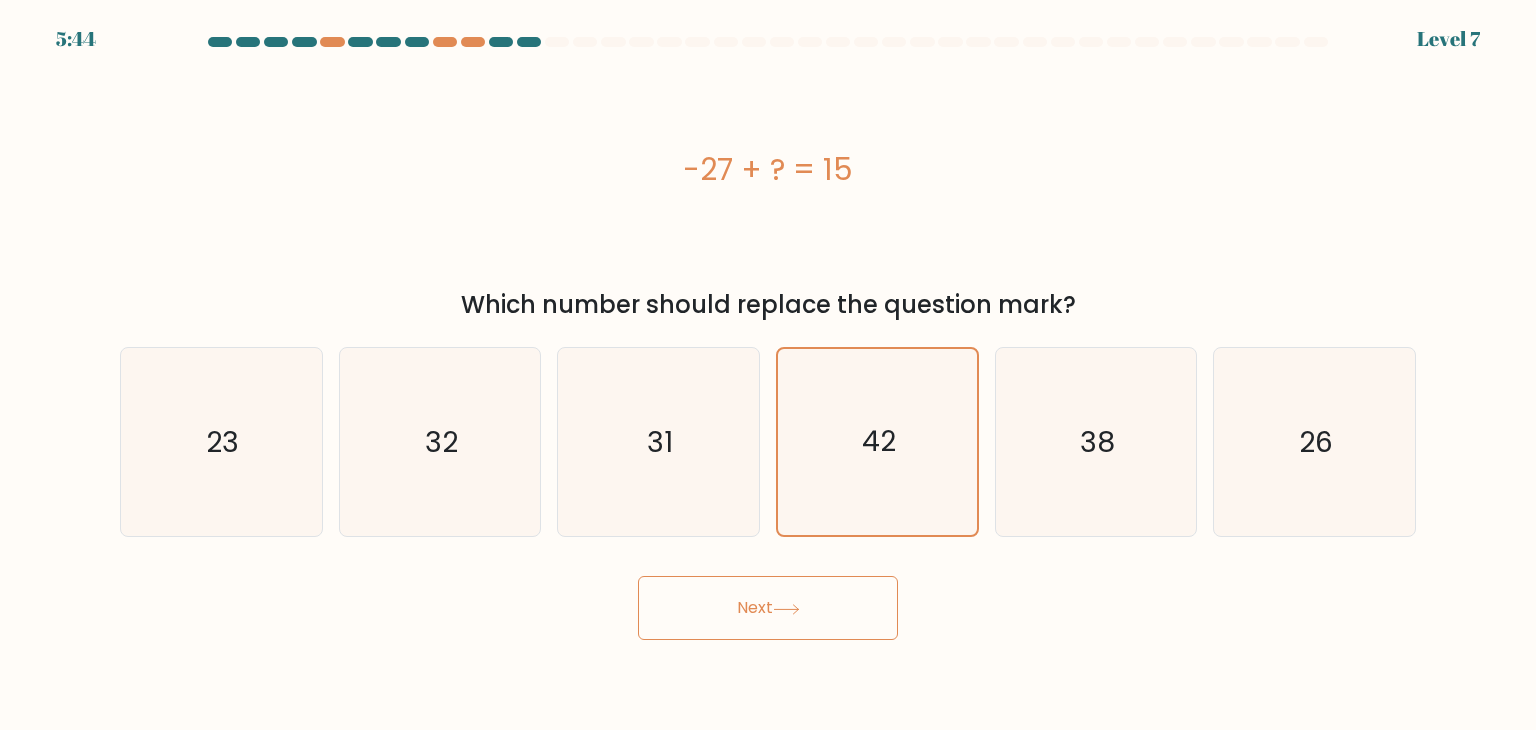 click on "Next" at bounding box center (768, 608) 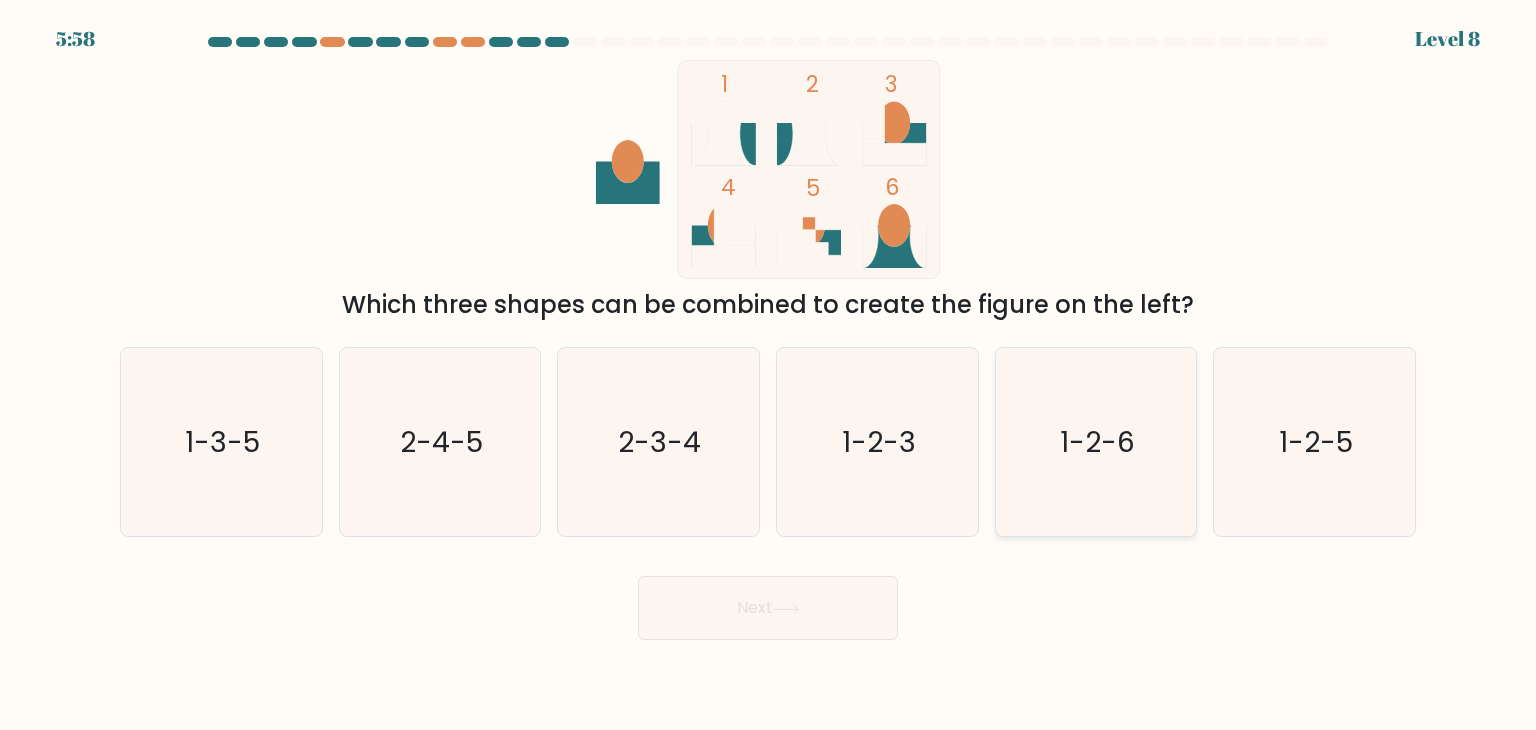 click on "1-2-6" 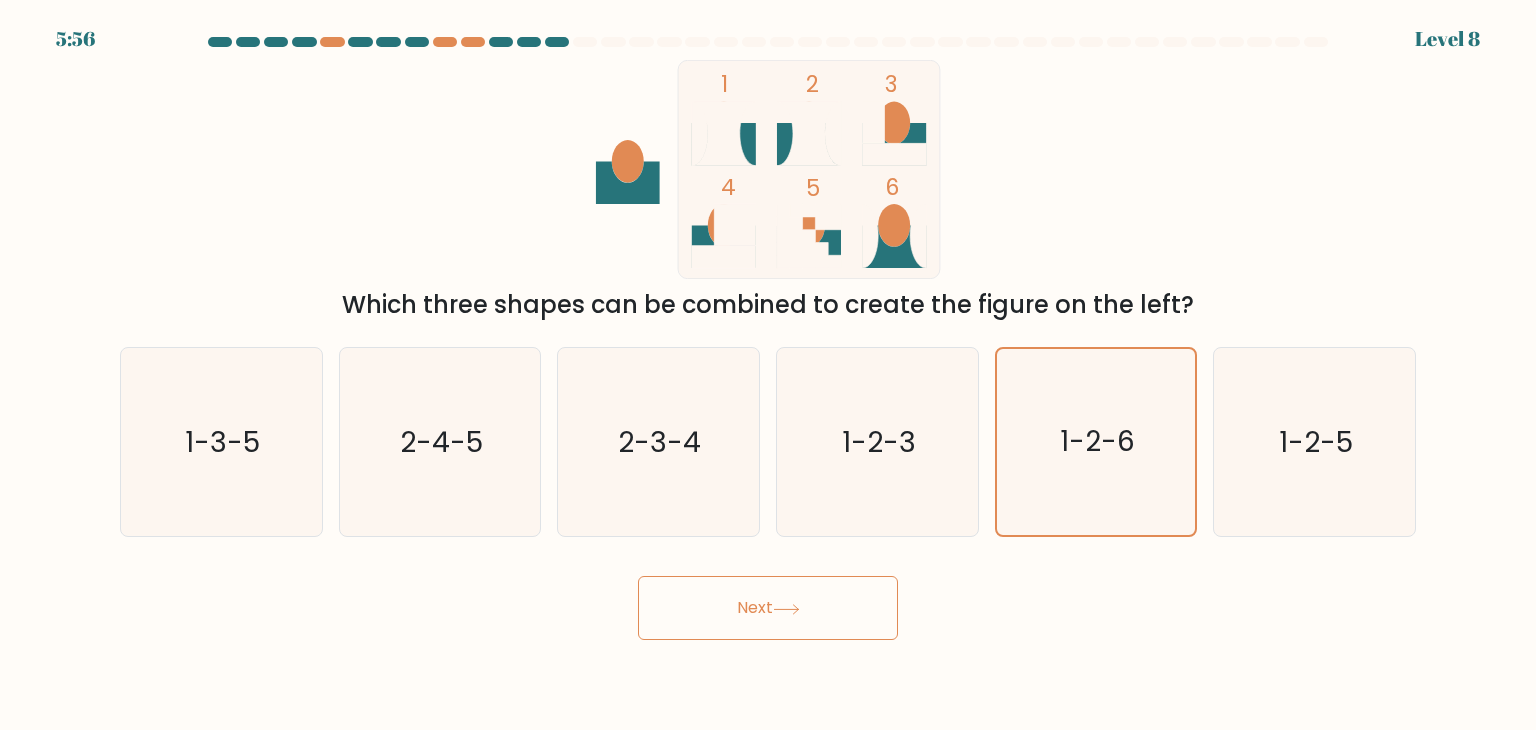 click on "Next" at bounding box center [768, 608] 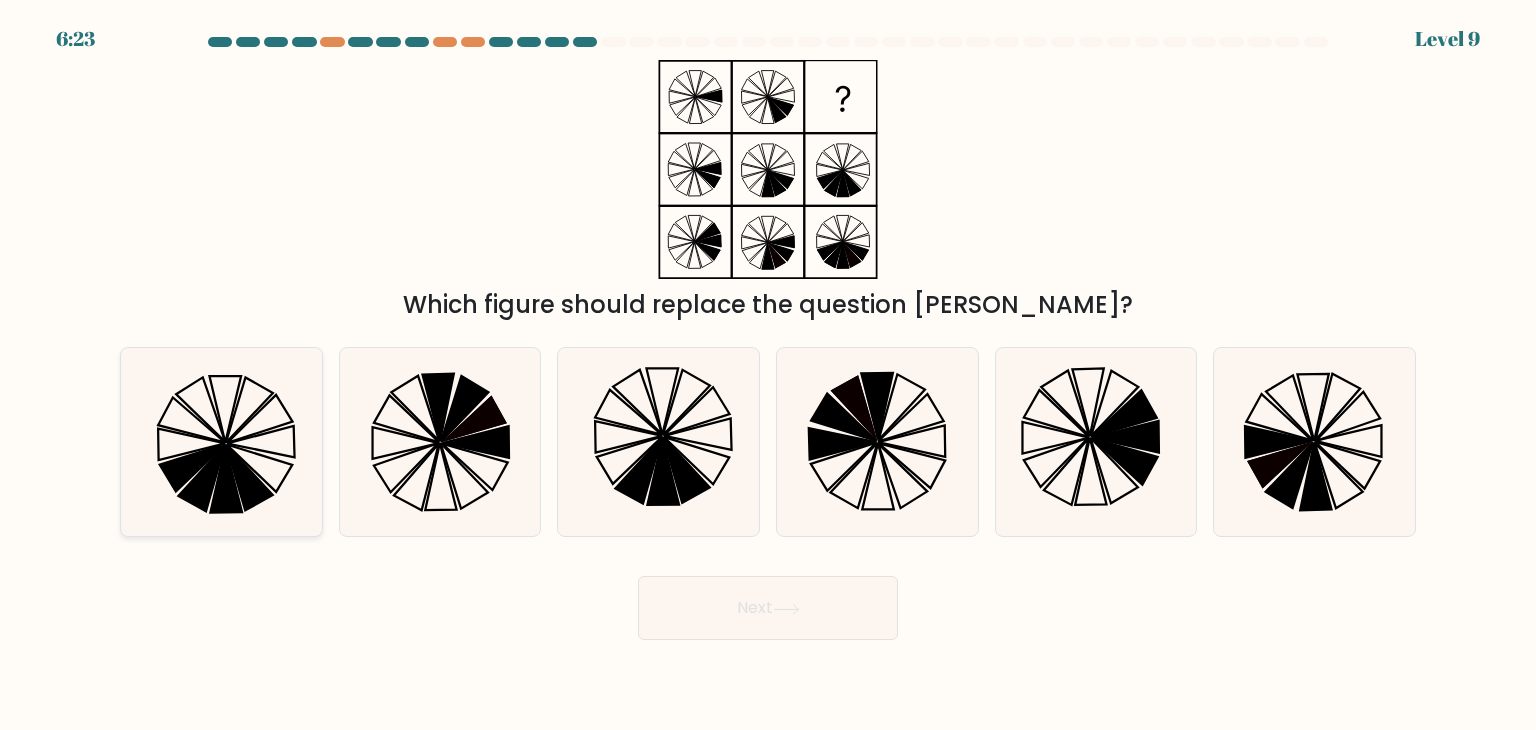 click 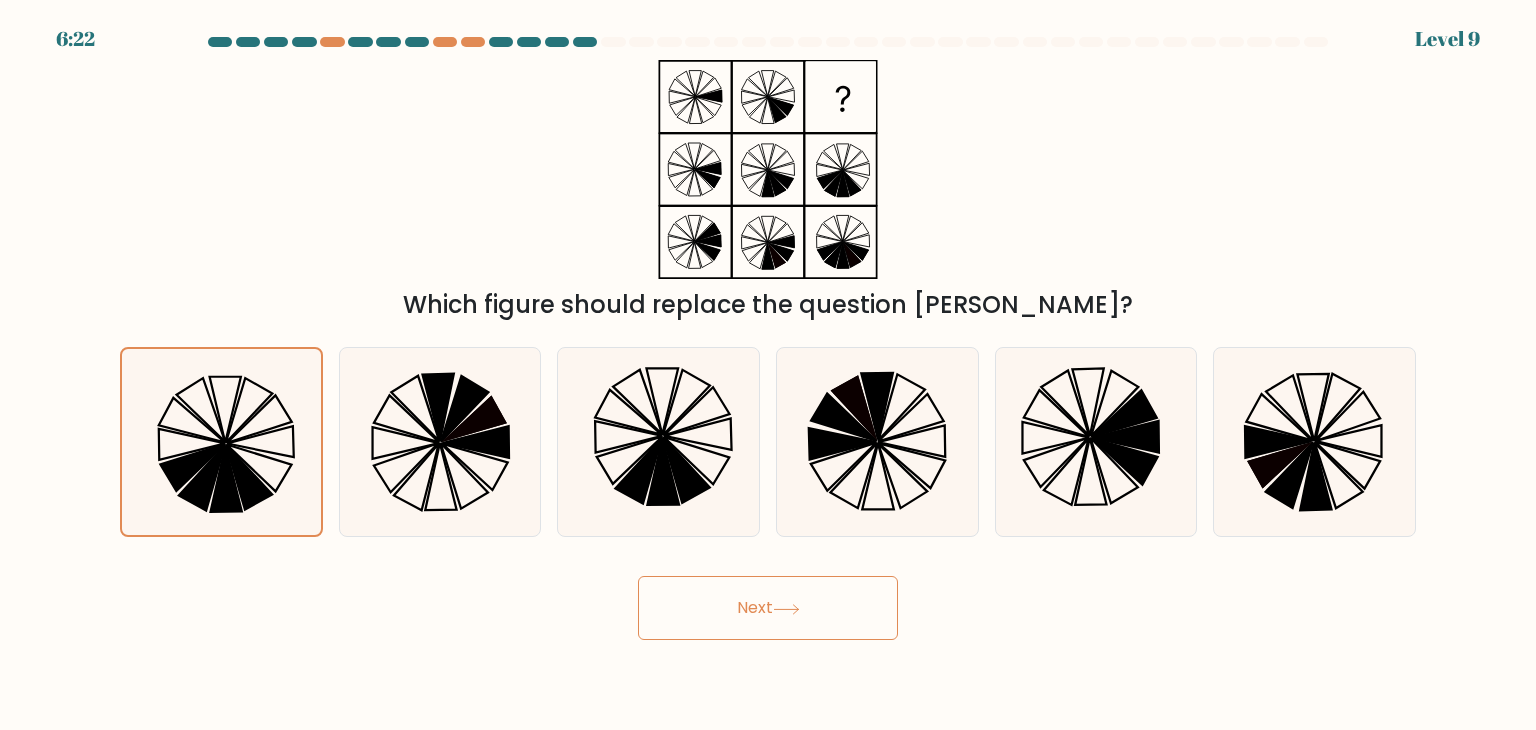 click on "Next" at bounding box center (768, 608) 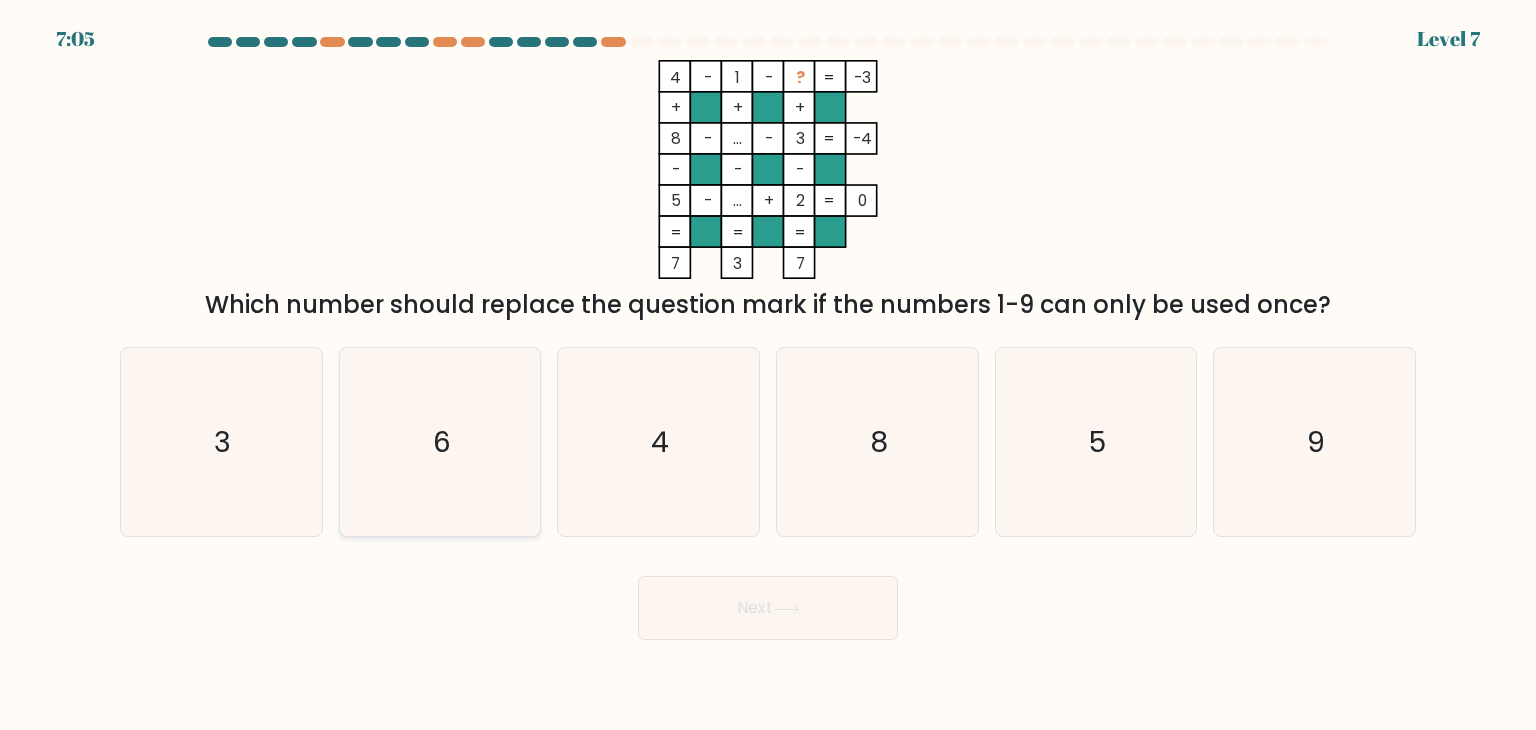 click on "6" 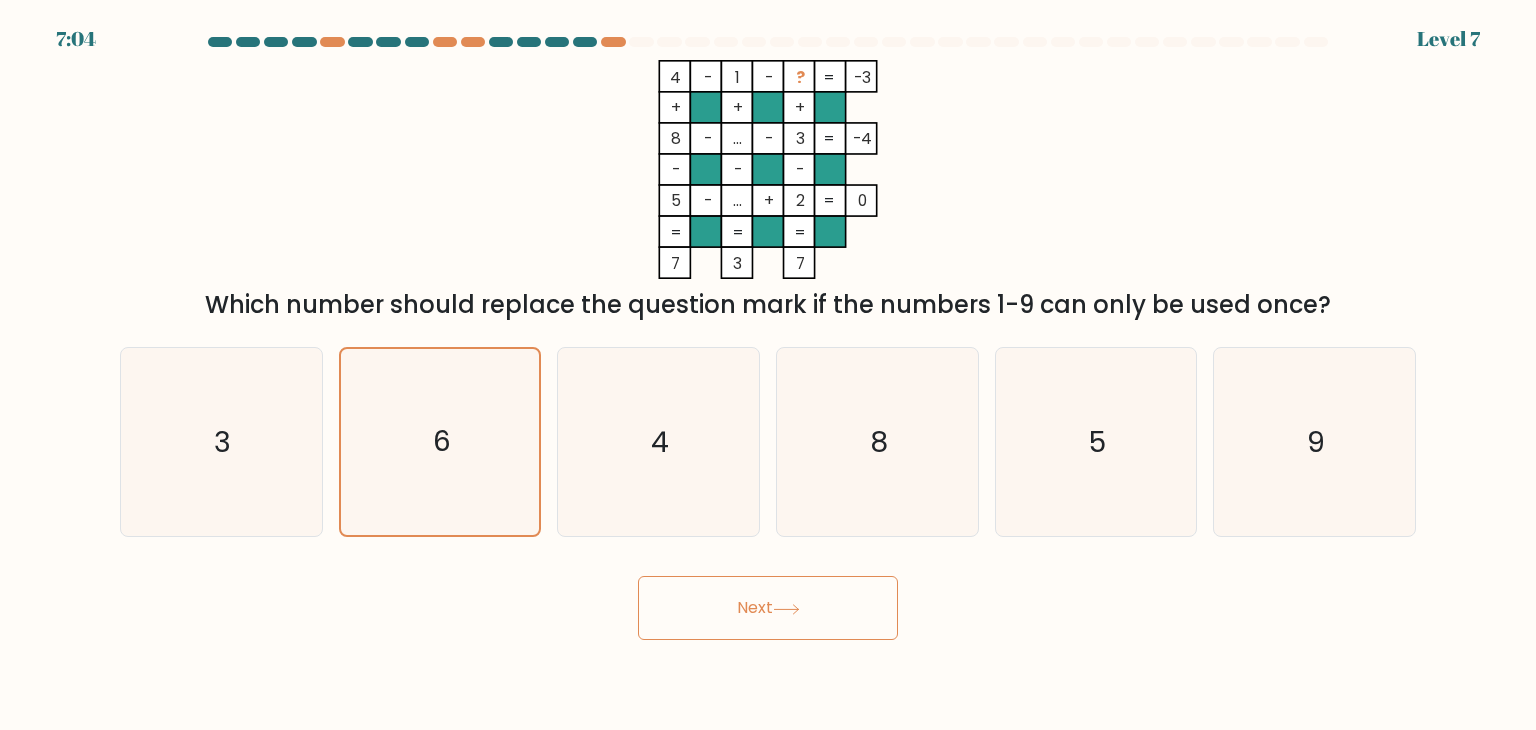 click on "7:04
Level 7" at bounding box center [768, 365] 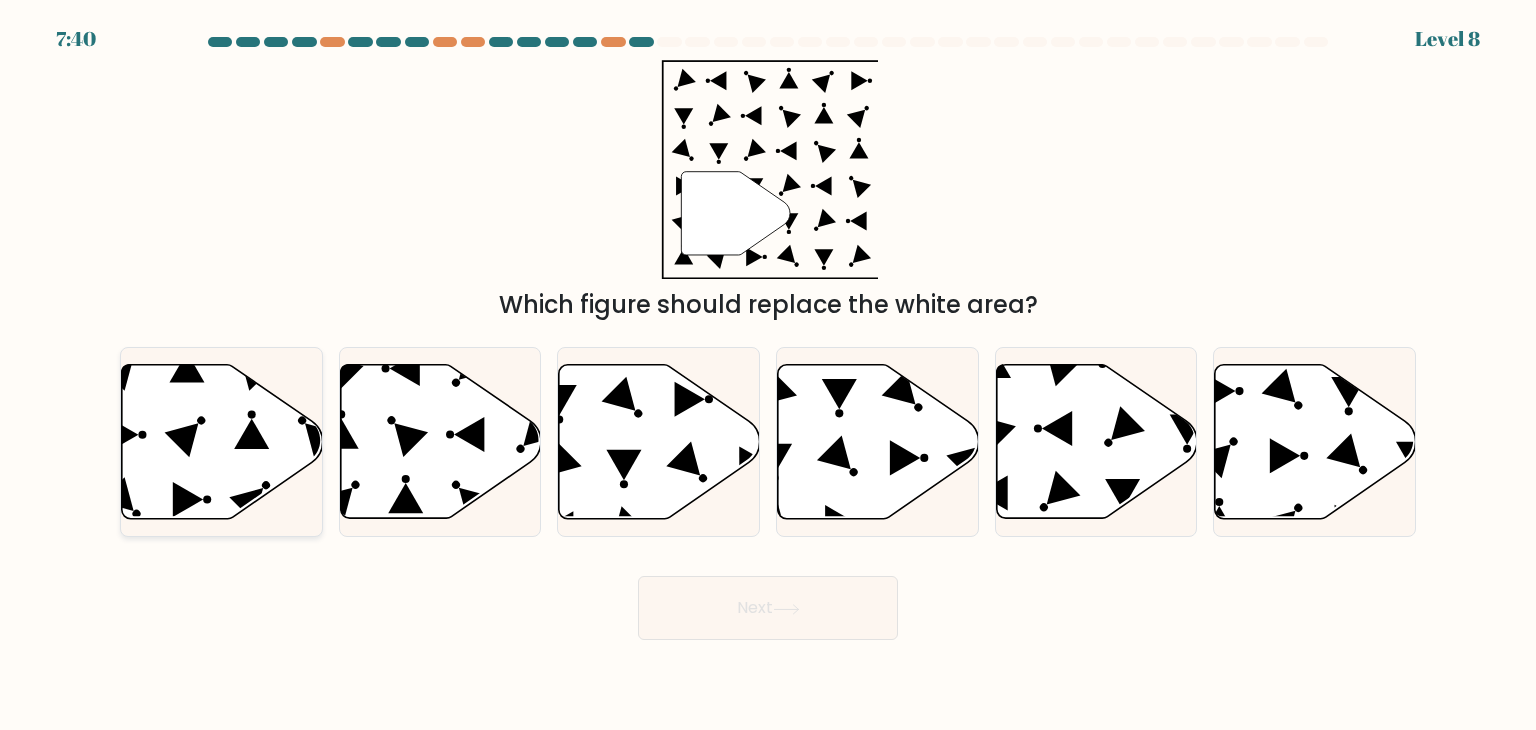 click 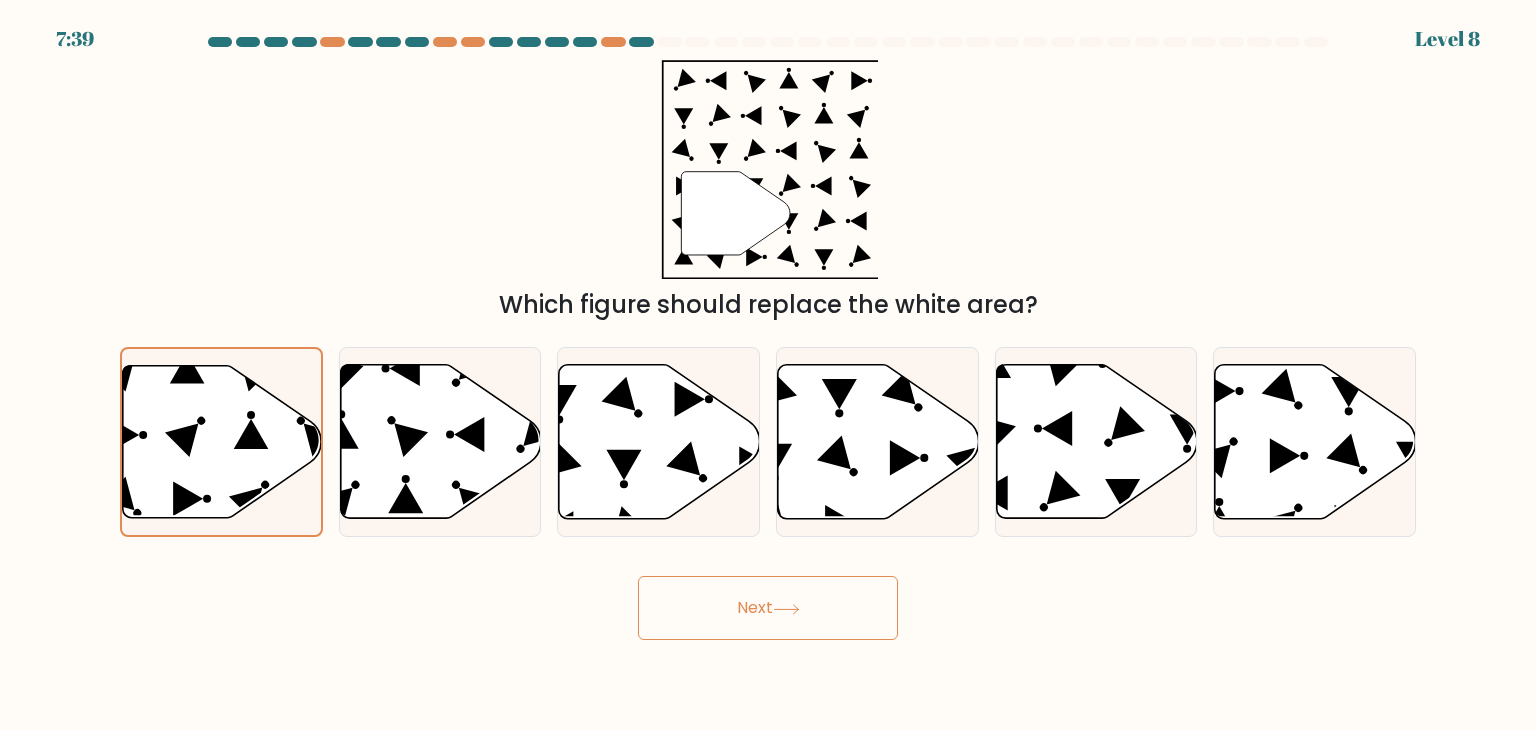 click on "Next" at bounding box center (768, 608) 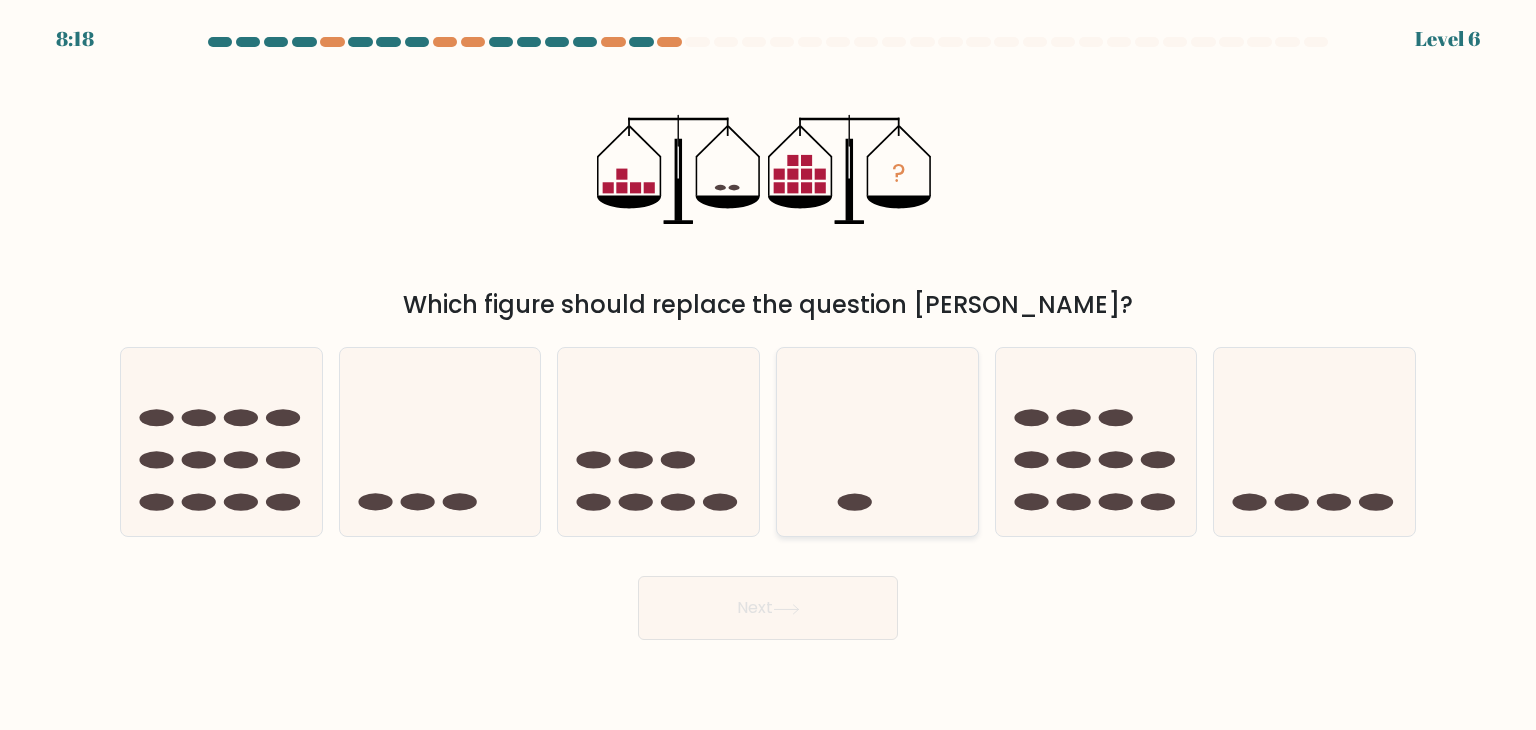 click 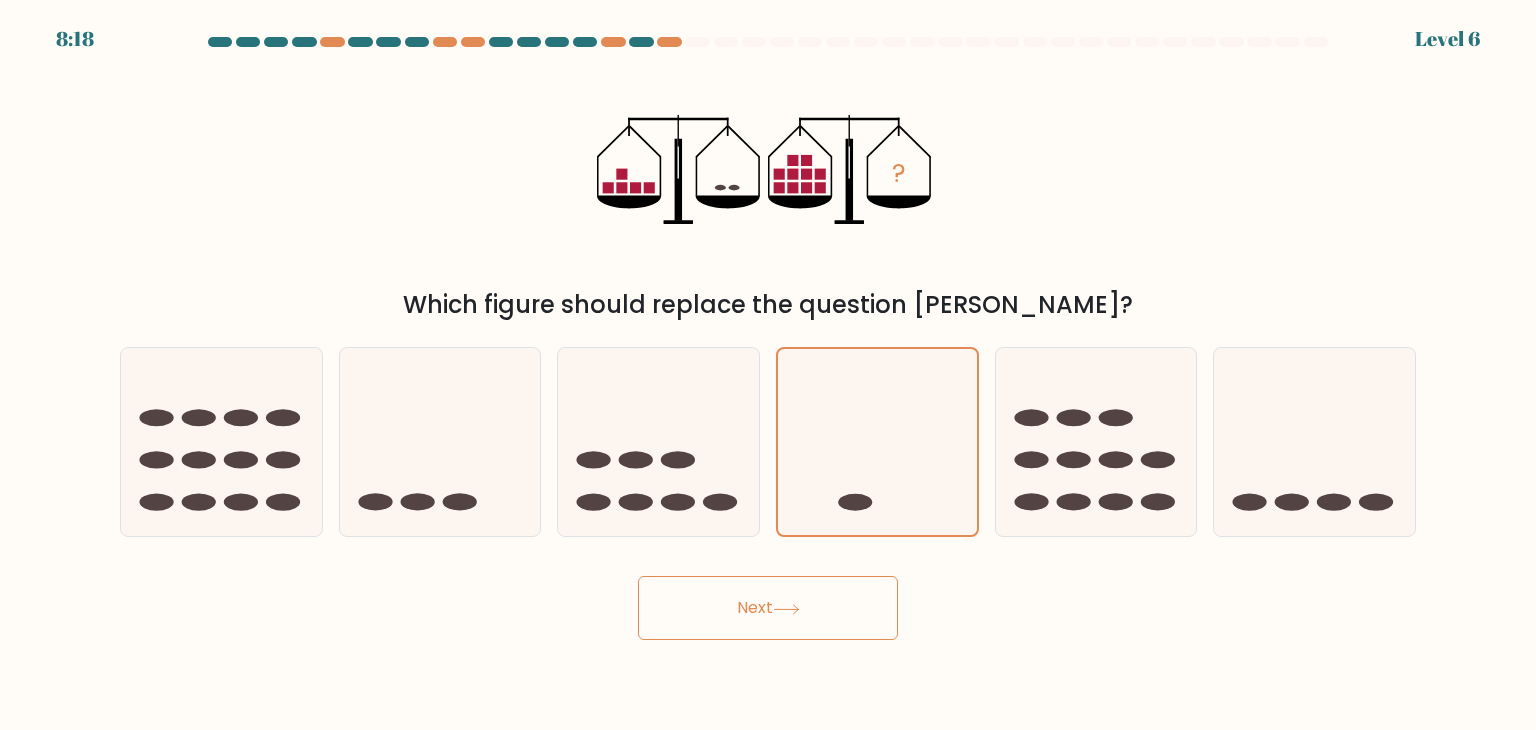 click on "Next" at bounding box center (768, 608) 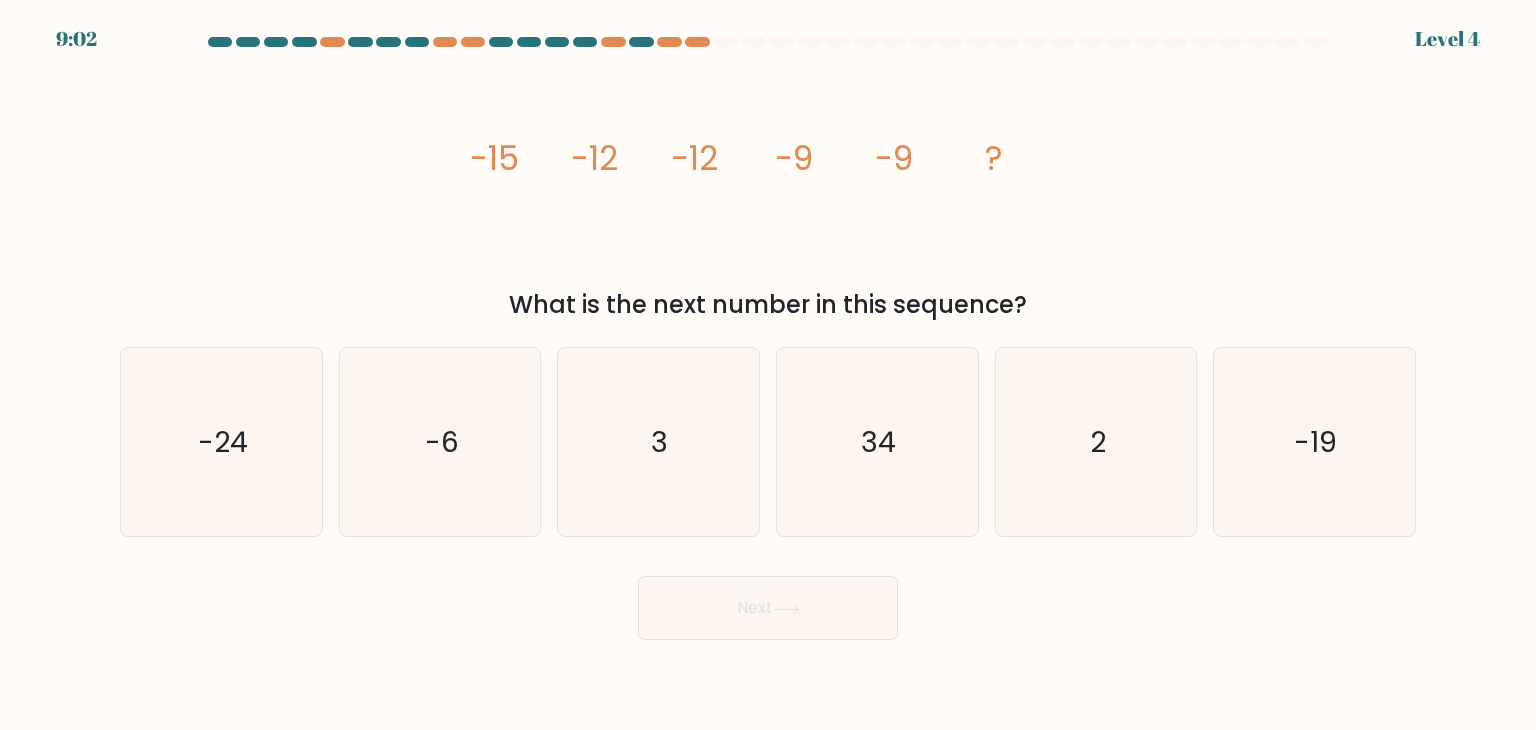 click on "c.
3" at bounding box center [658, 442] 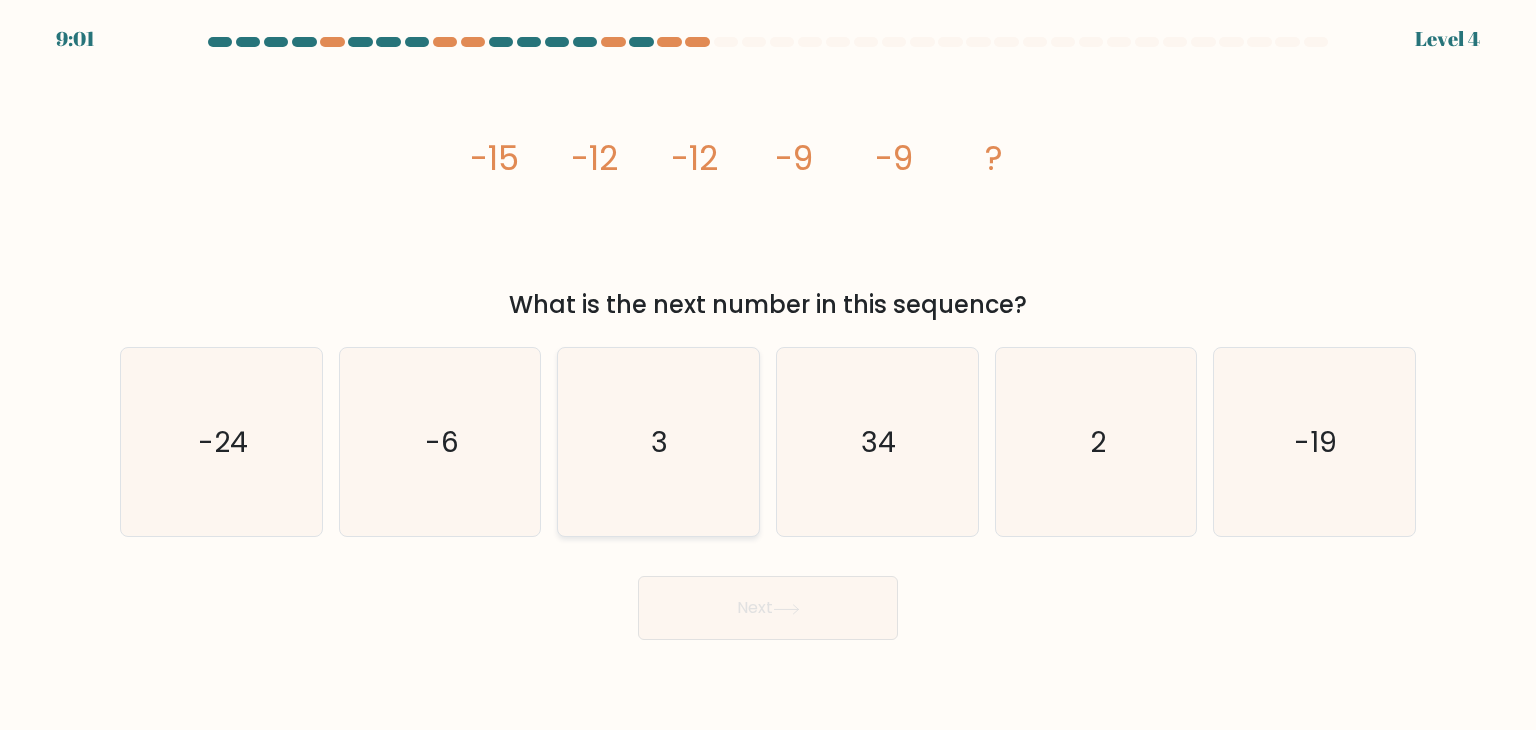 click on "3" 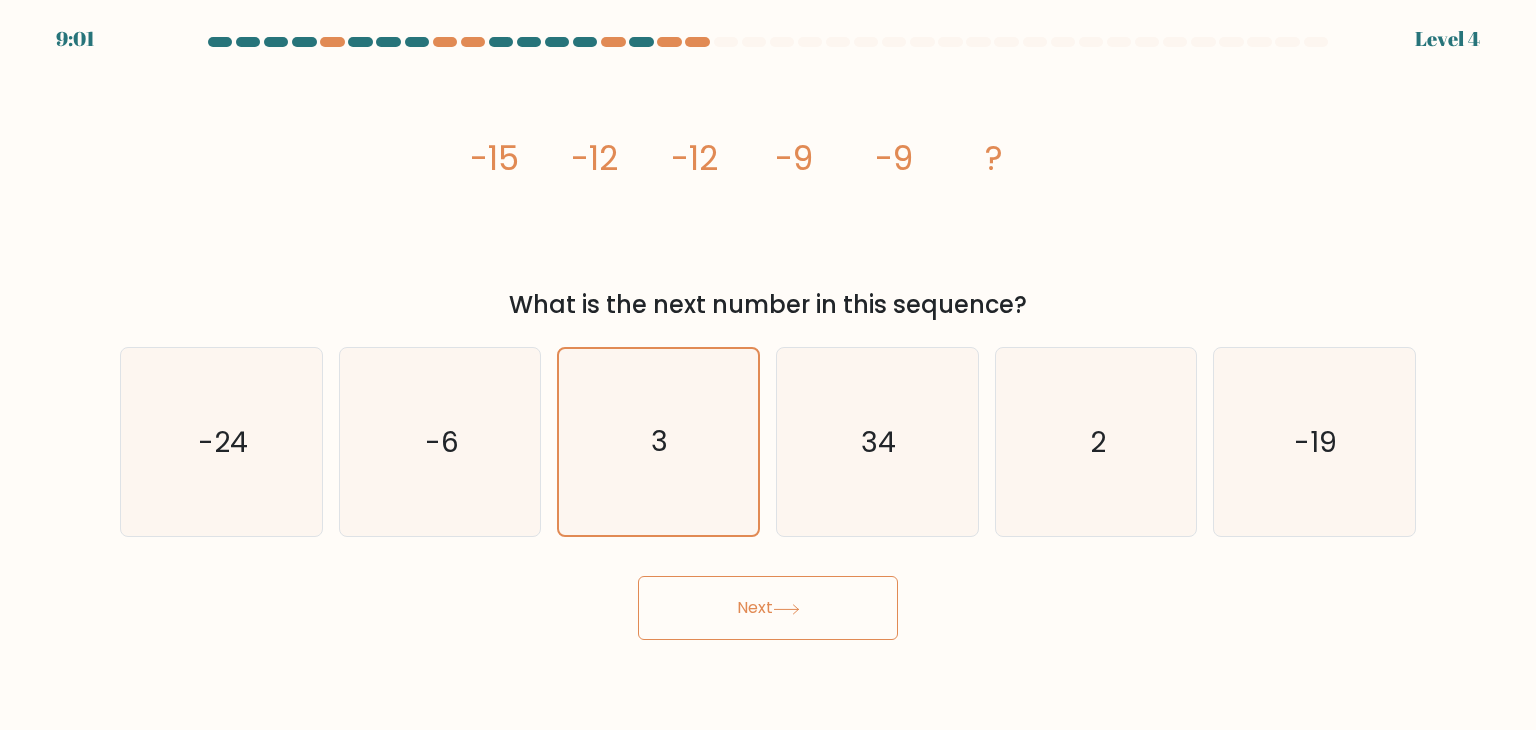 click on "Next" at bounding box center (768, 608) 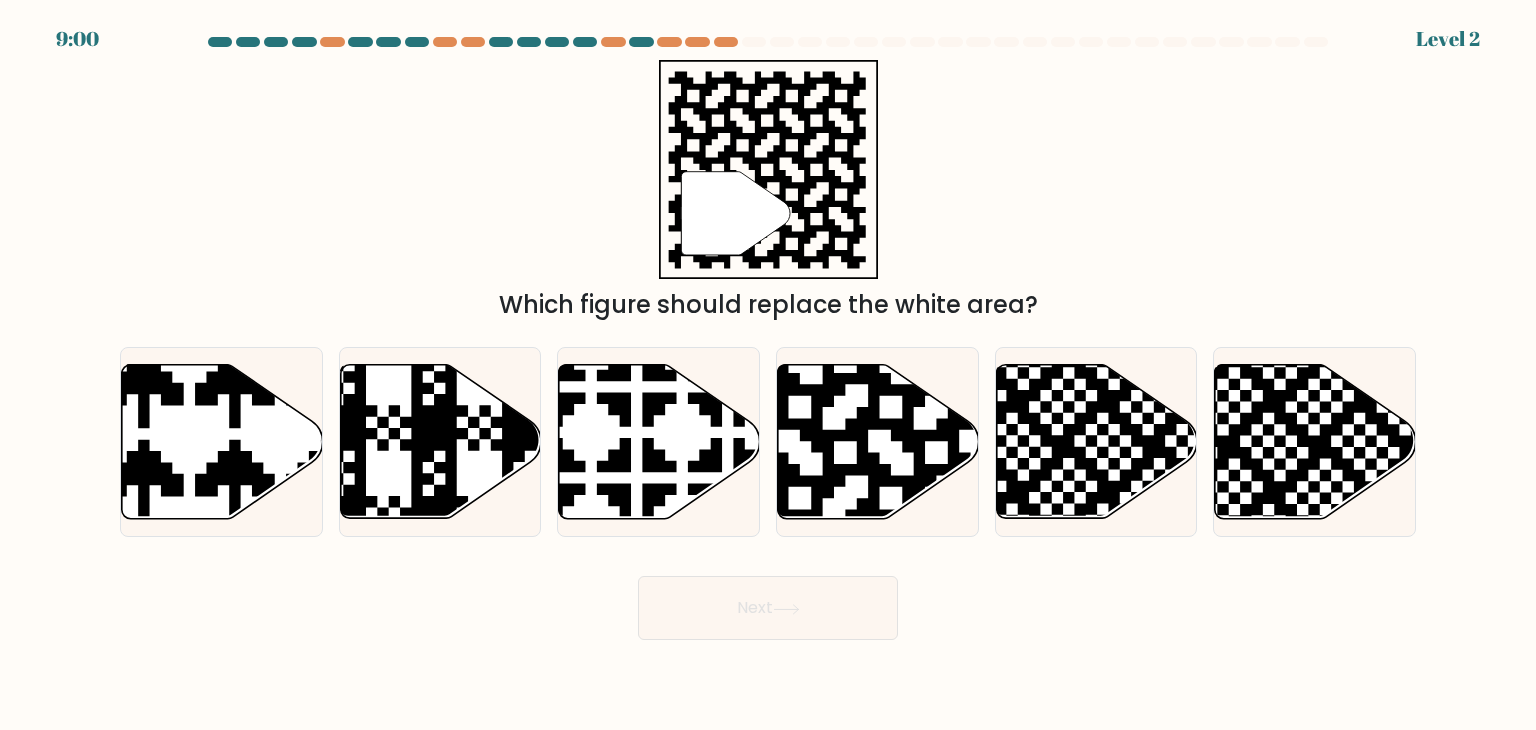 click 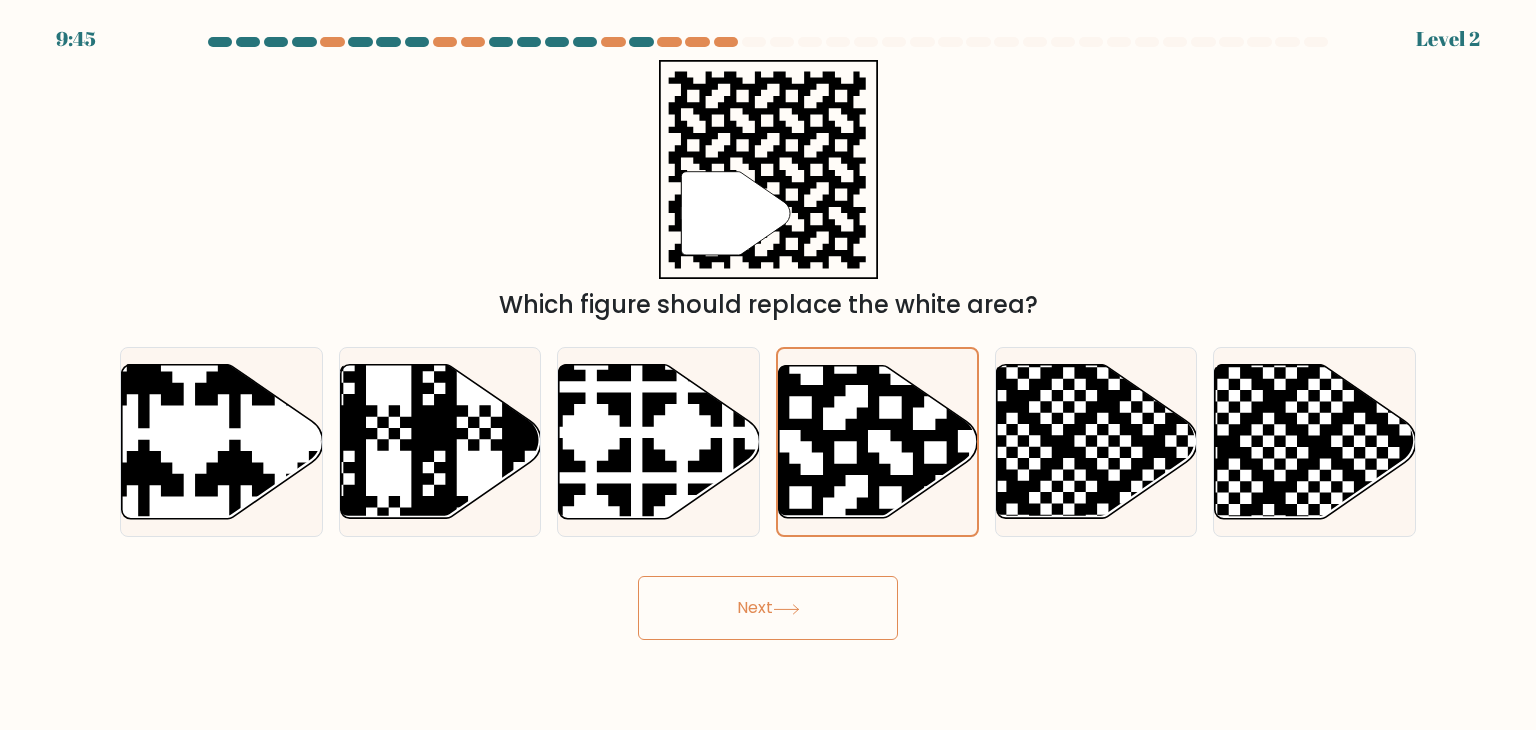 click on "9:45
Level 2" at bounding box center (768, 365) 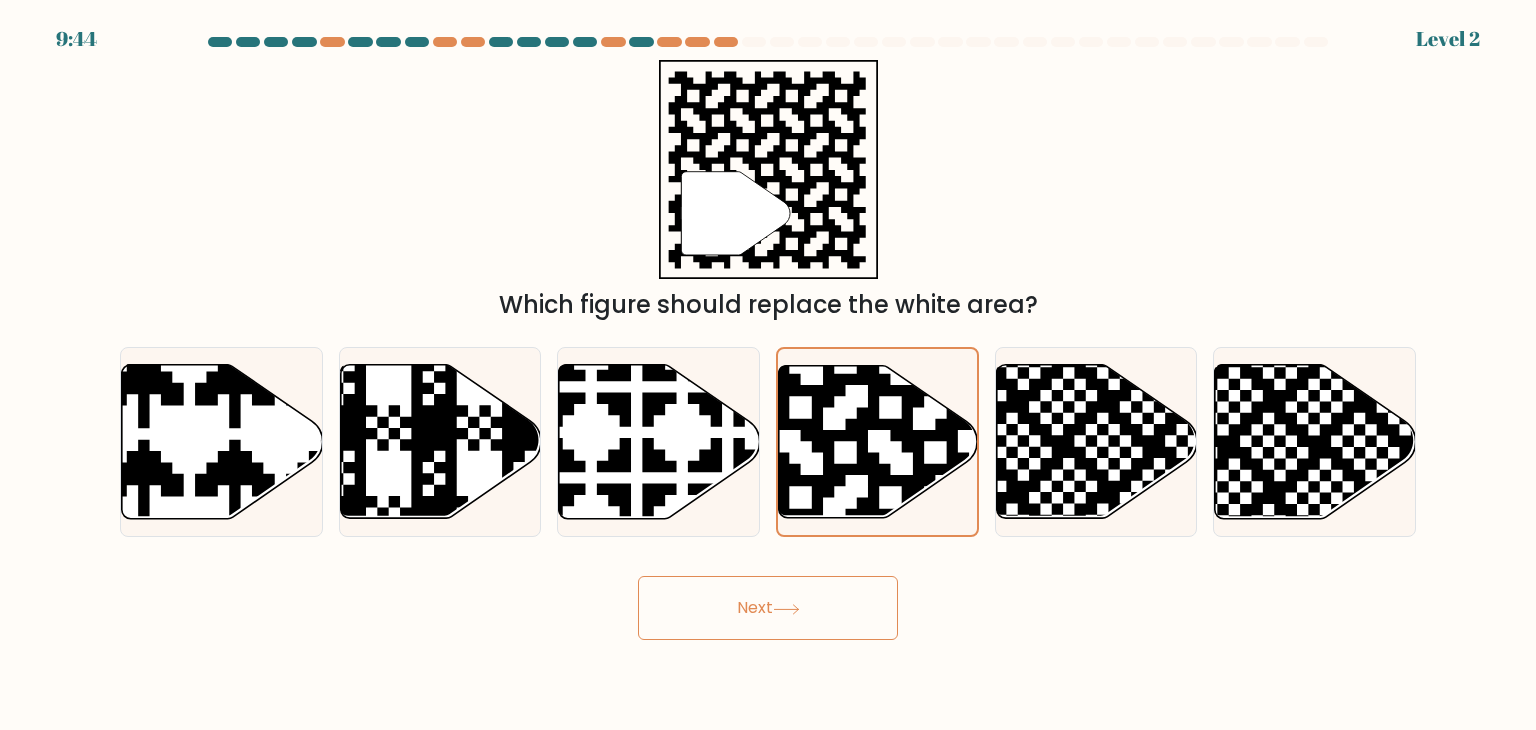 click on "Next" at bounding box center (768, 608) 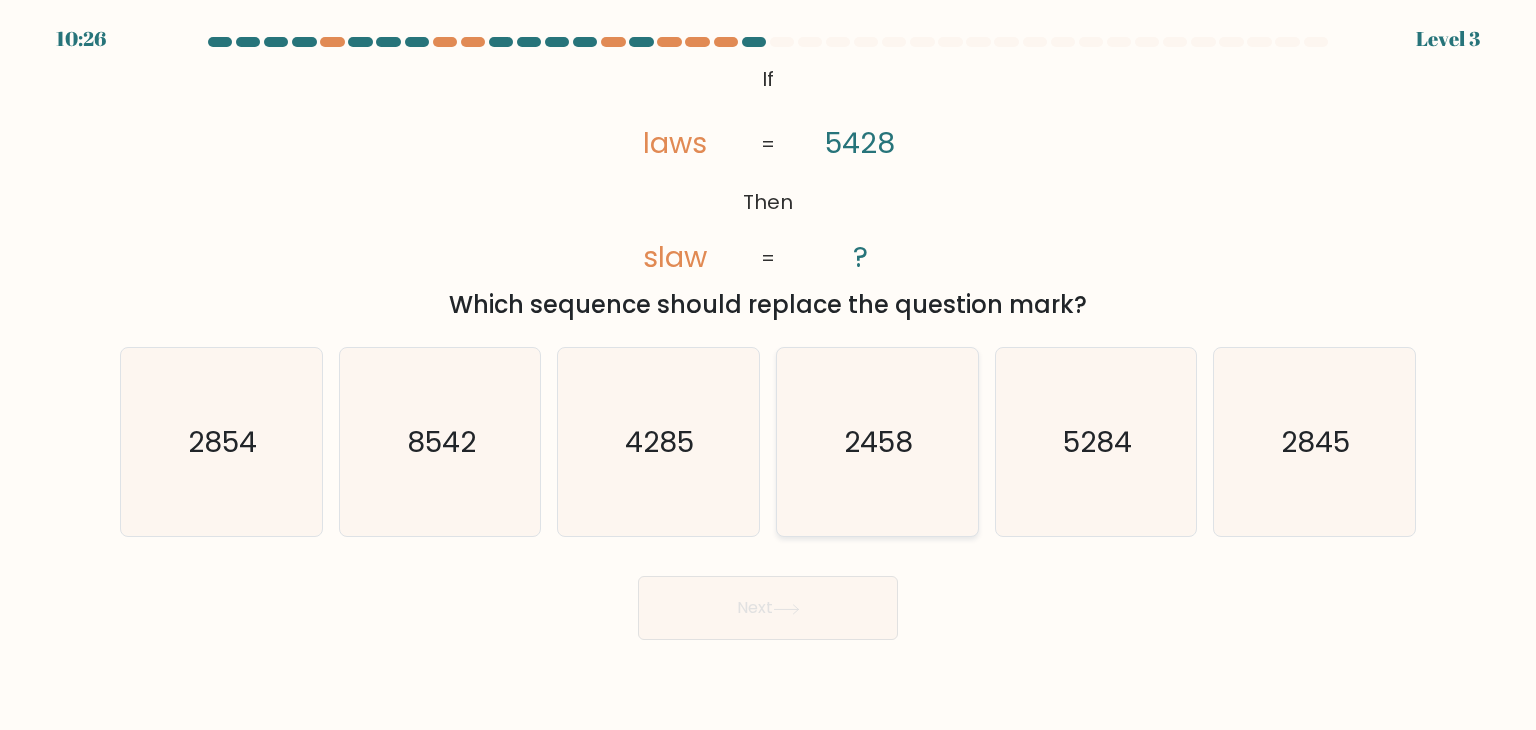 click on "2458" 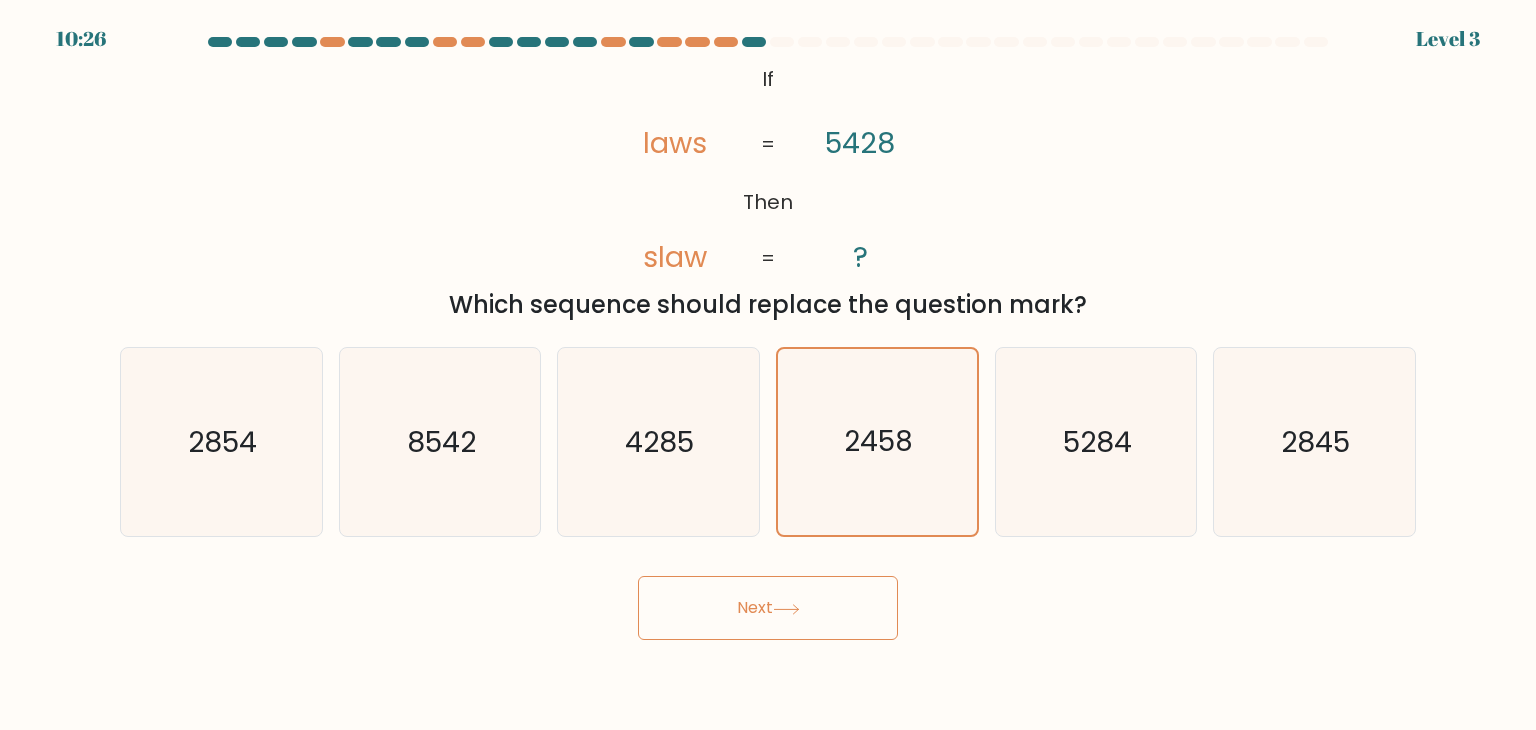click on "Next" at bounding box center (768, 600) 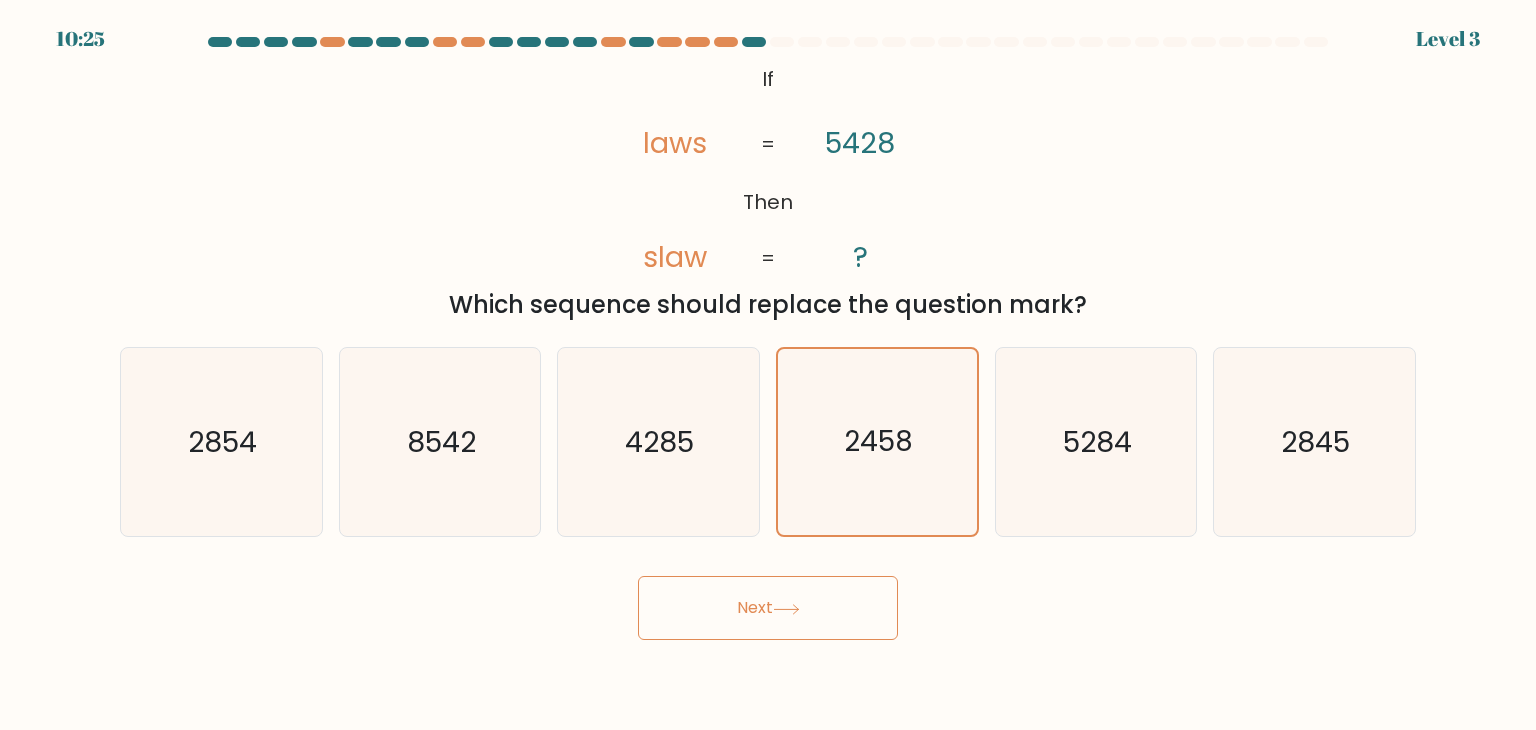 click on "Next" at bounding box center [768, 608] 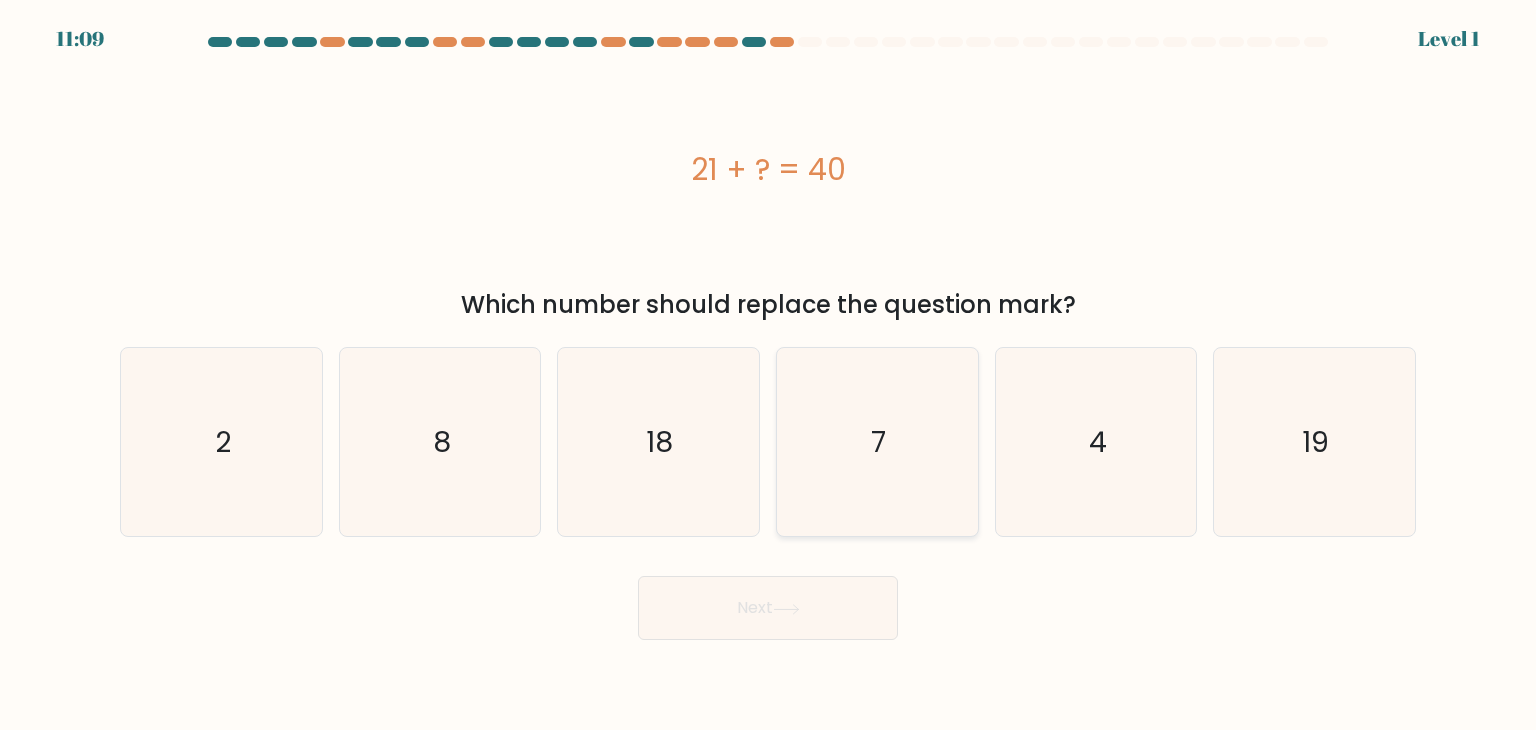 click on "7" 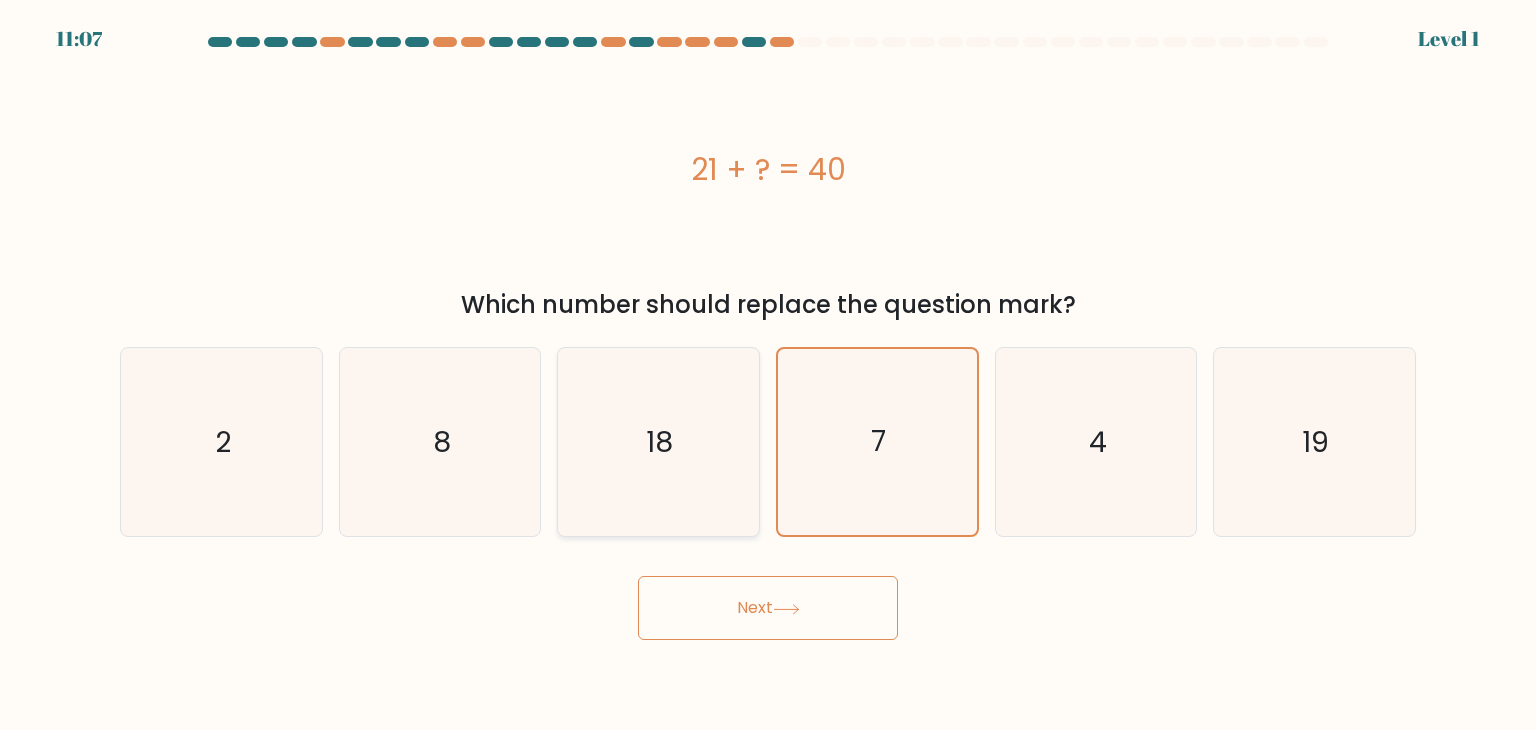 click on "18" 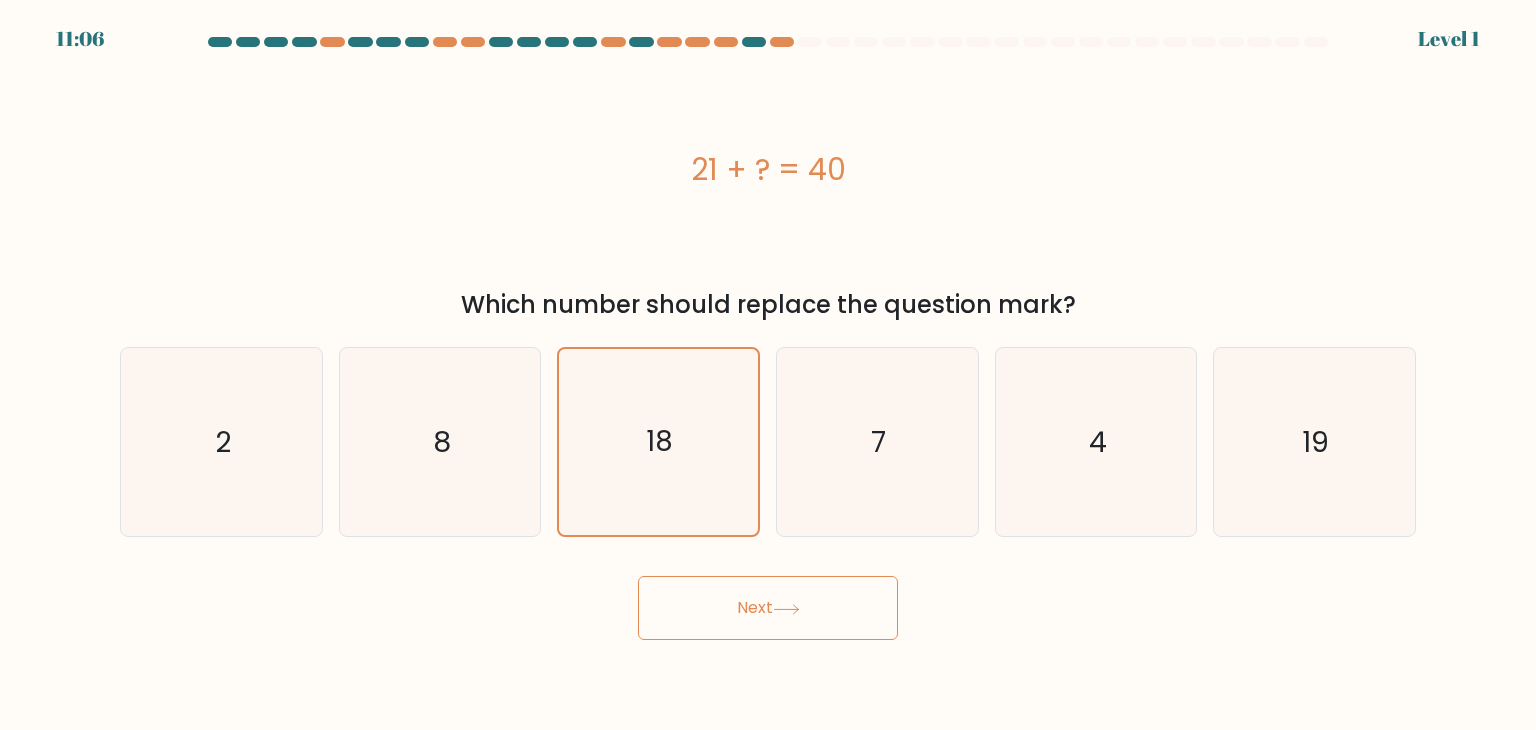 click on "Next" at bounding box center (768, 608) 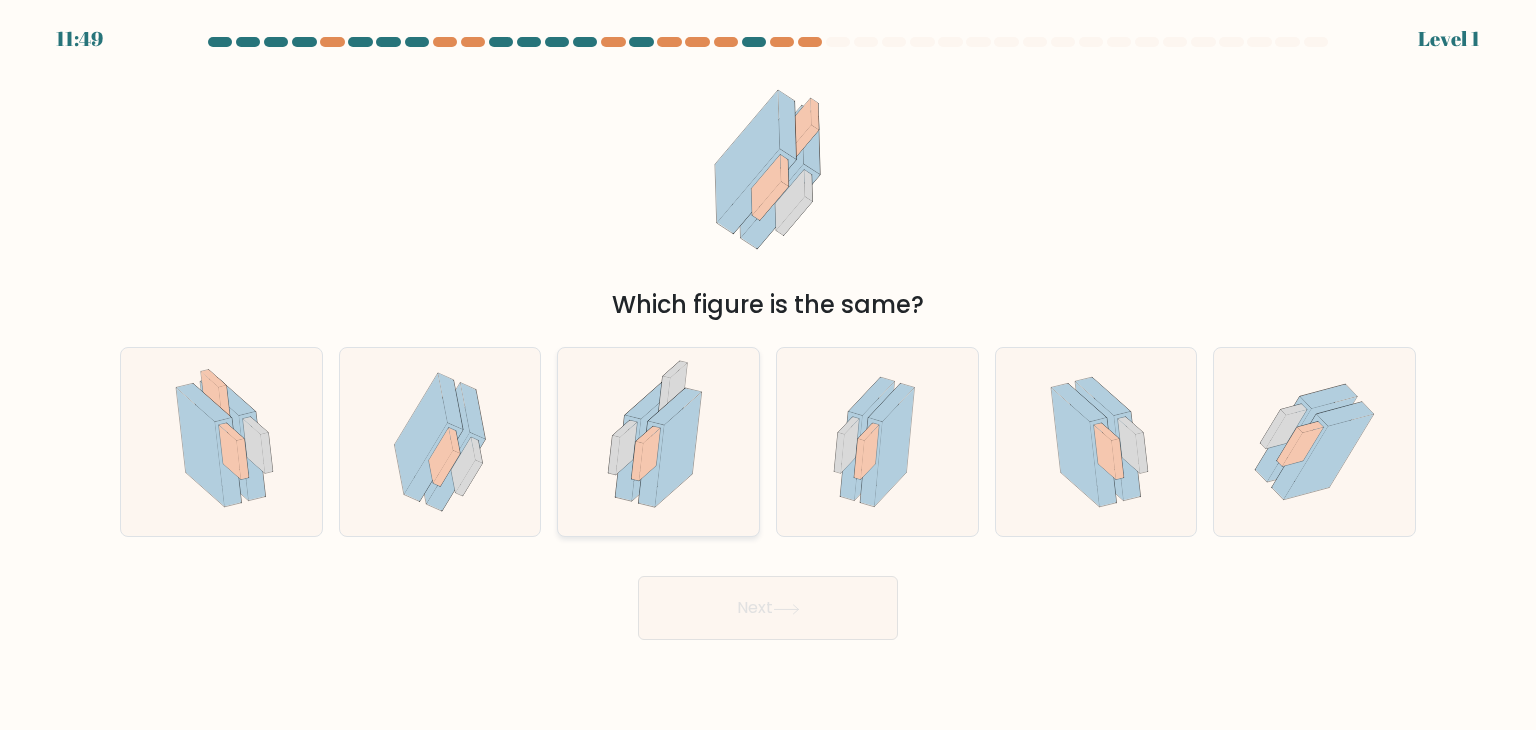 click 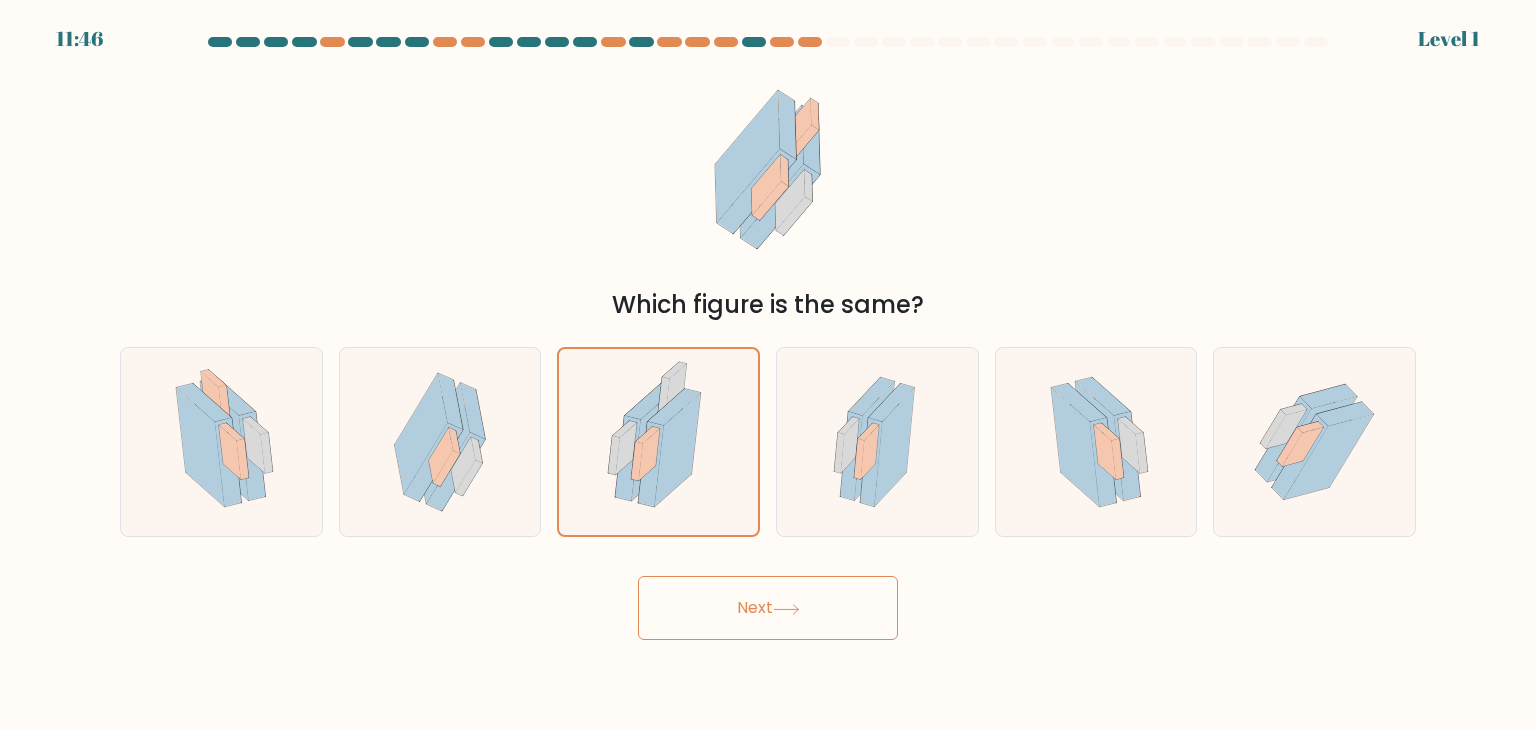 click on "Which figure is the same?" at bounding box center [768, 191] 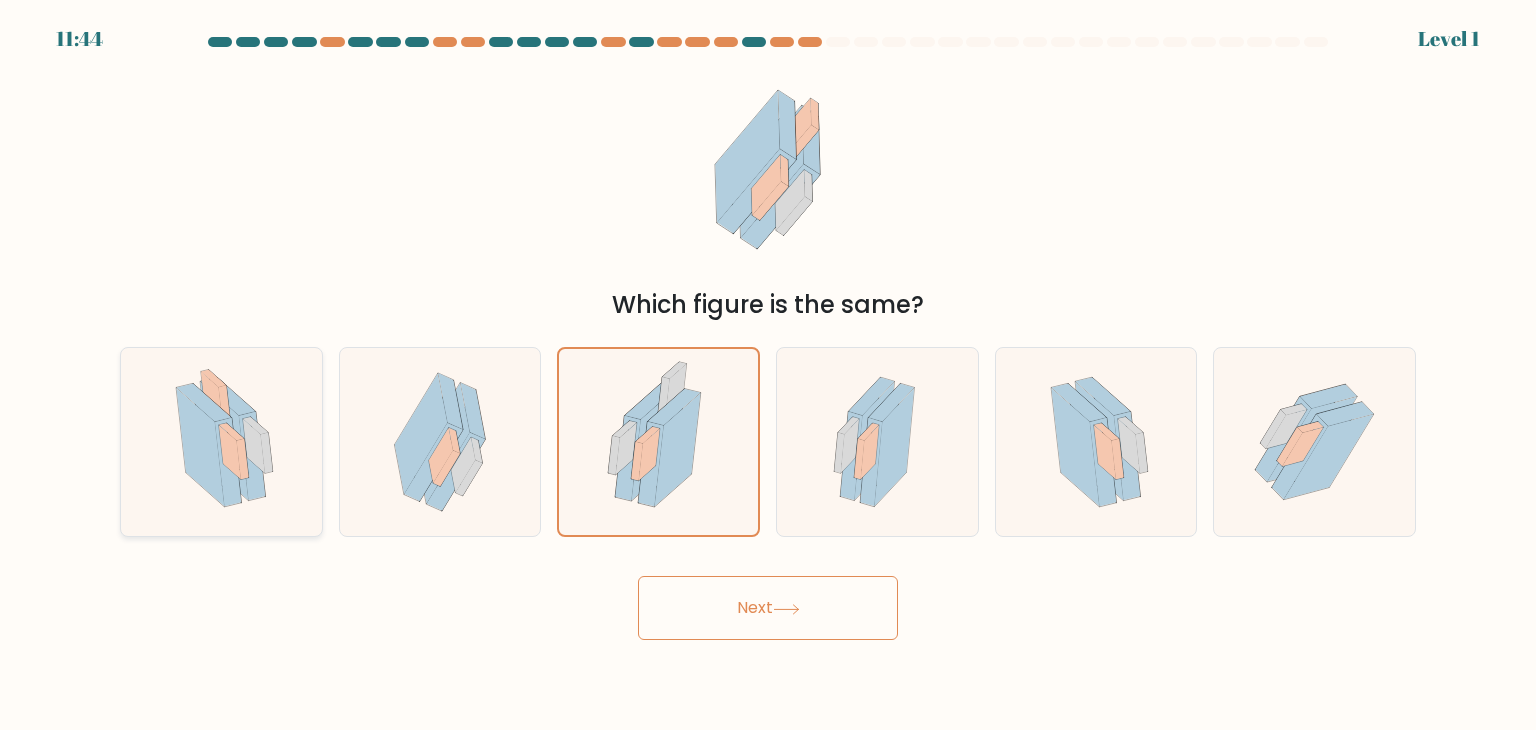 click at bounding box center (221, 442) 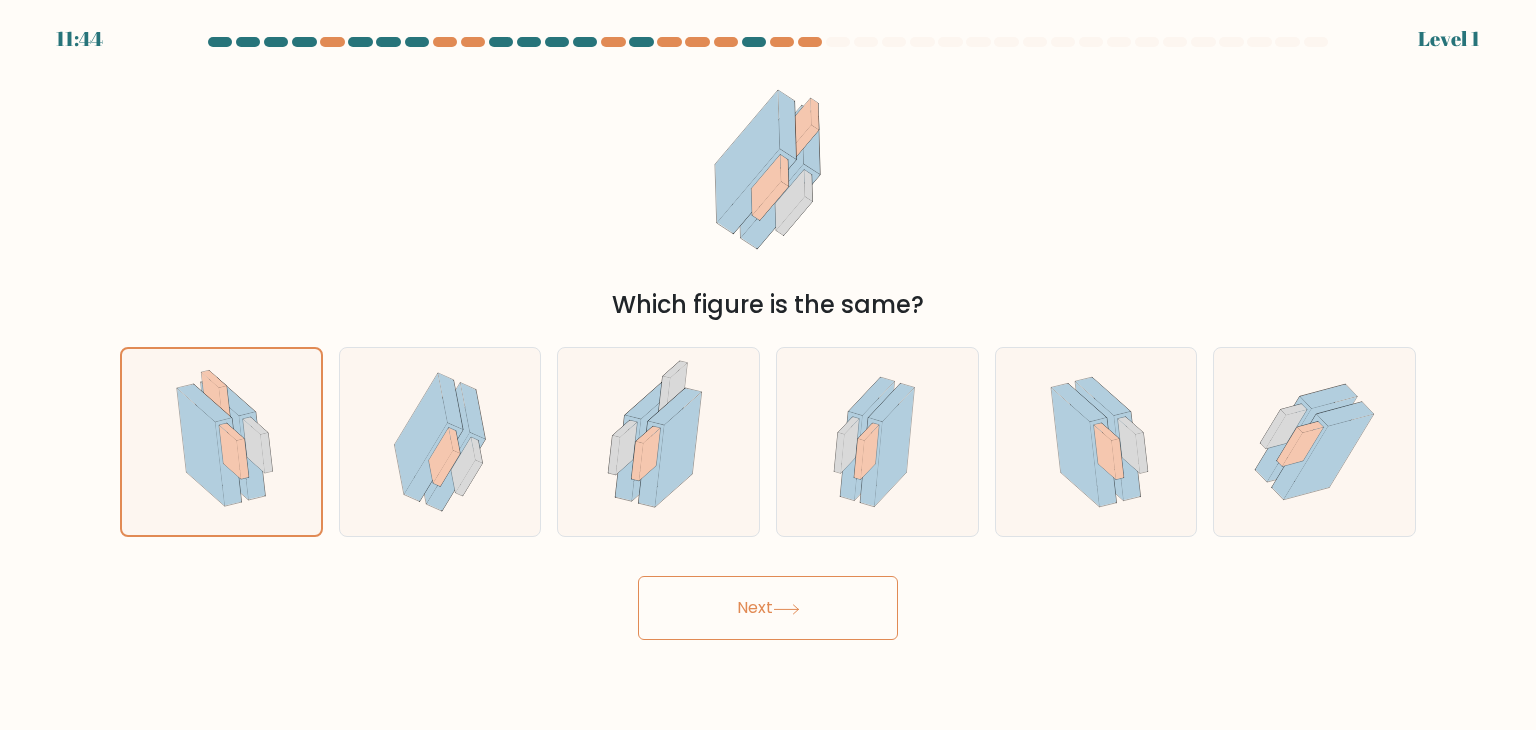 click on "Next" at bounding box center [768, 600] 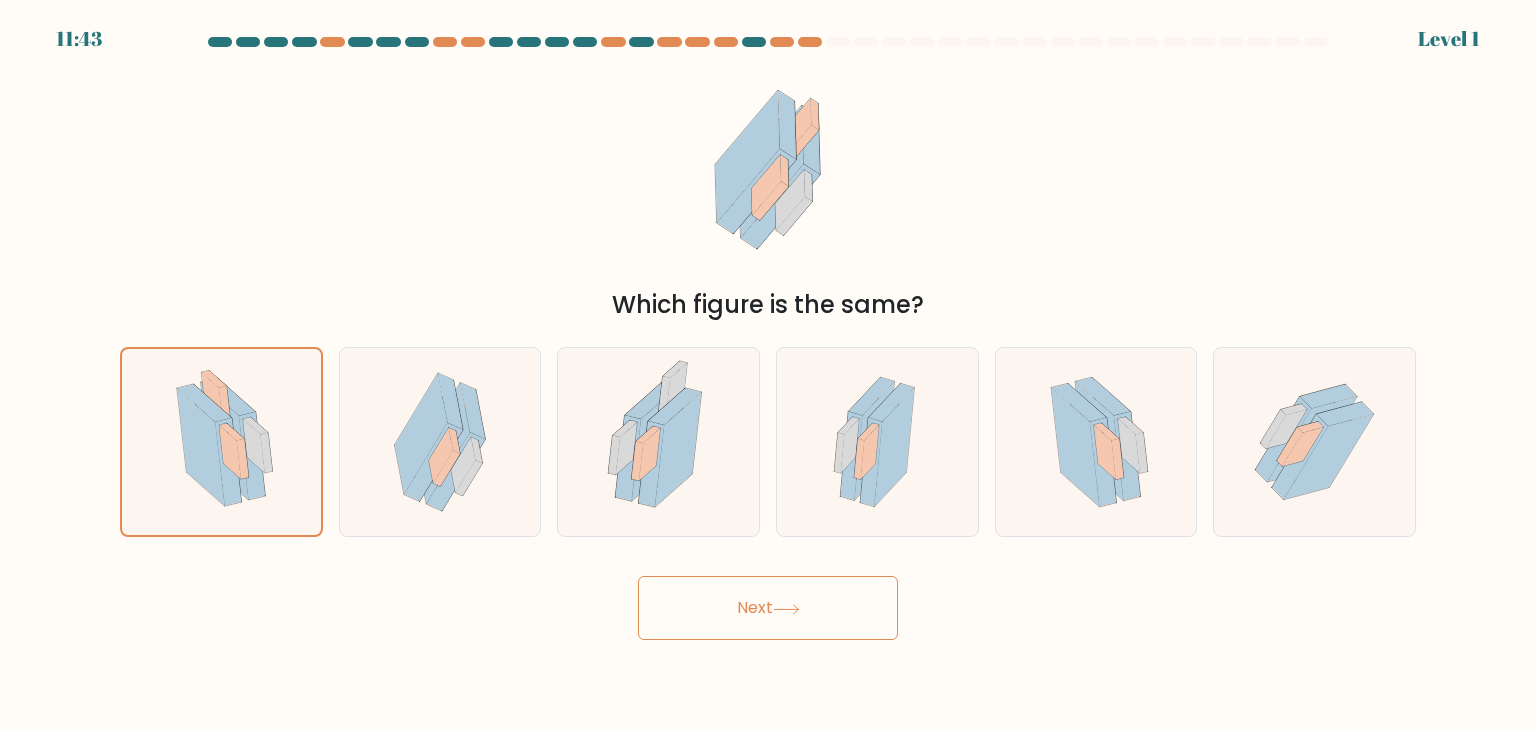 click on "Next" at bounding box center (768, 608) 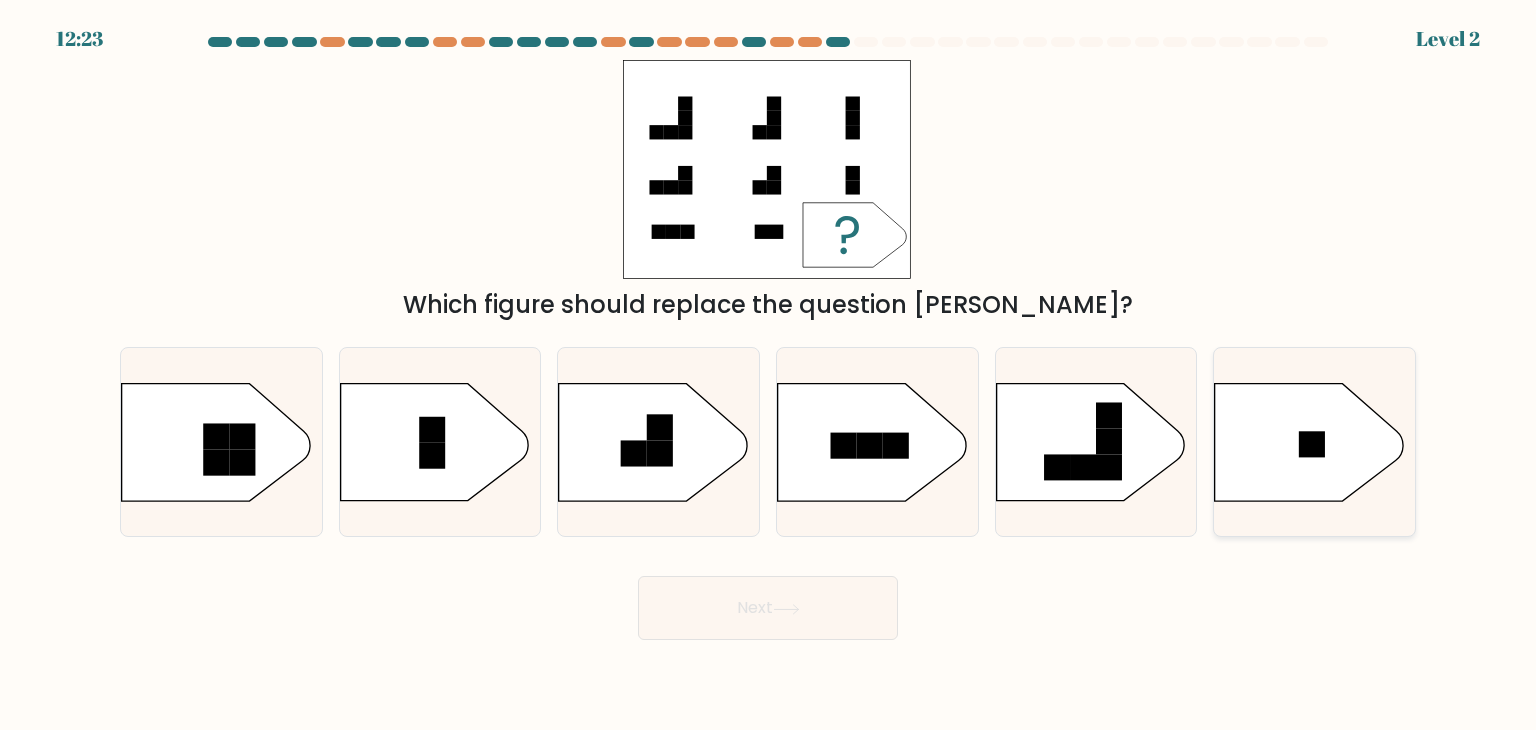 click 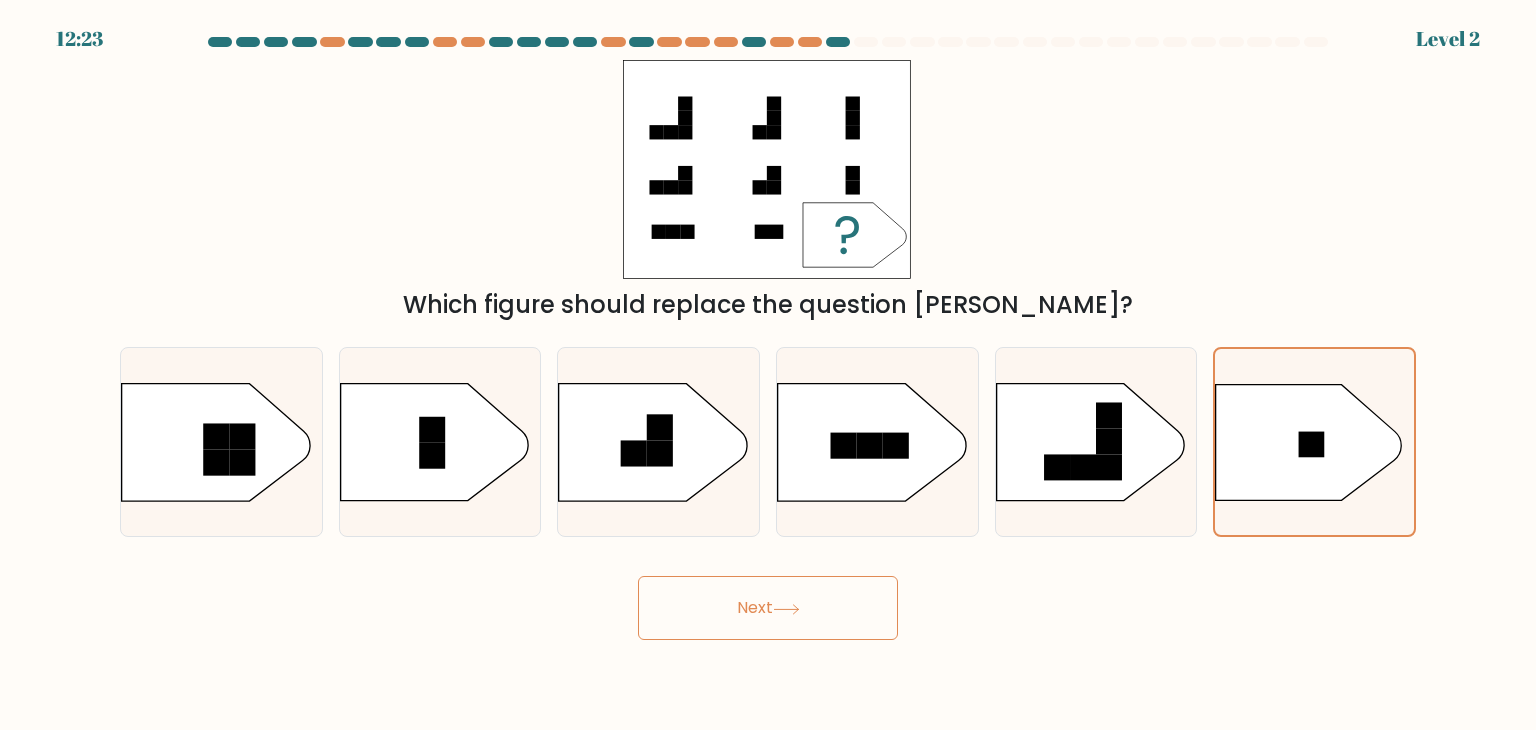 click on "Next" at bounding box center [768, 608] 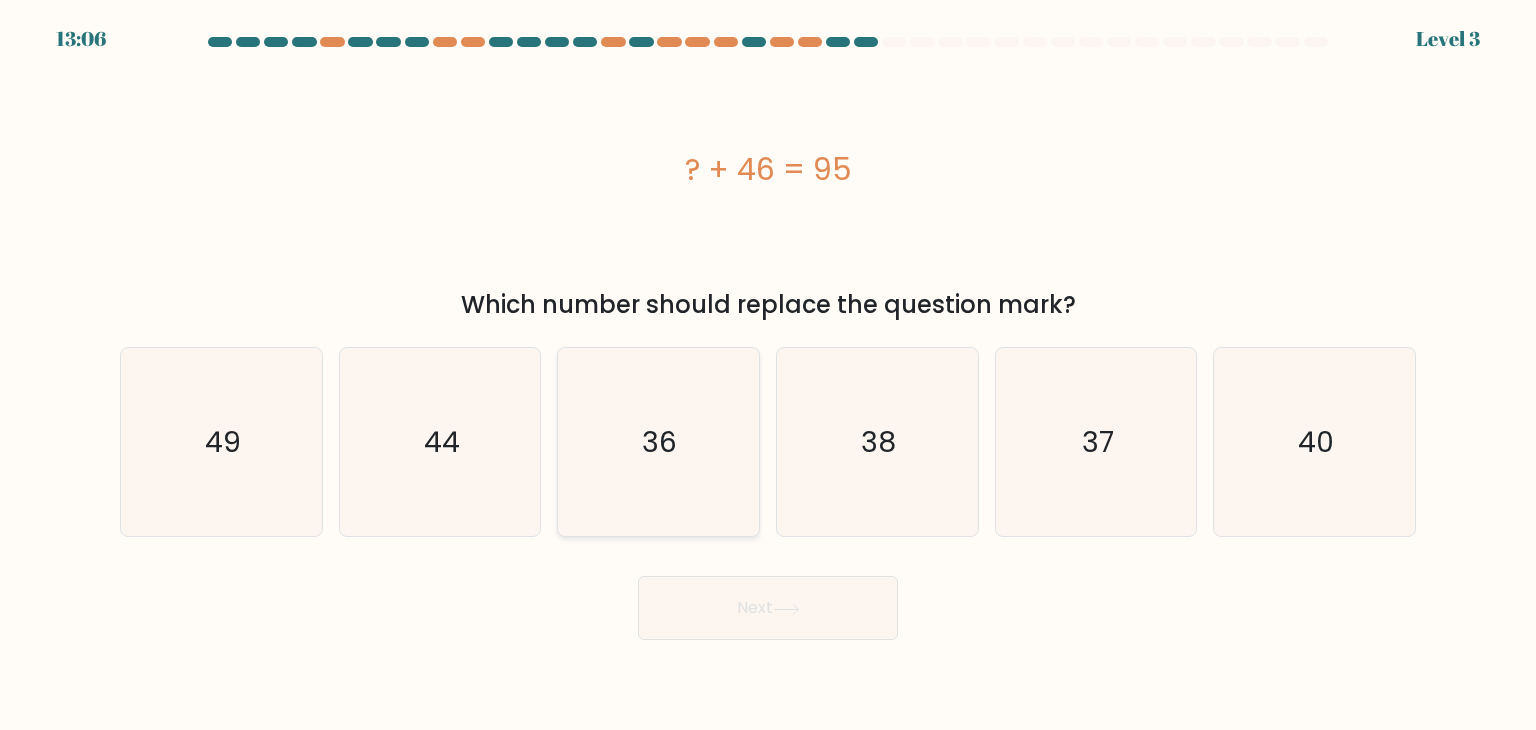 click on "36" 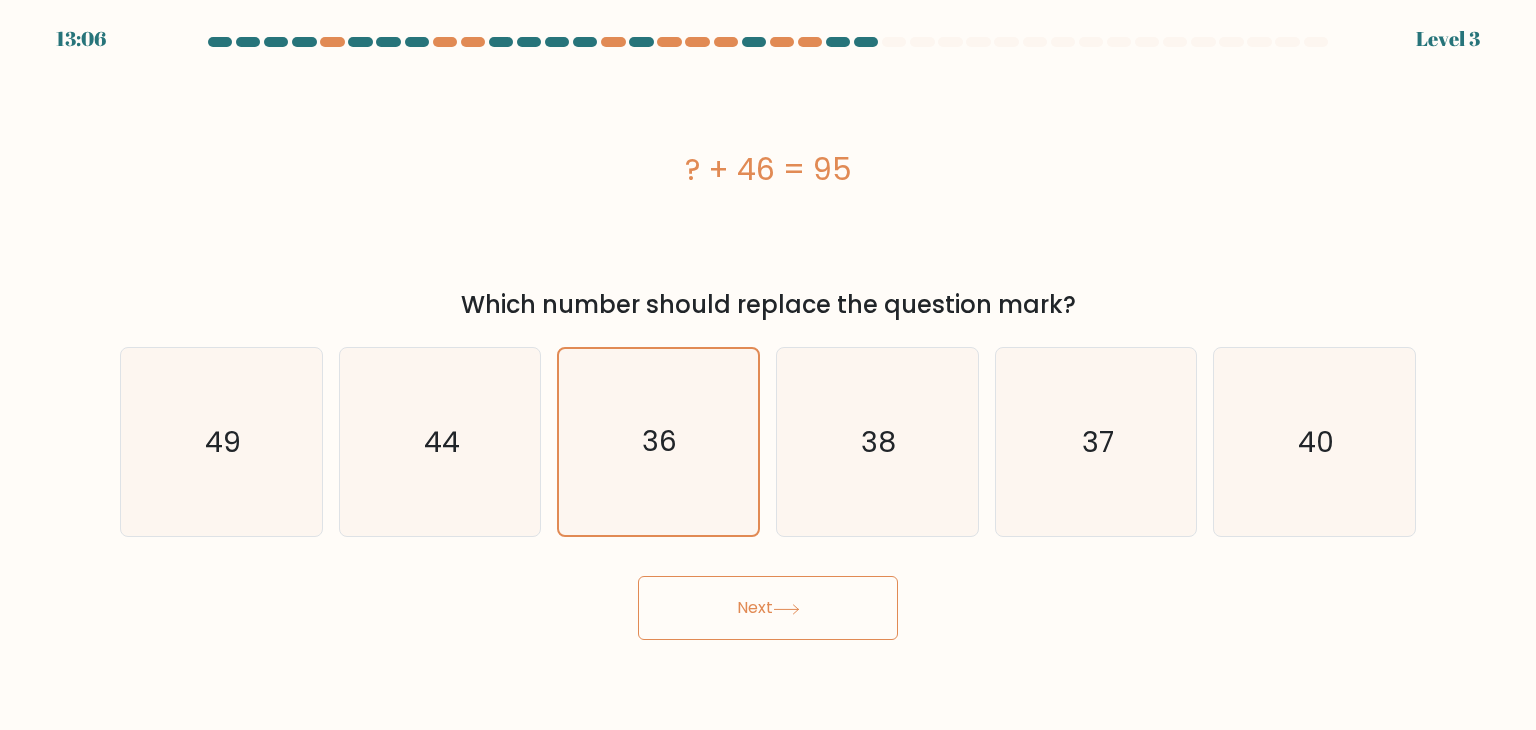 click on "Next" at bounding box center (768, 600) 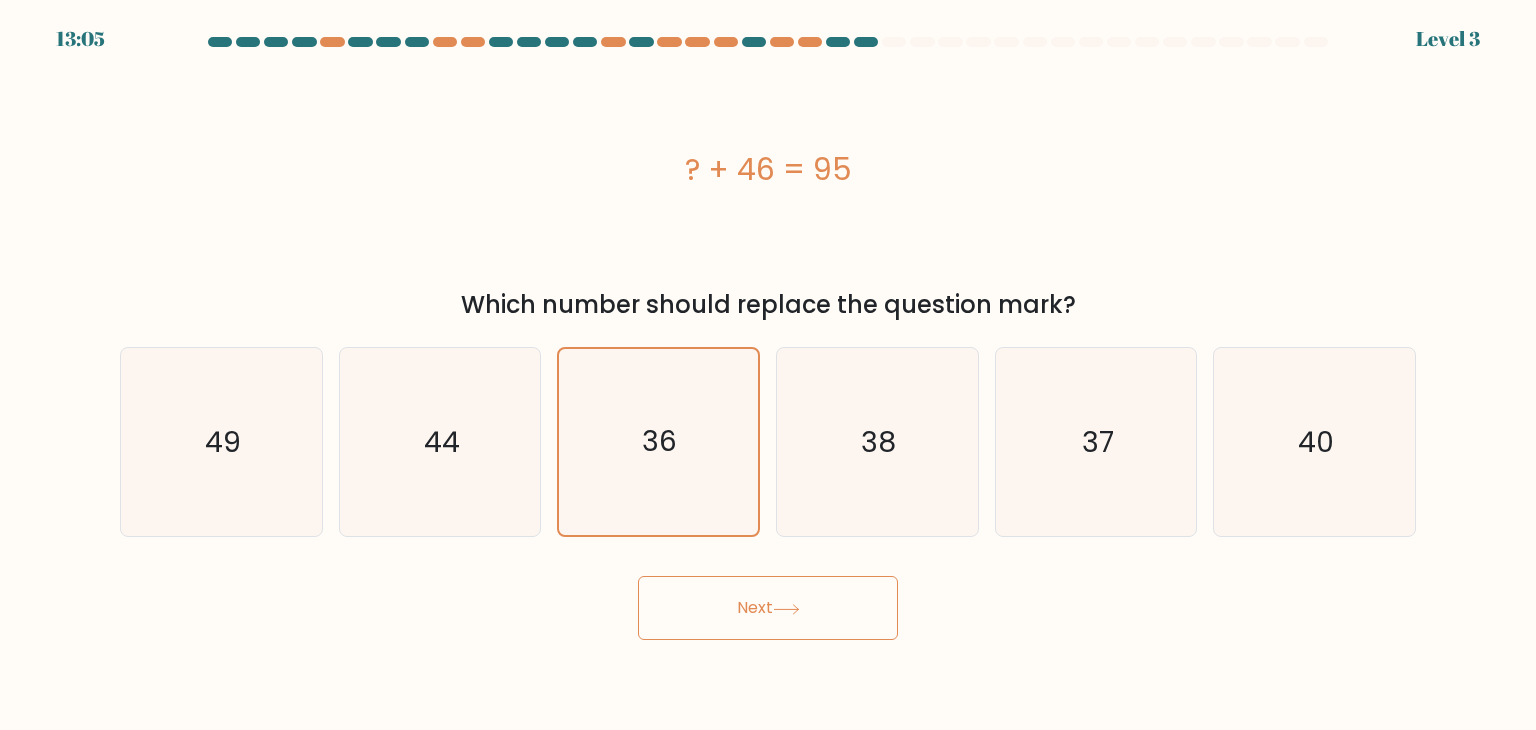 click on "Next" at bounding box center [768, 608] 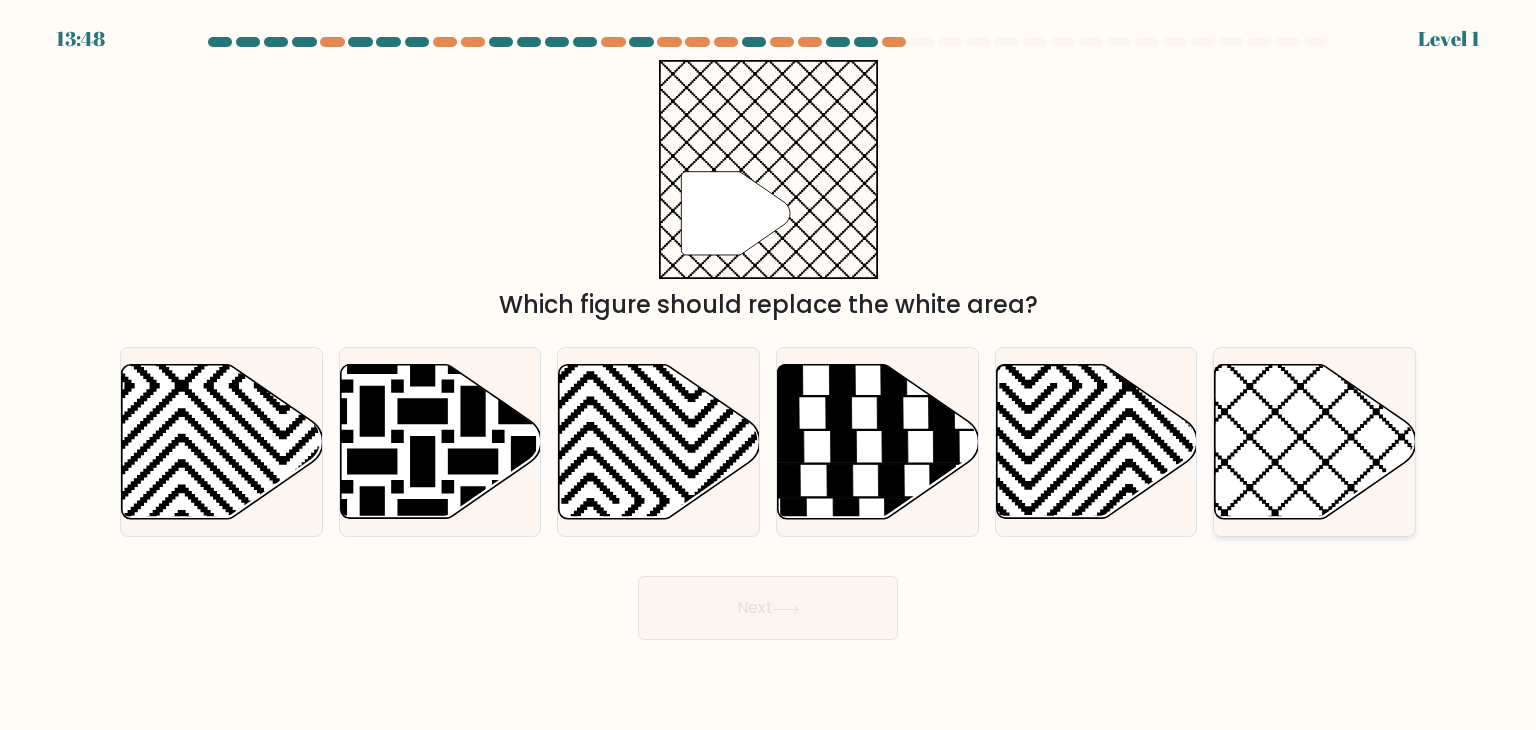 click 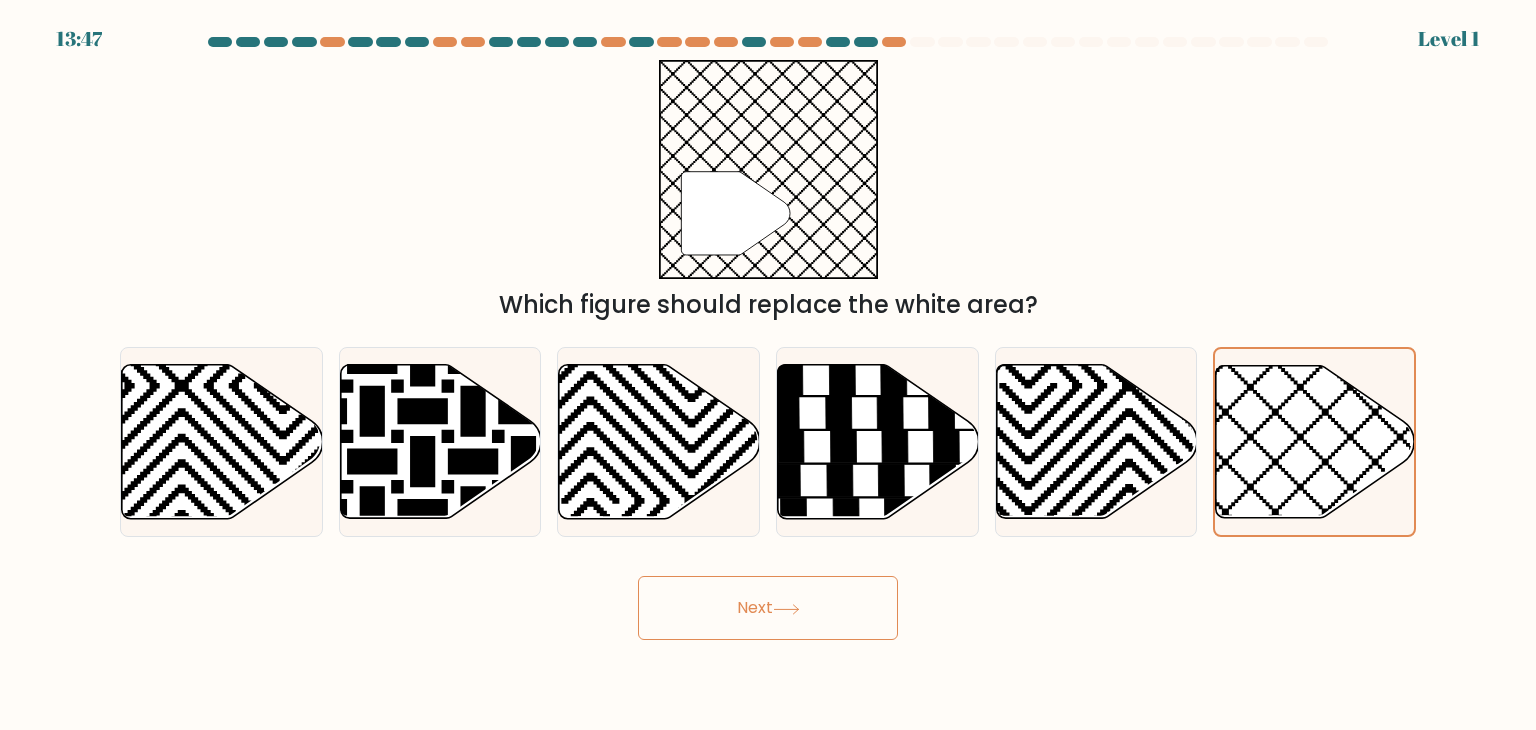 click on "Next" at bounding box center (768, 608) 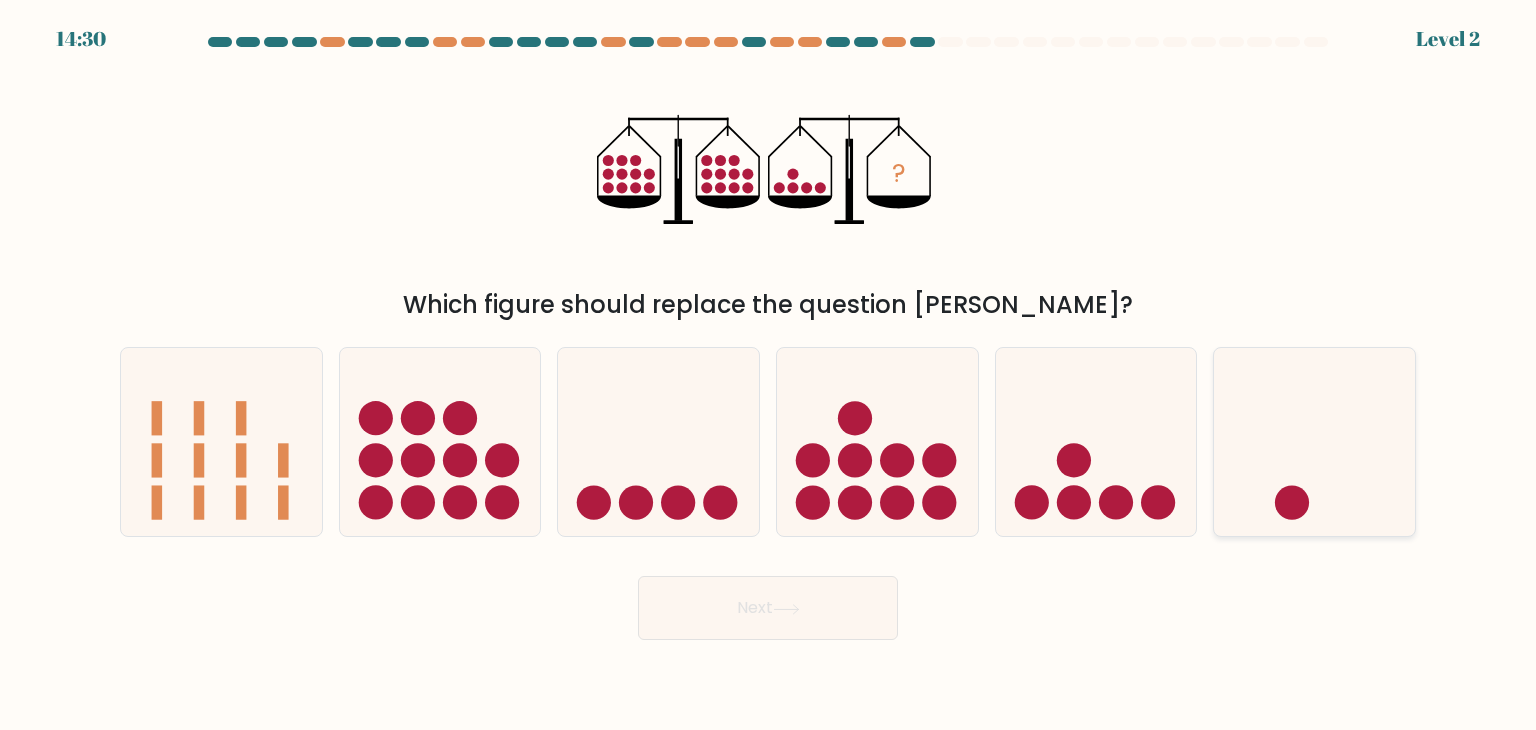click 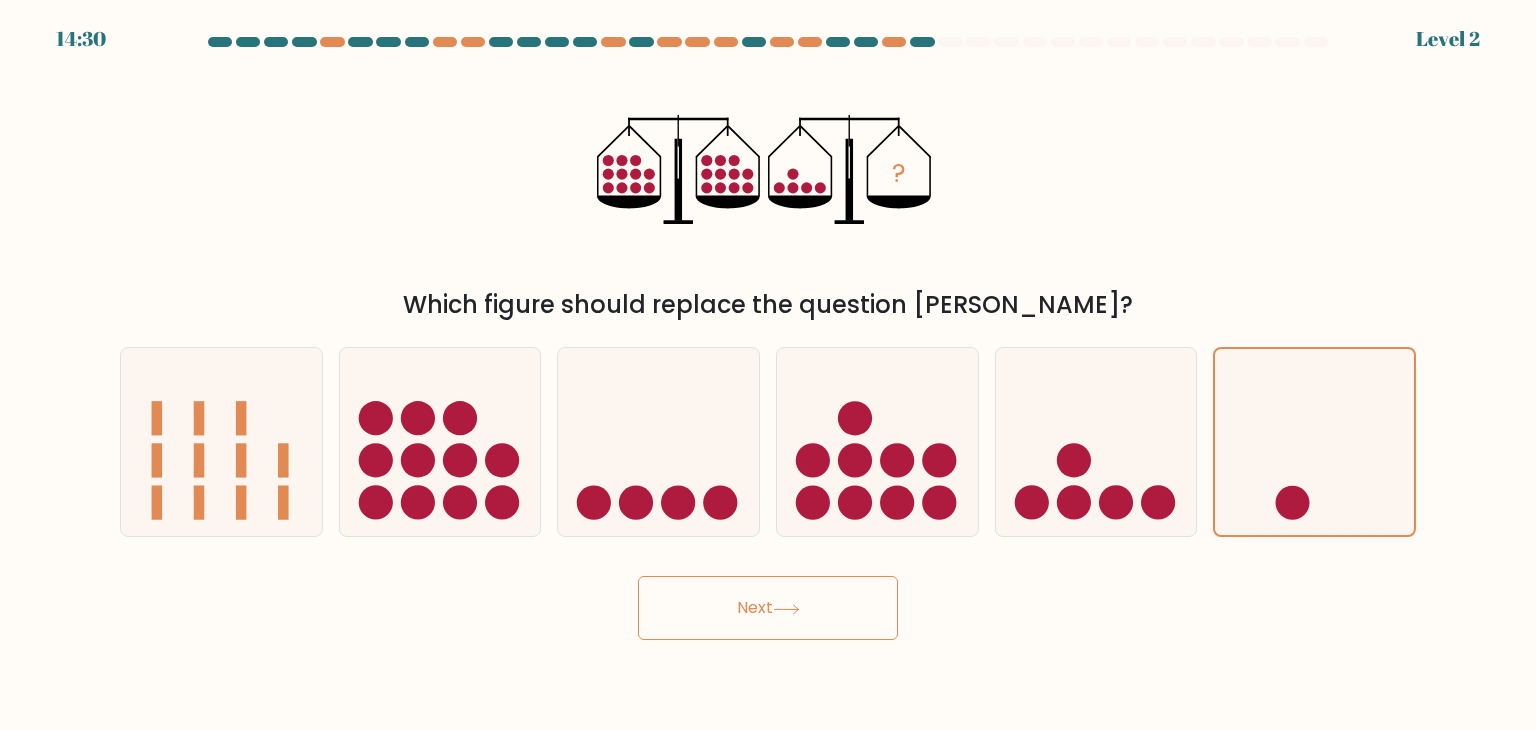 click on "14:30
Level 2" at bounding box center [768, 365] 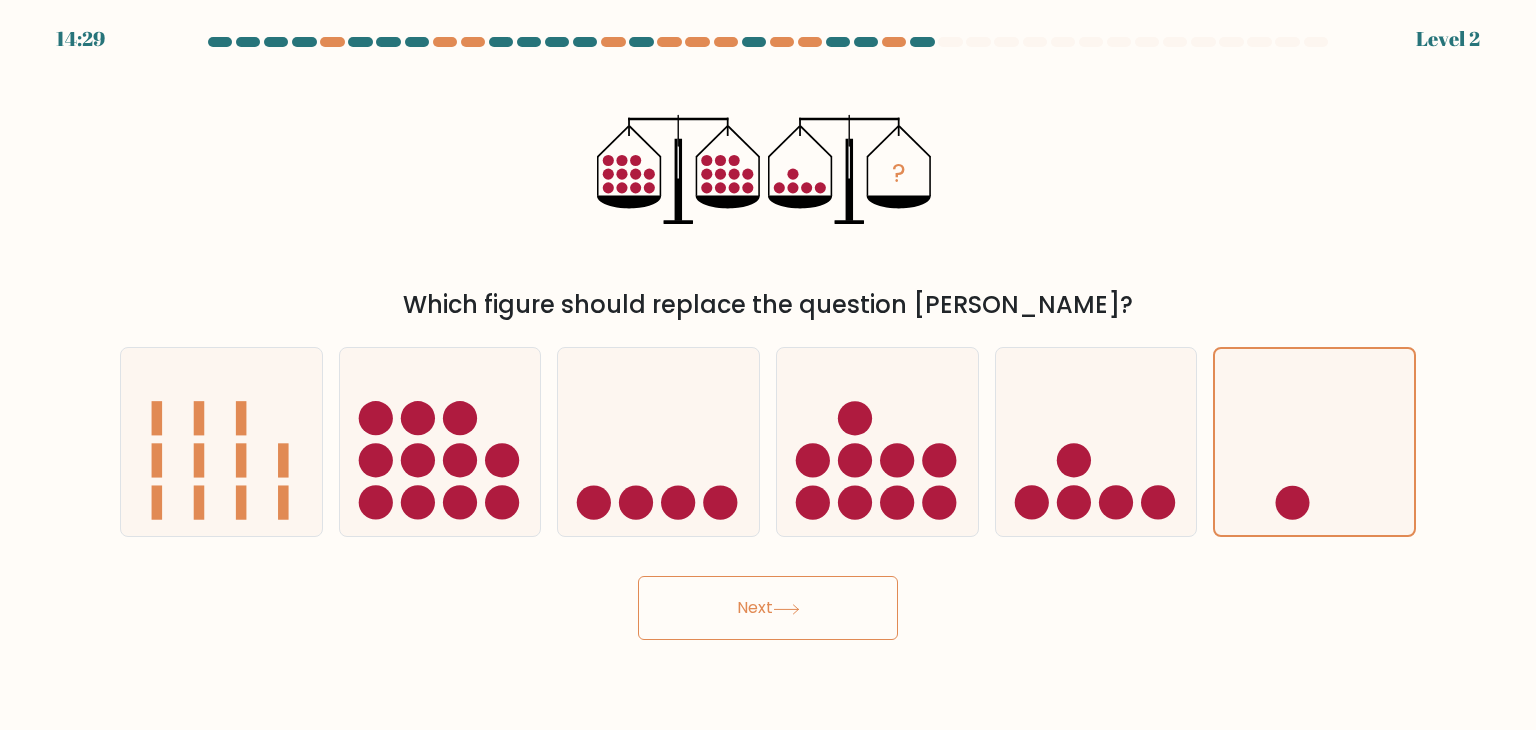 click on "Next" at bounding box center [768, 608] 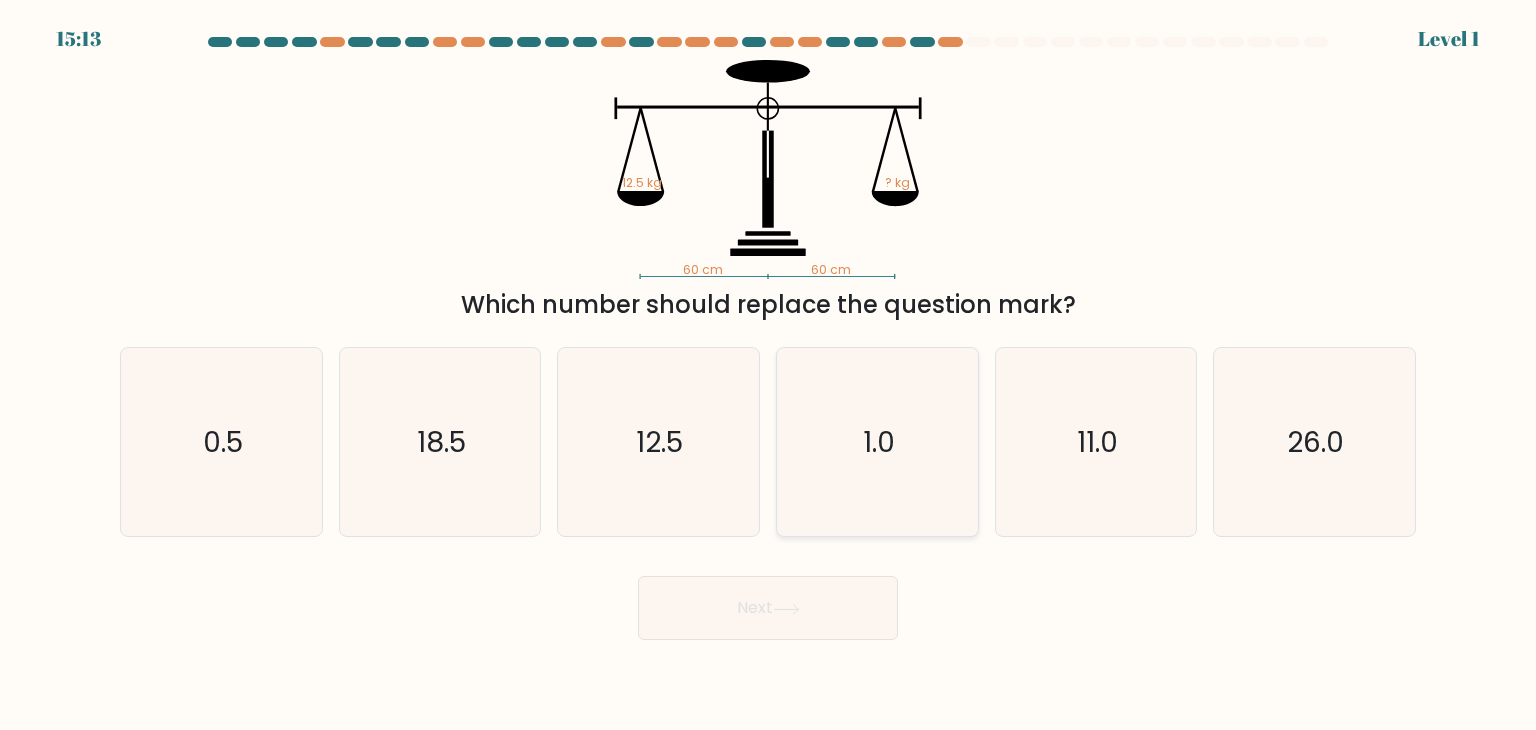 click on "1.0" 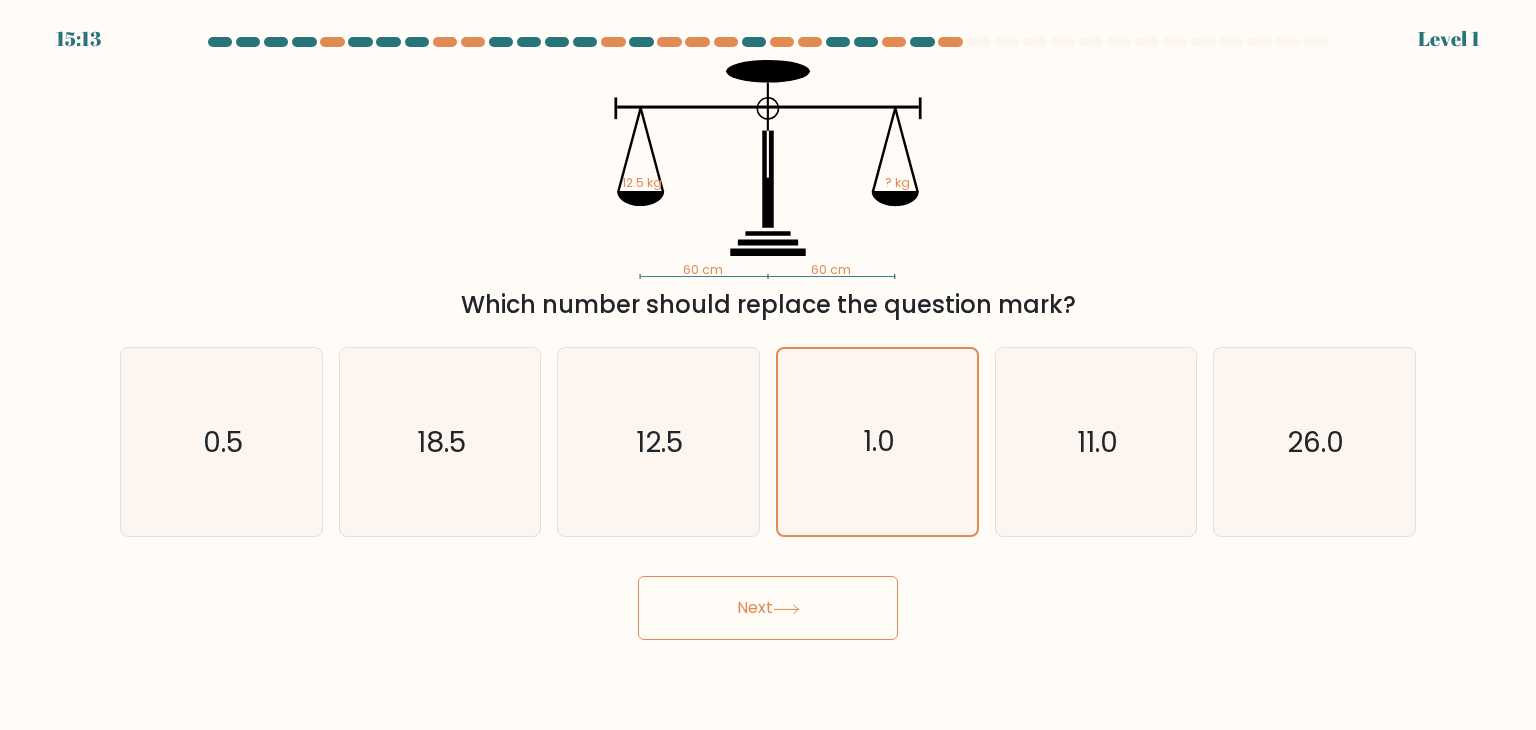 click on "Next" at bounding box center (768, 608) 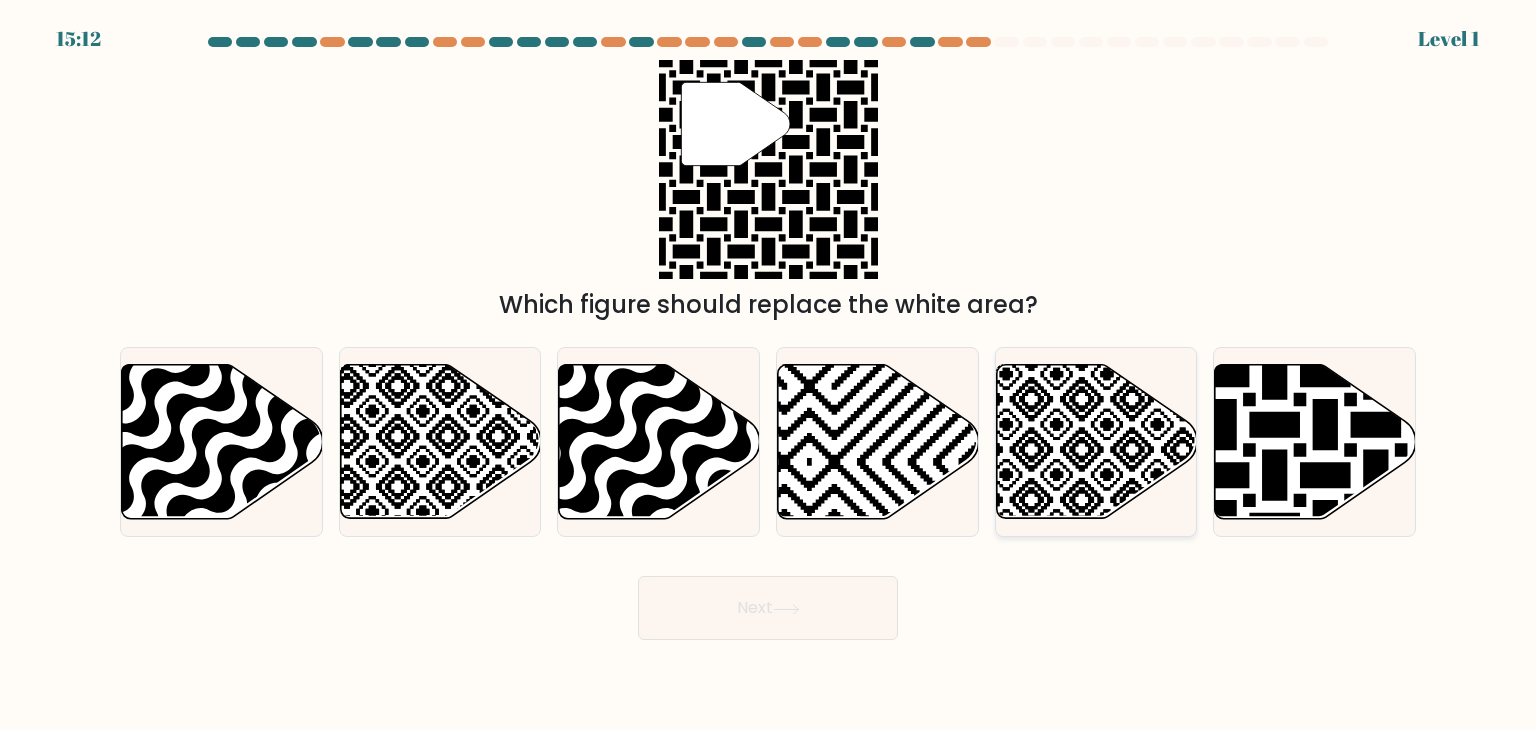click 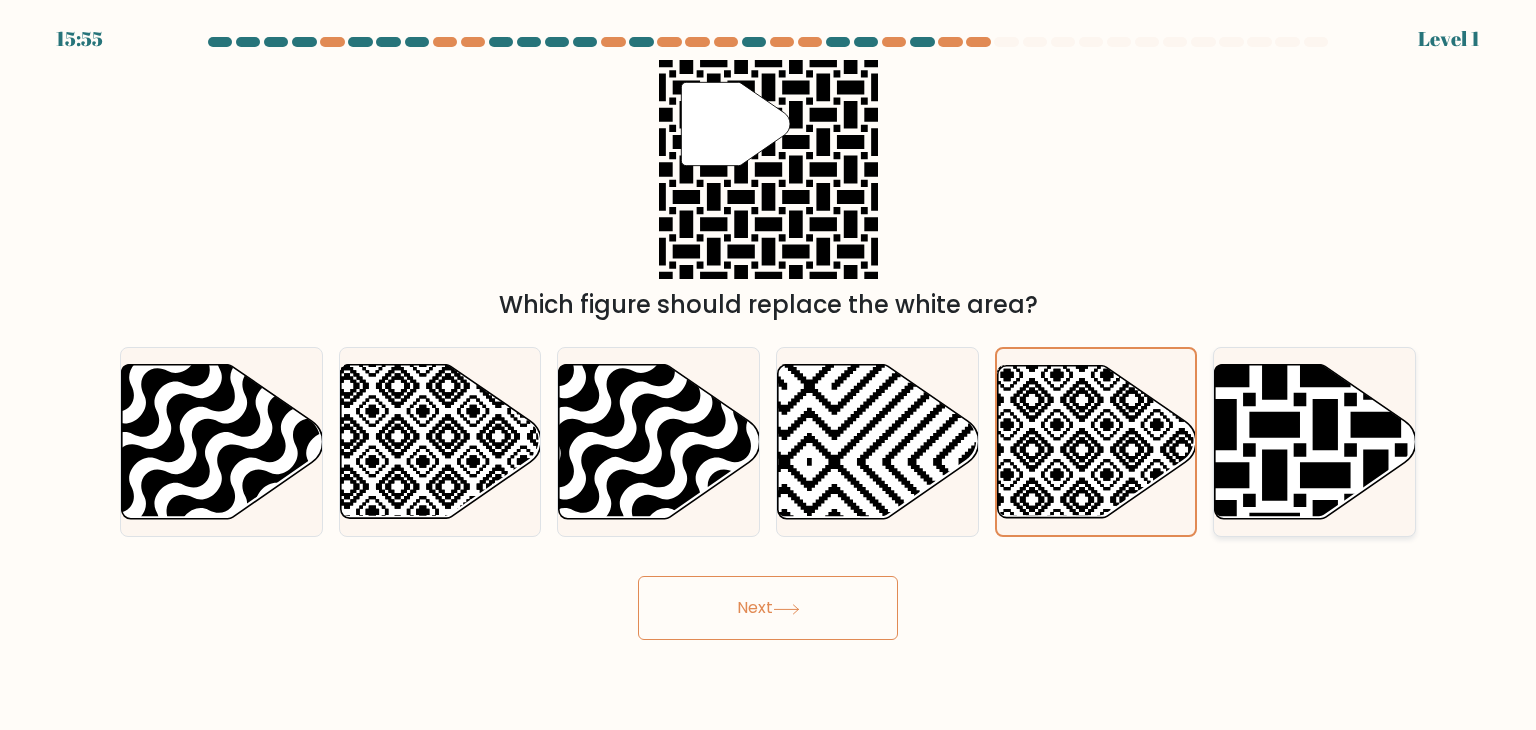 click 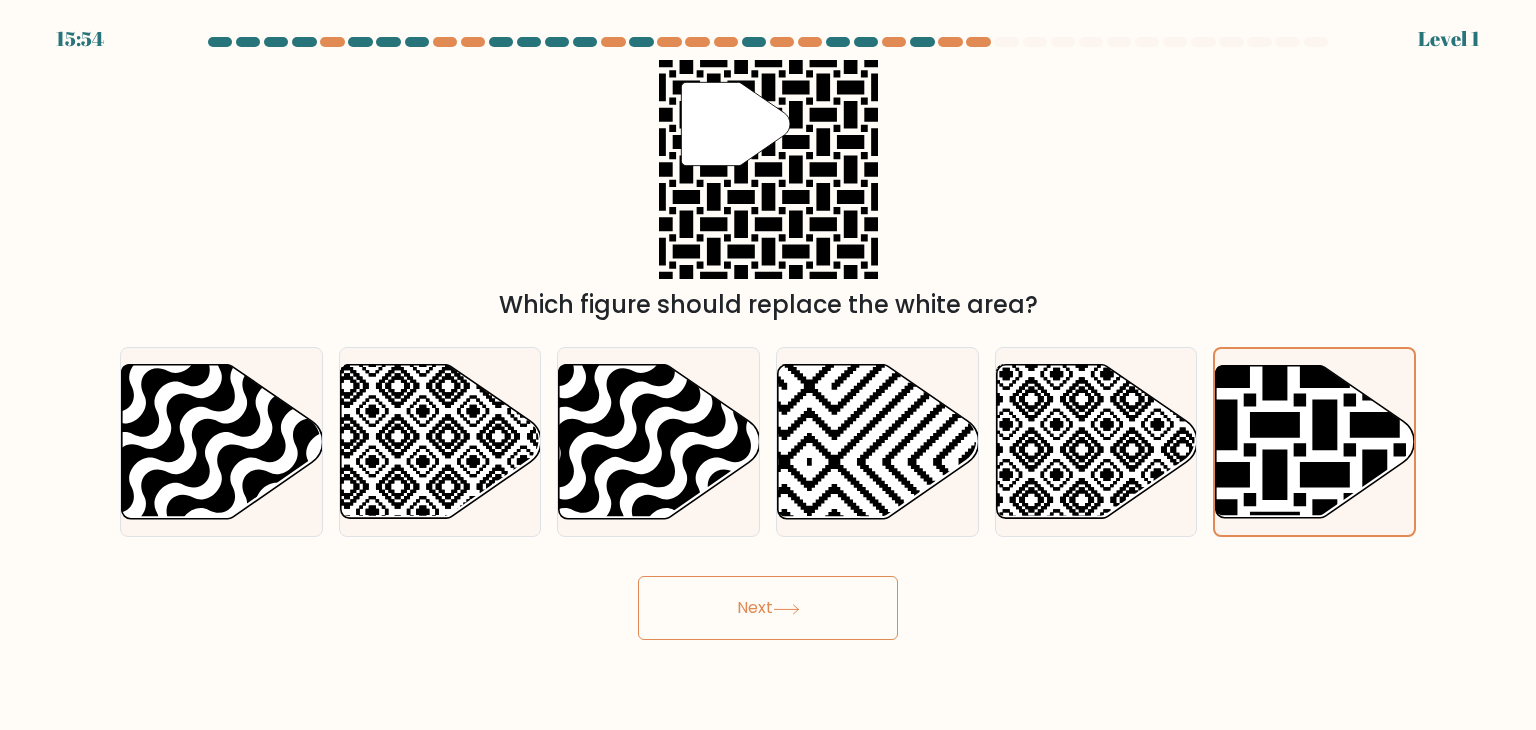 click on "Next" at bounding box center [768, 608] 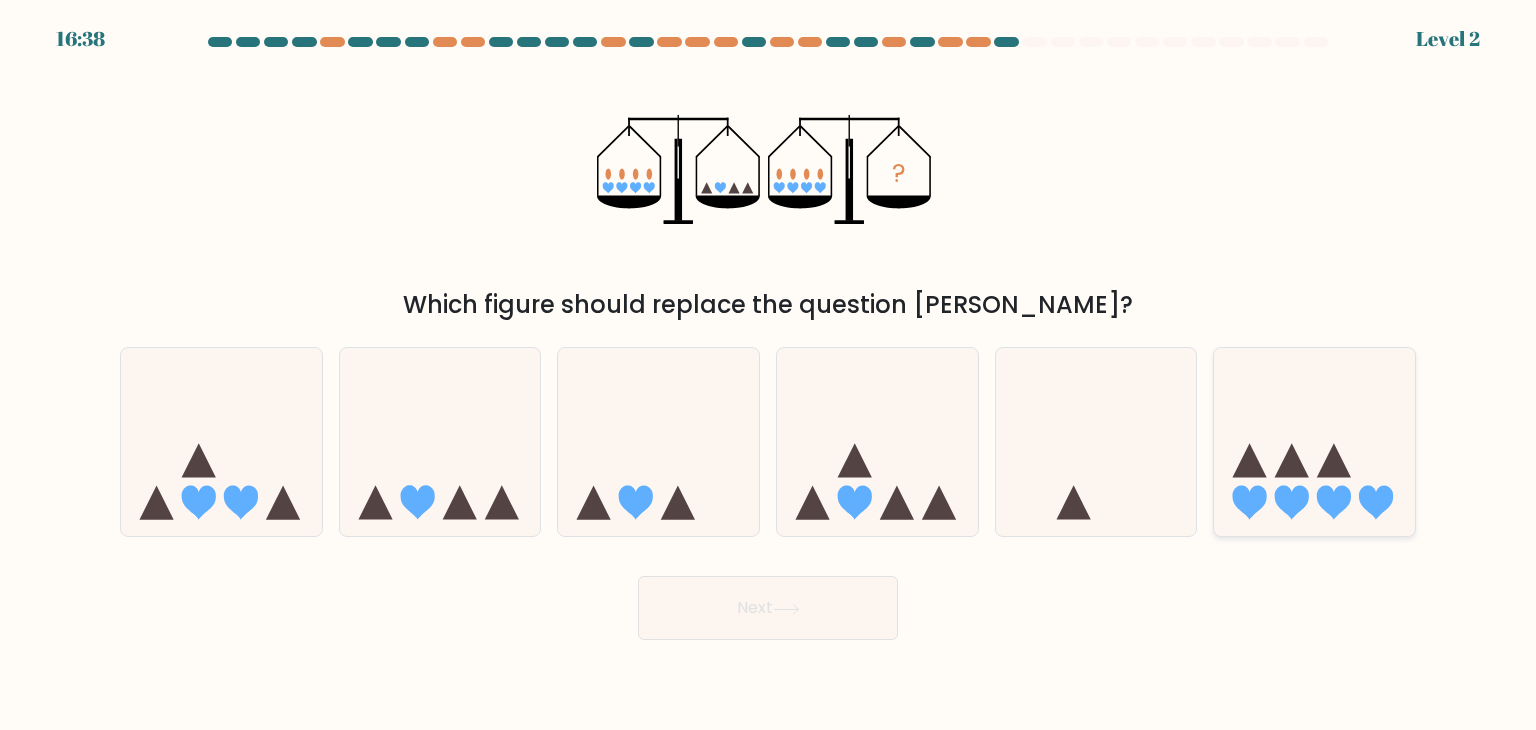 click 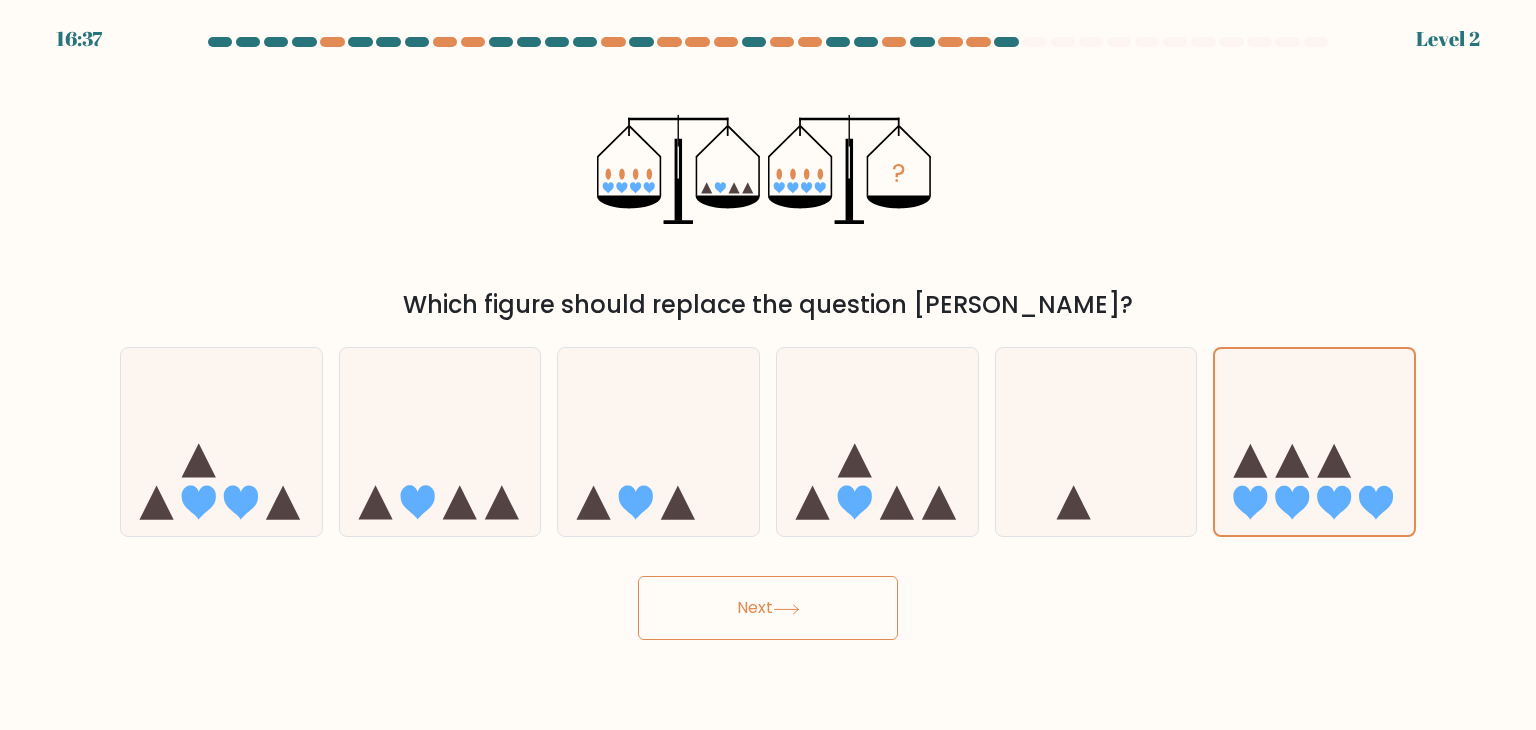 click on "Next" at bounding box center [768, 608] 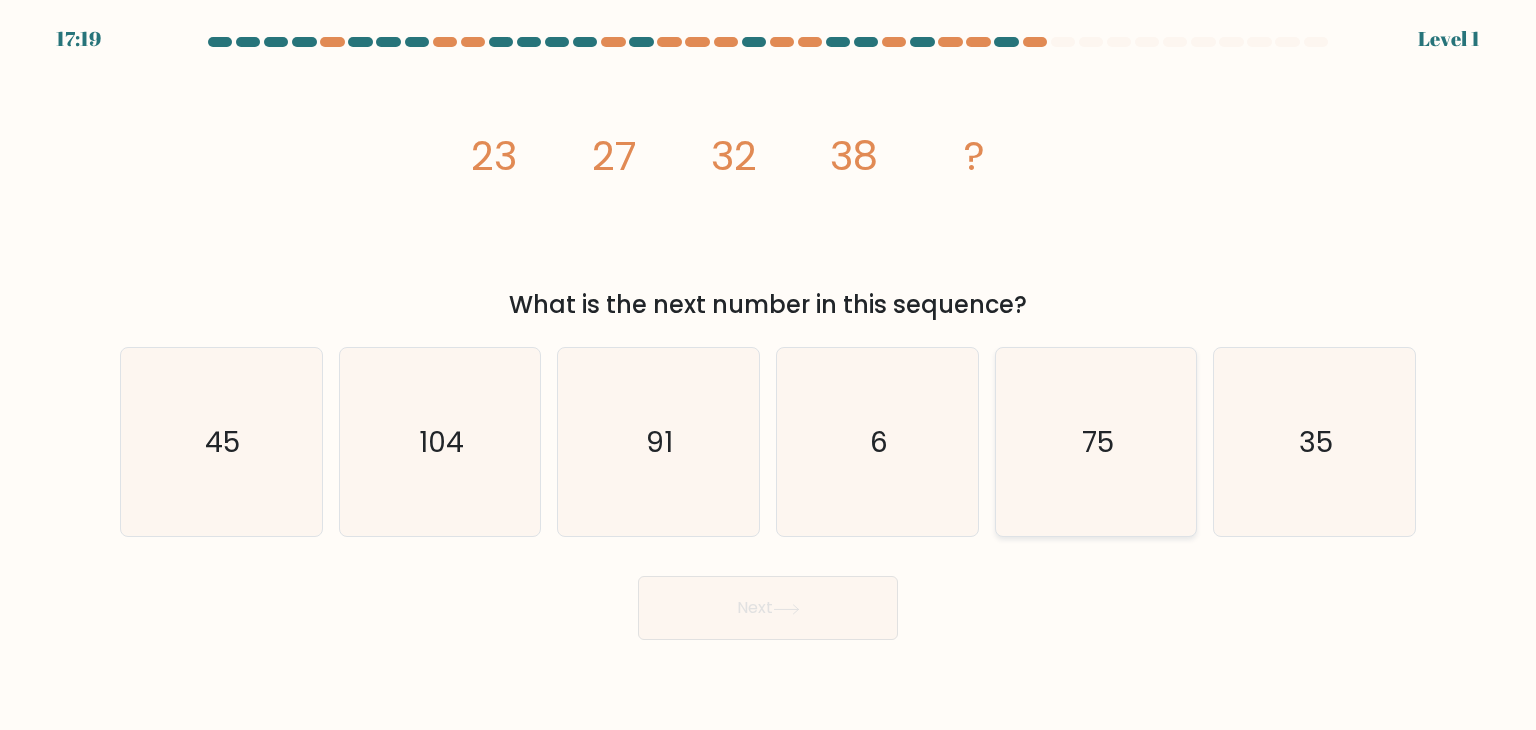 click on "75" 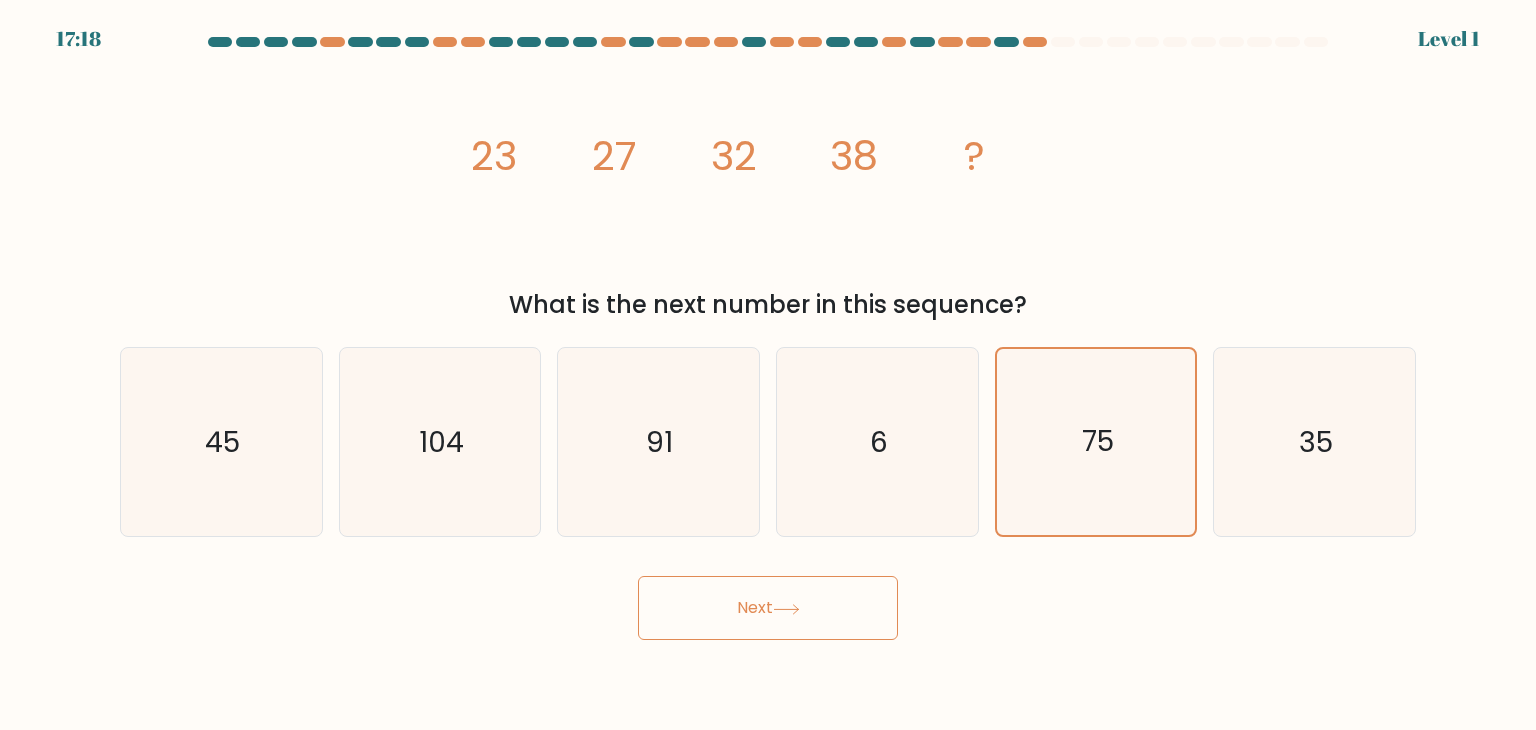 click on "Next" at bounding box center [768, 608] 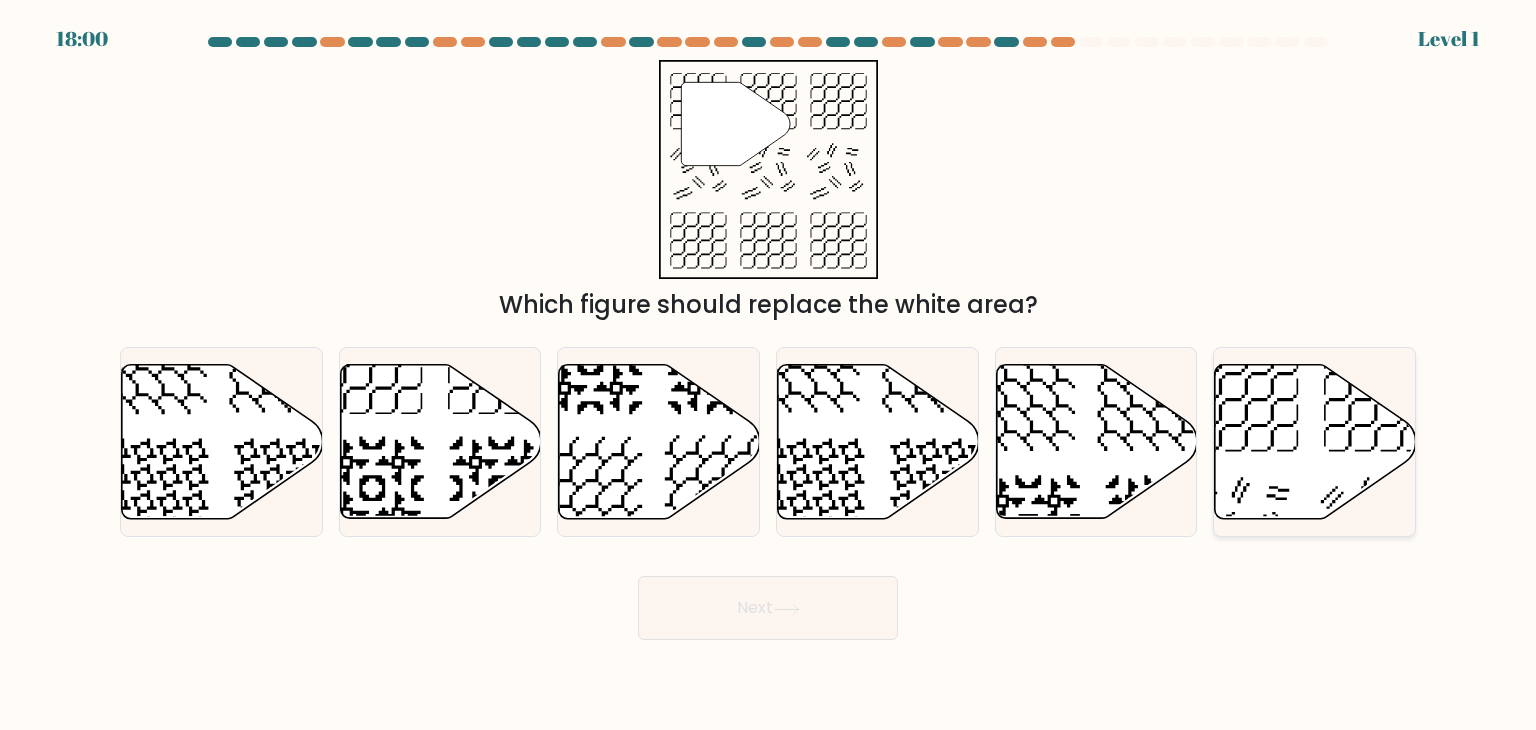 click 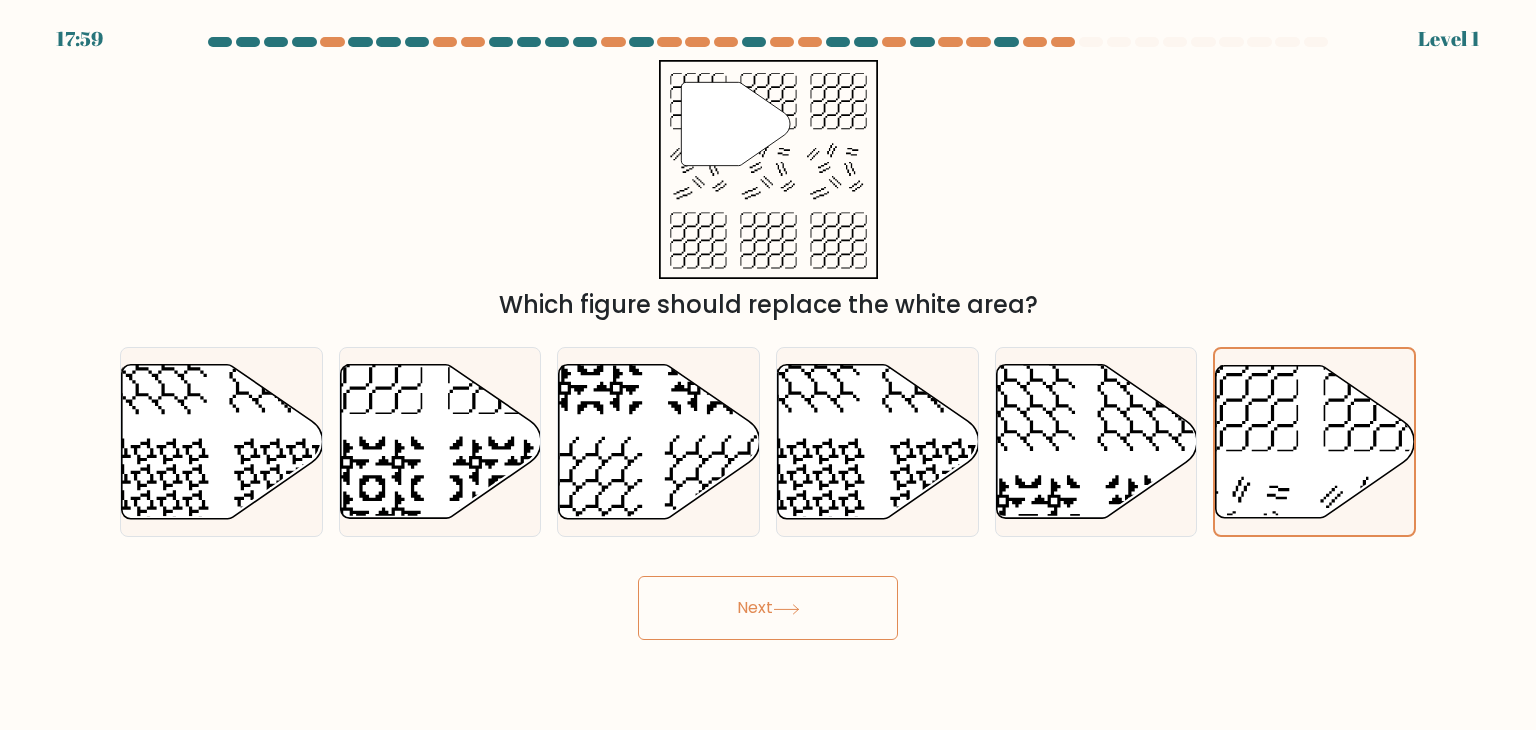 click on "Next" at bounding box center [768, 608] 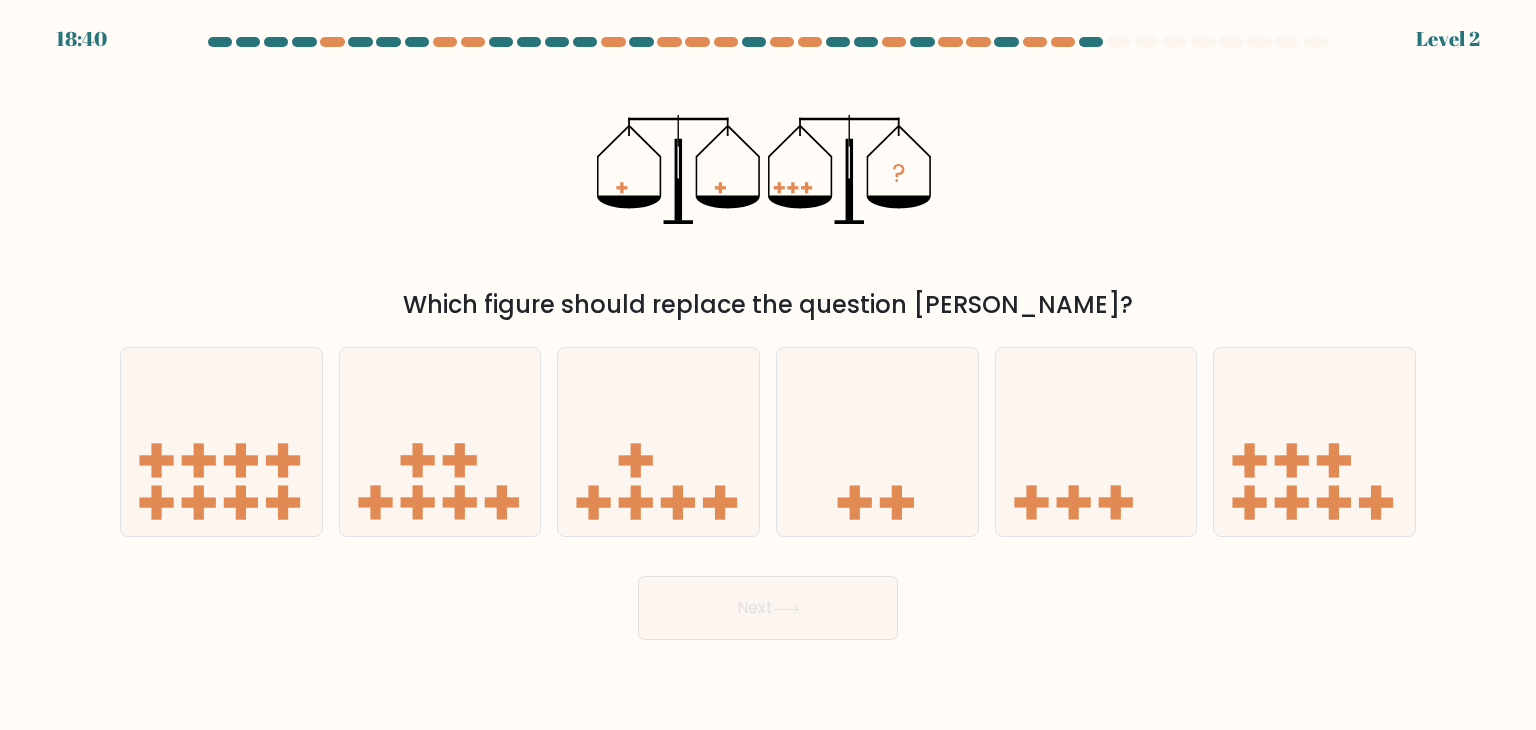 click on "d." at bounding box center (877, 442) 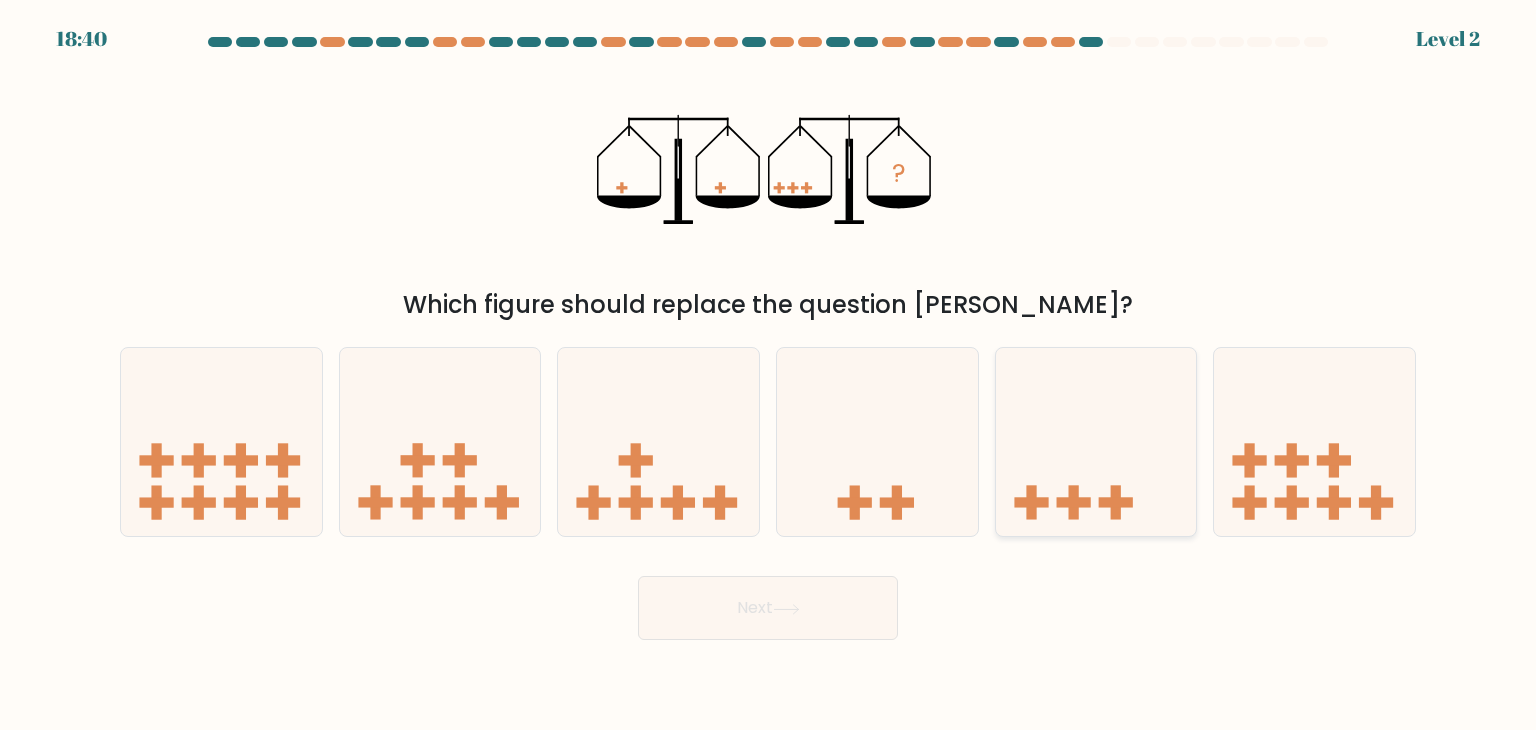 click 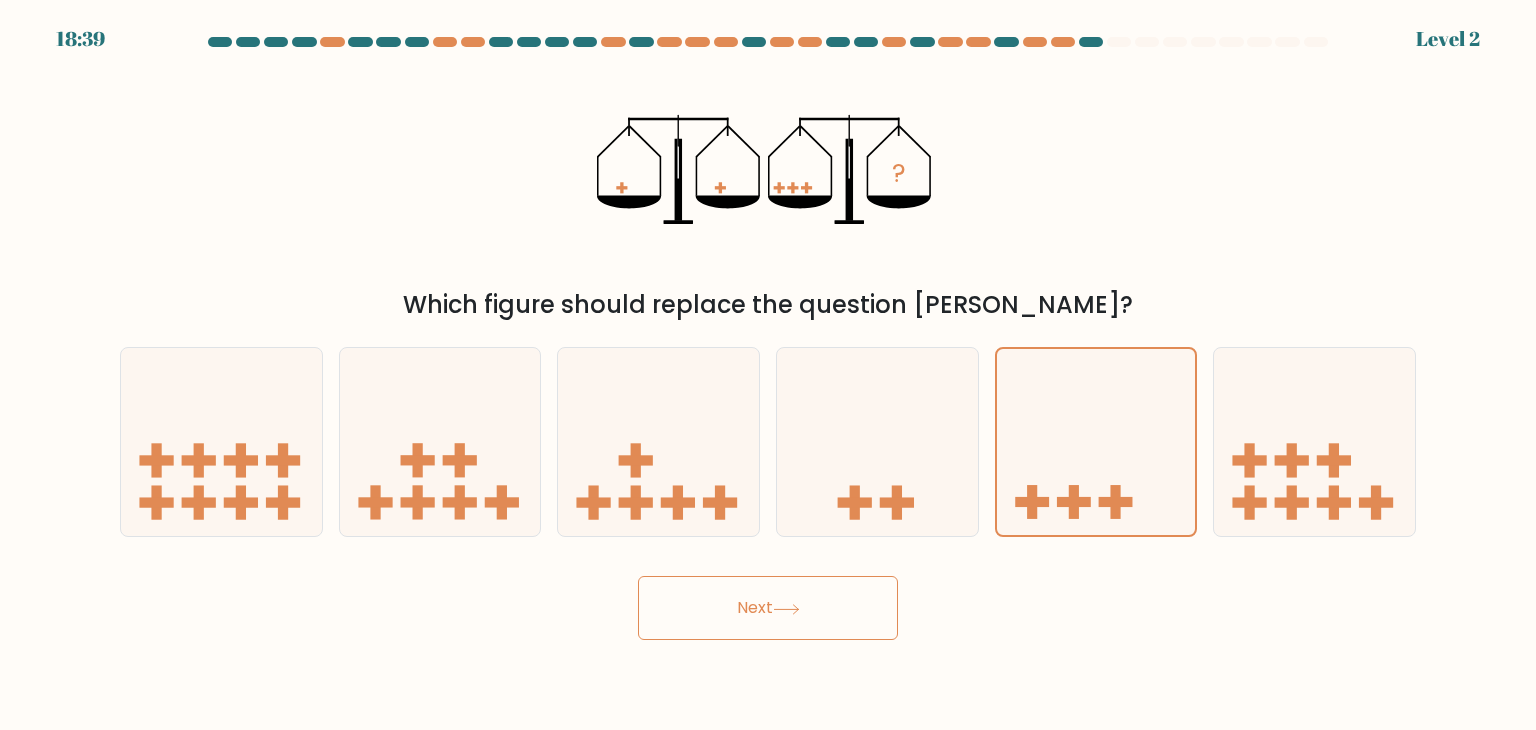 click on "Next" at bounding box center (768, 608) 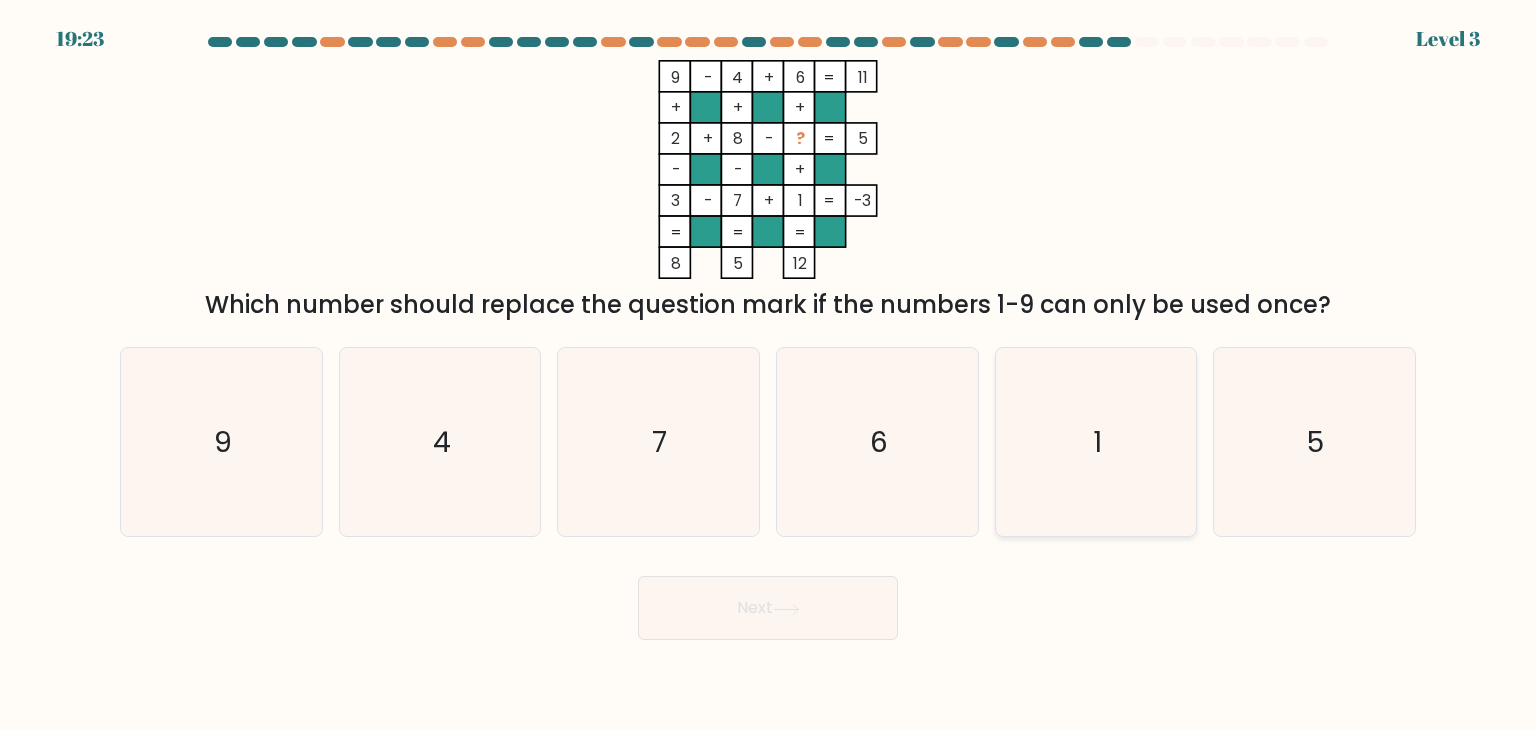 click on "1" 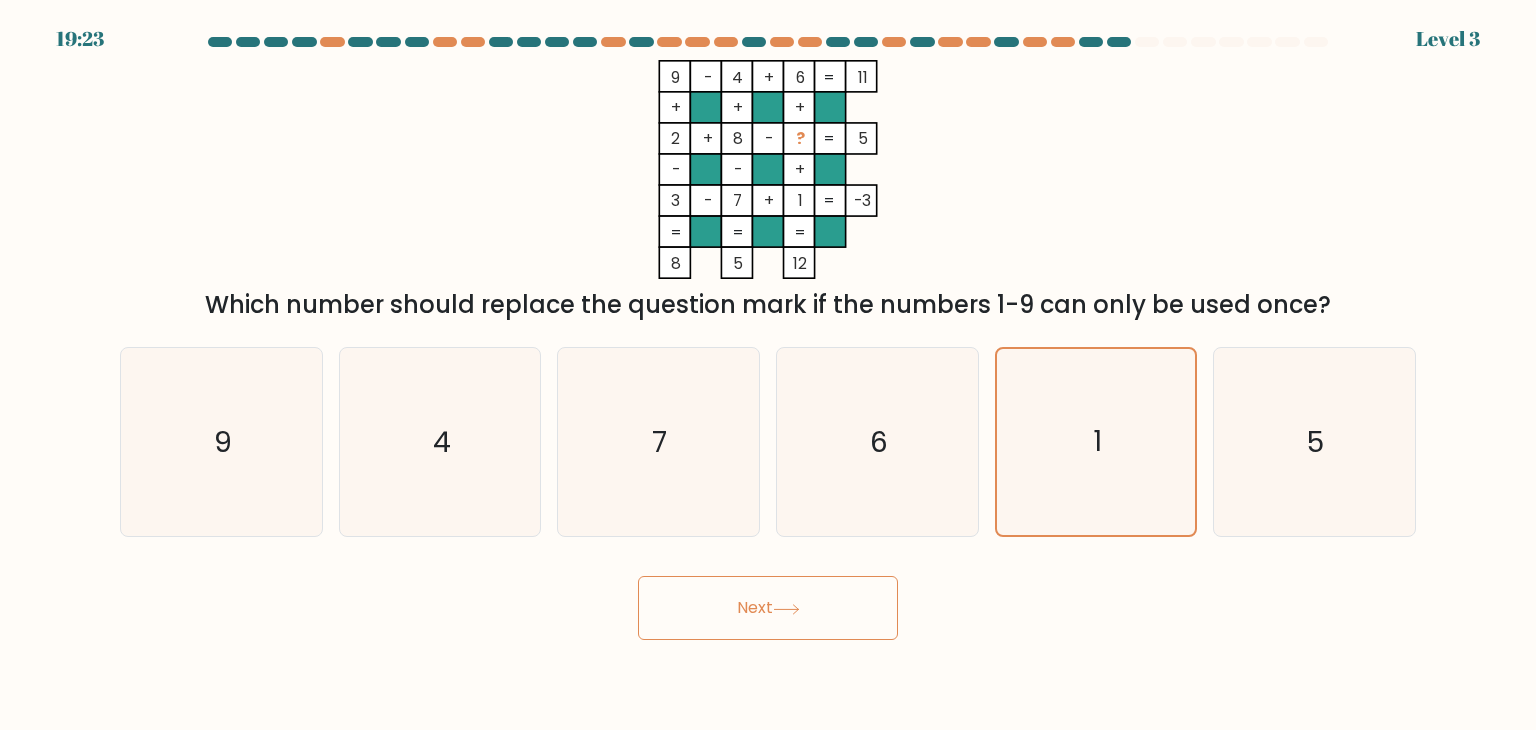 click on "19:23
Level 3" at bounding box center [768, 365] 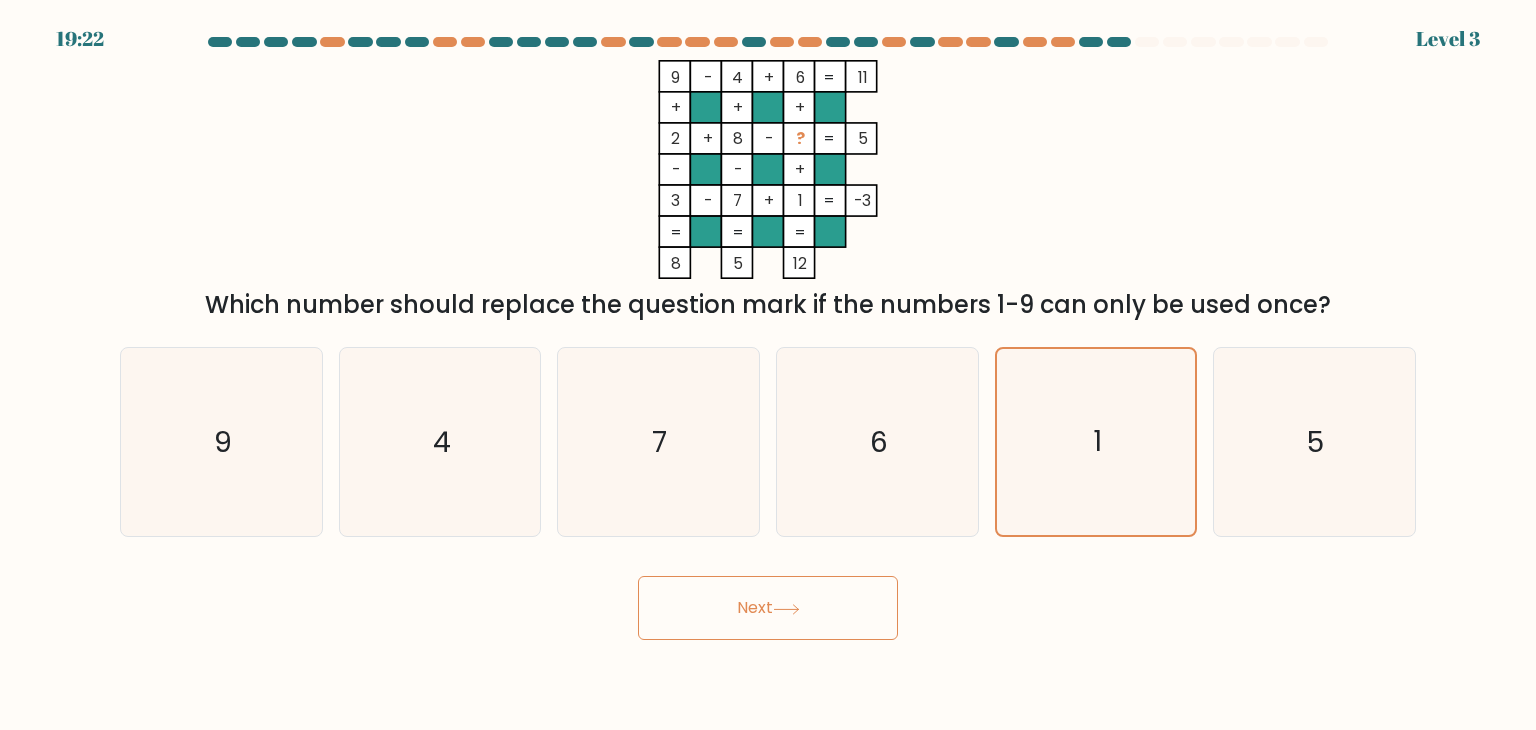 click on "19:22
Level 3" at bounding box center [768, 365] 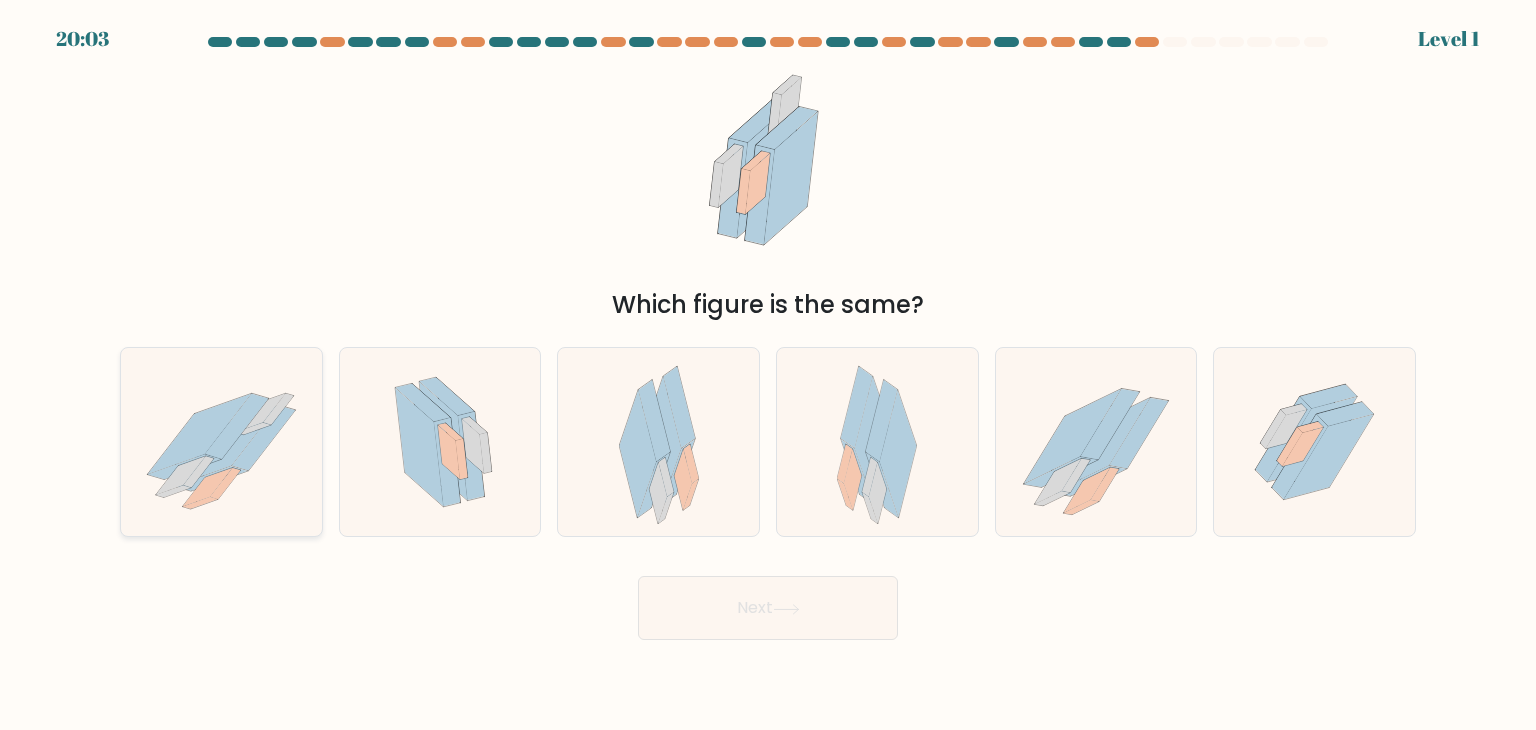 click 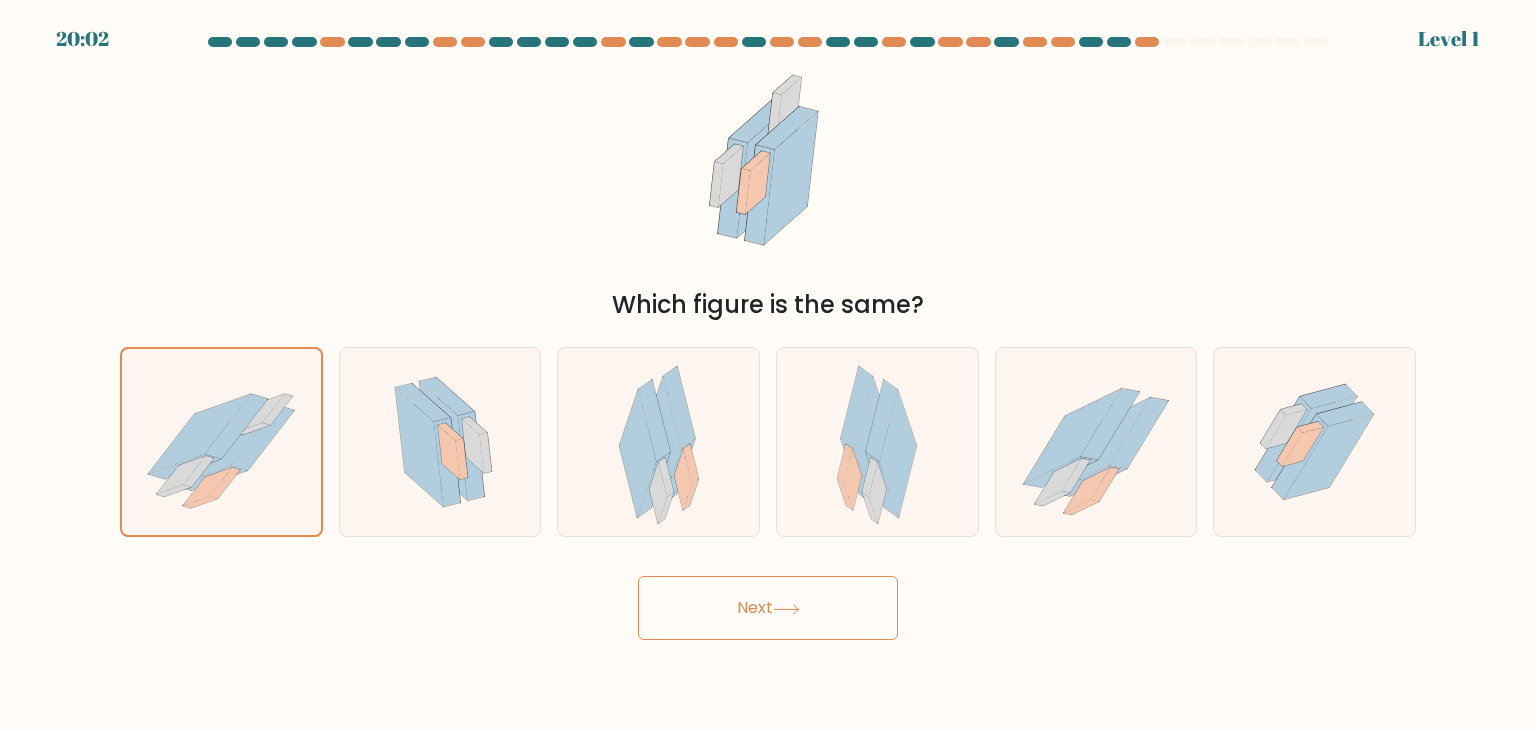 click on "Next" at bounding box center [768, 608] 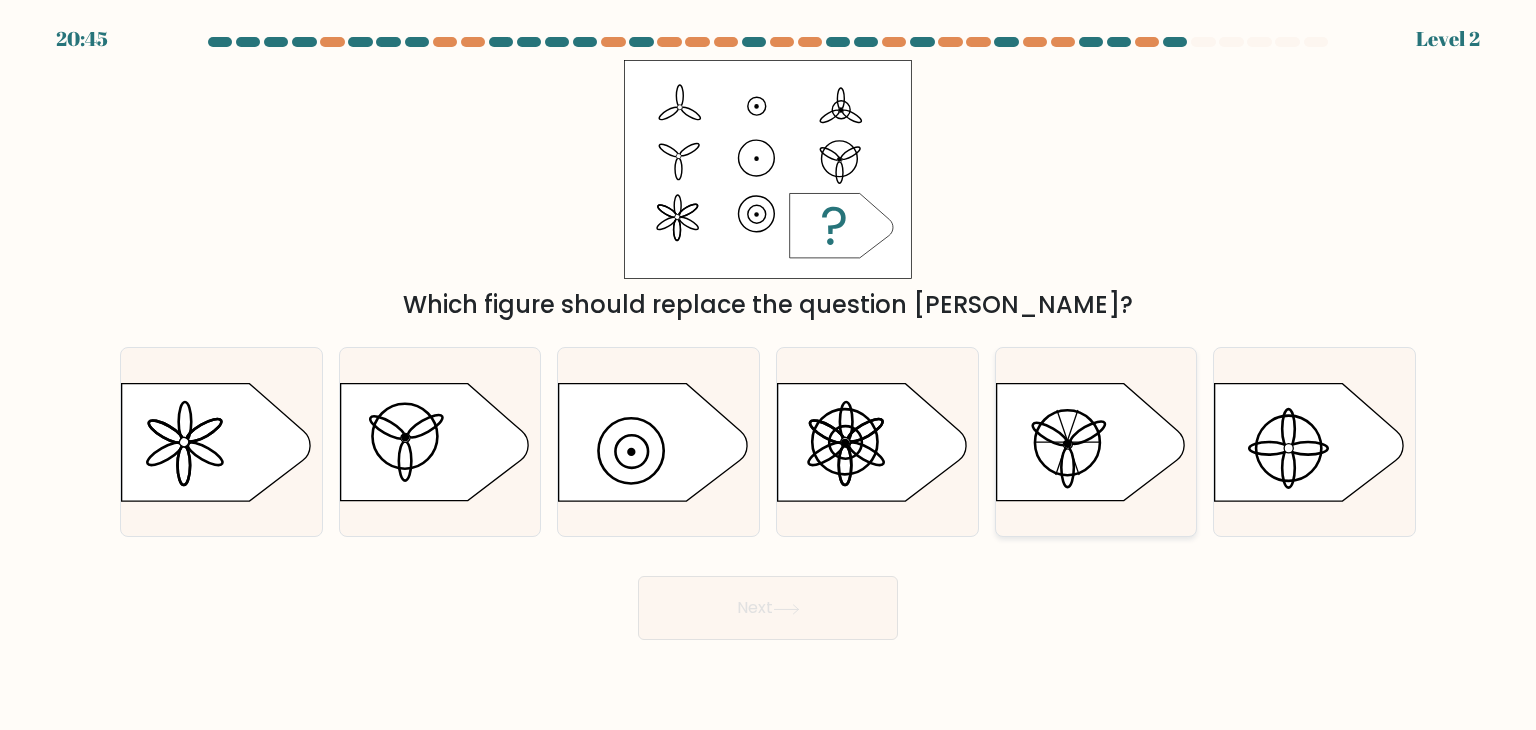 click 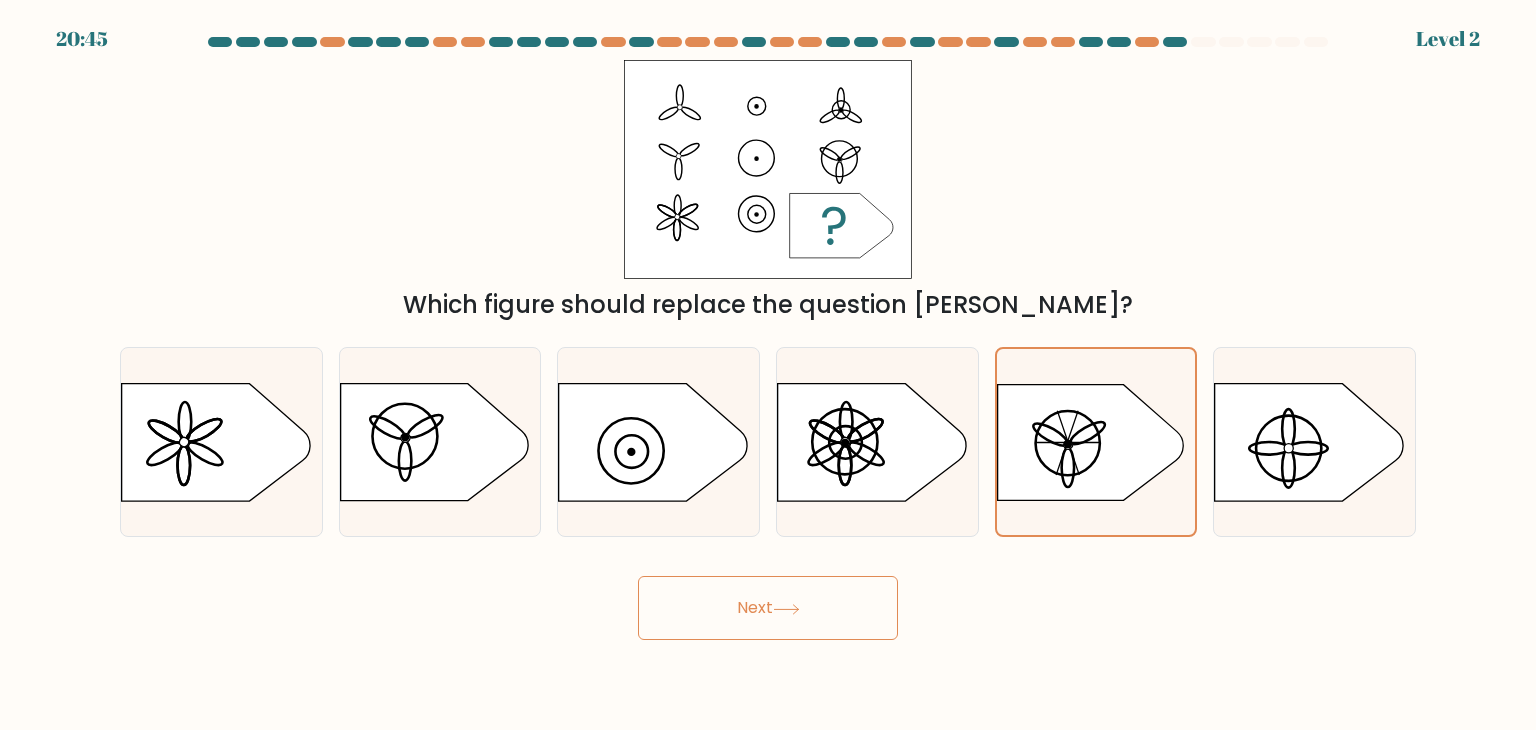 click on "Next" at bounding box center [768, 608] 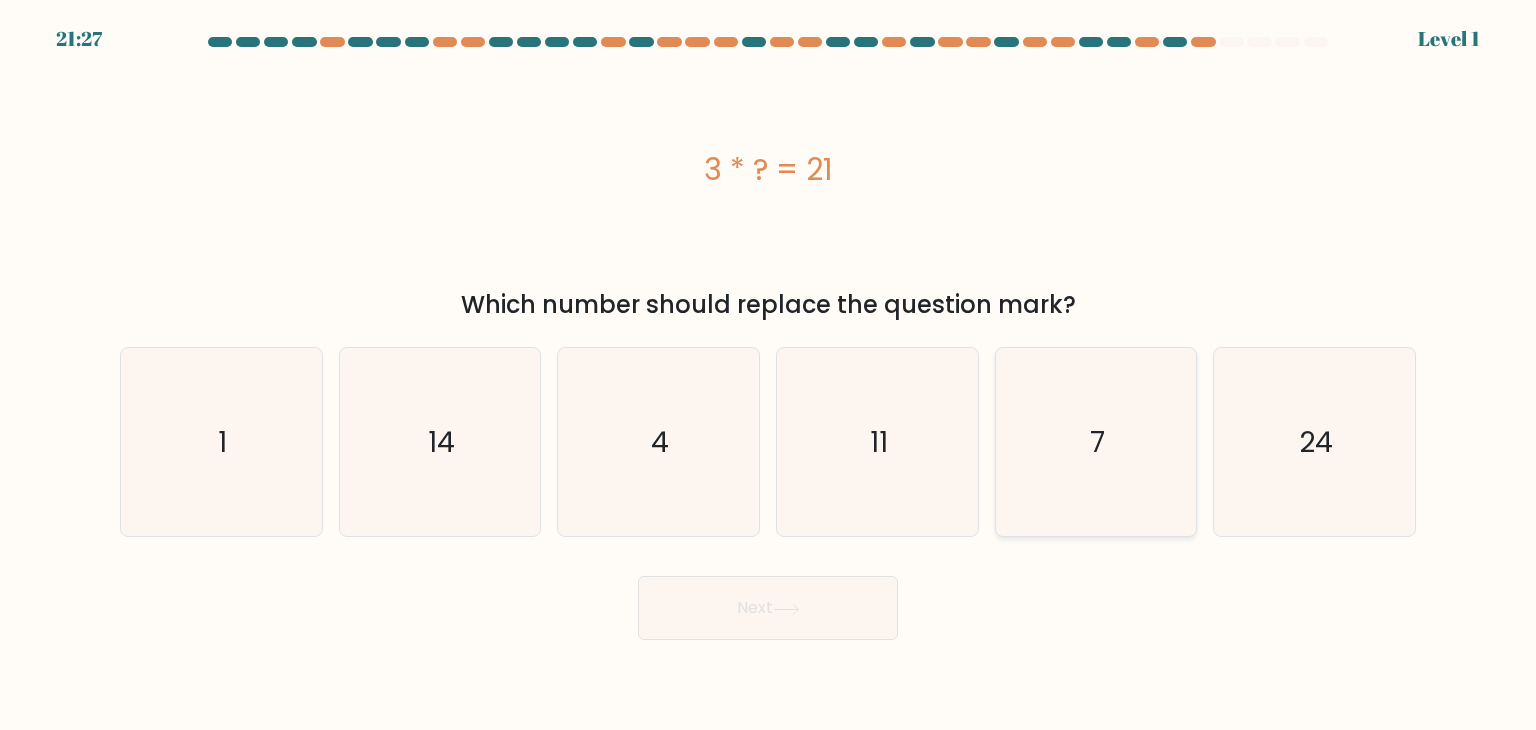 click on "7" 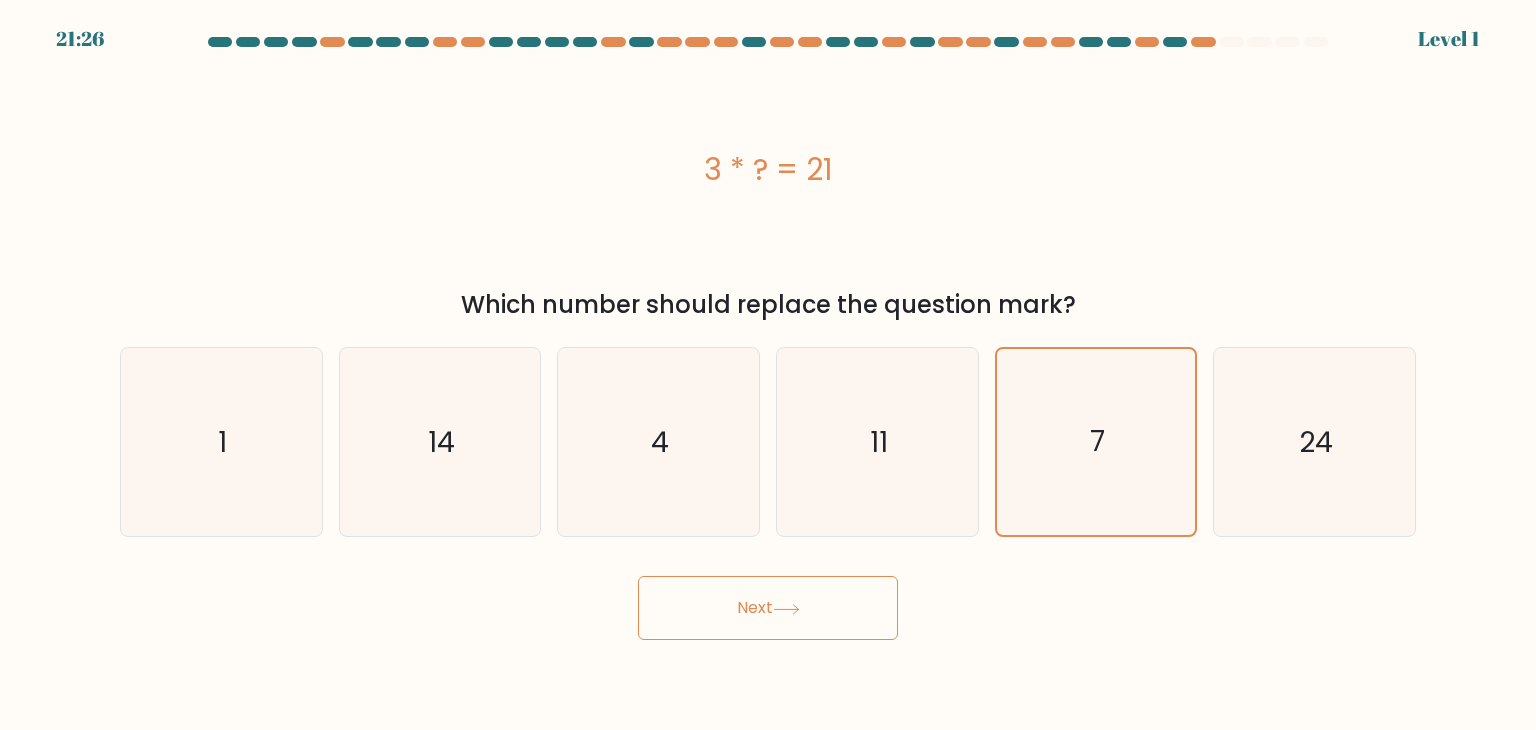 click on "Next" at bounding box center [768, 608] 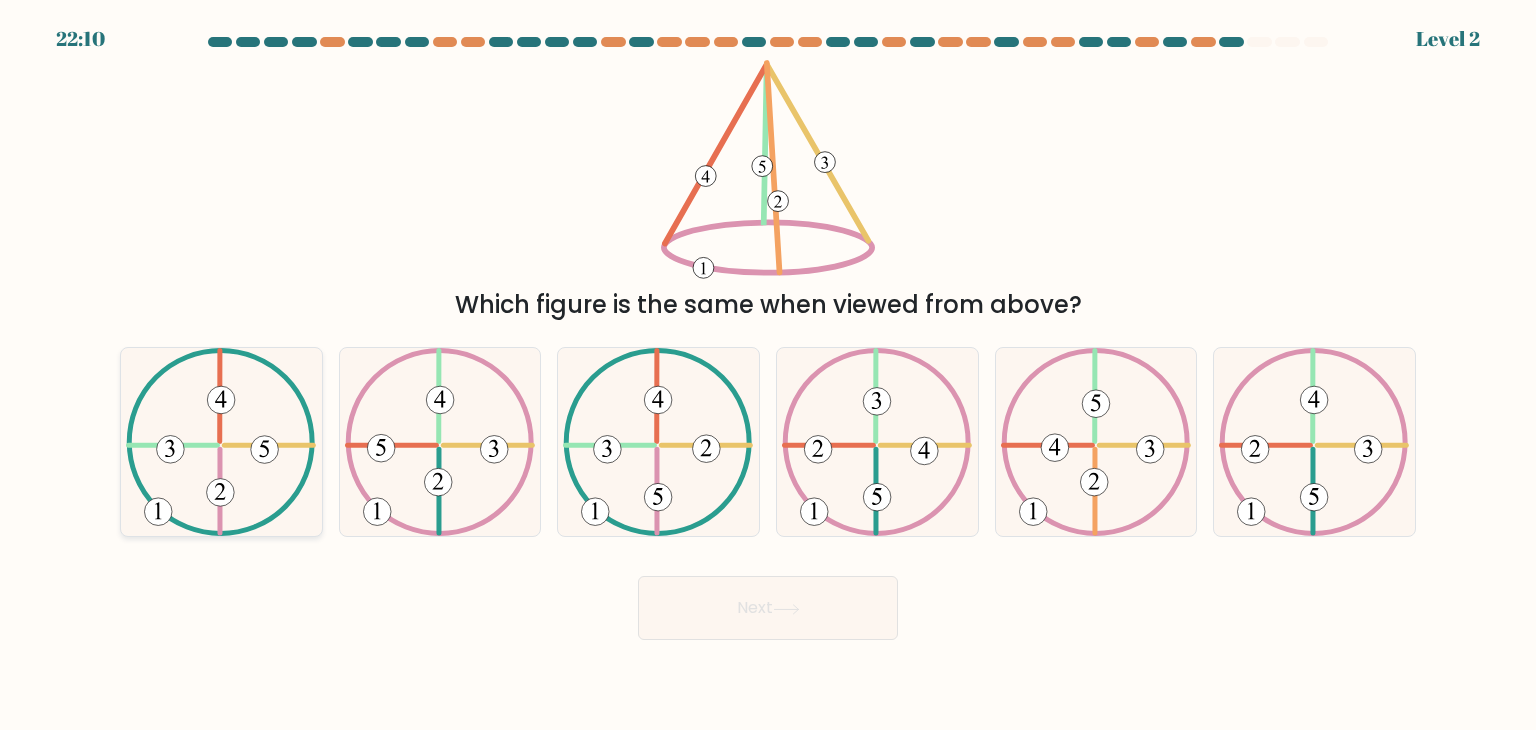 click 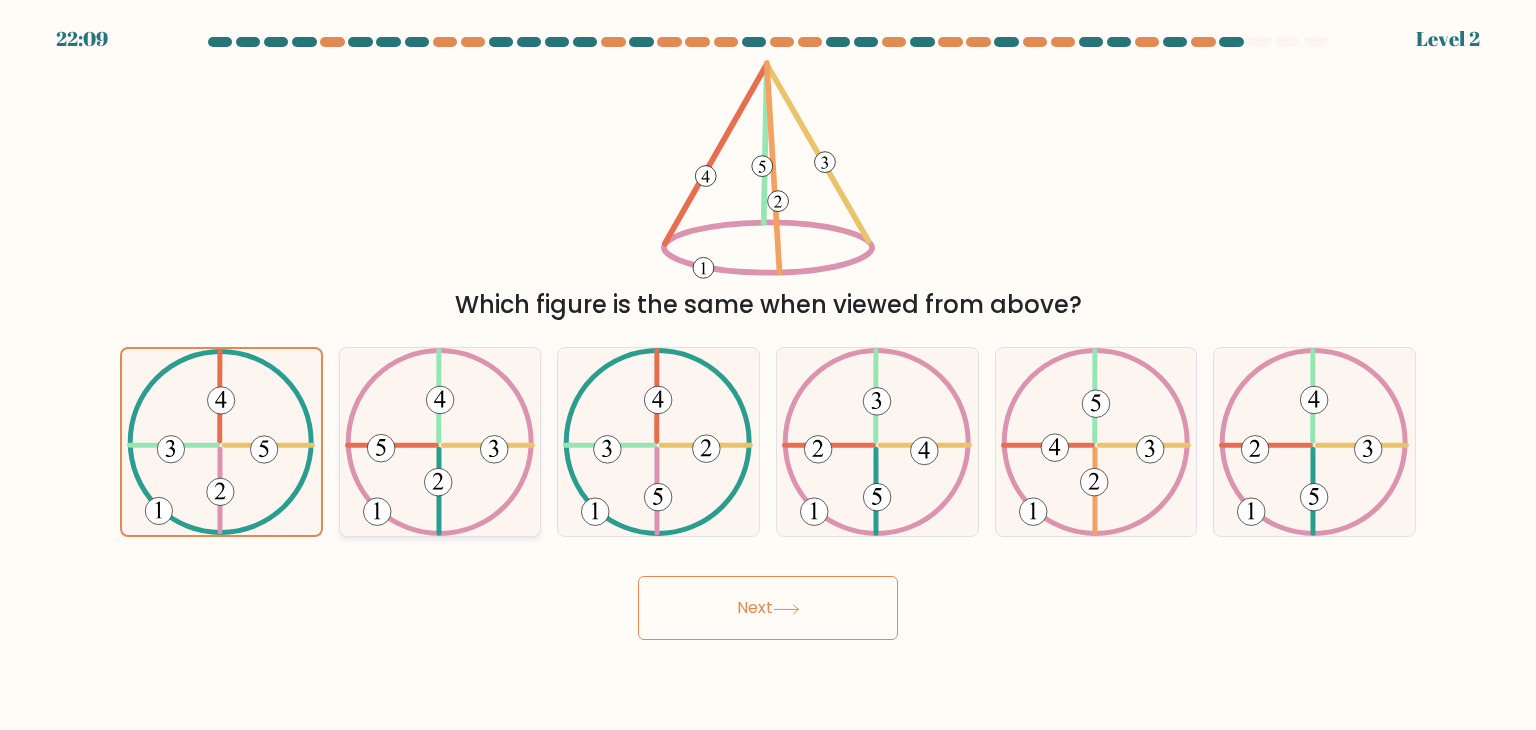 click 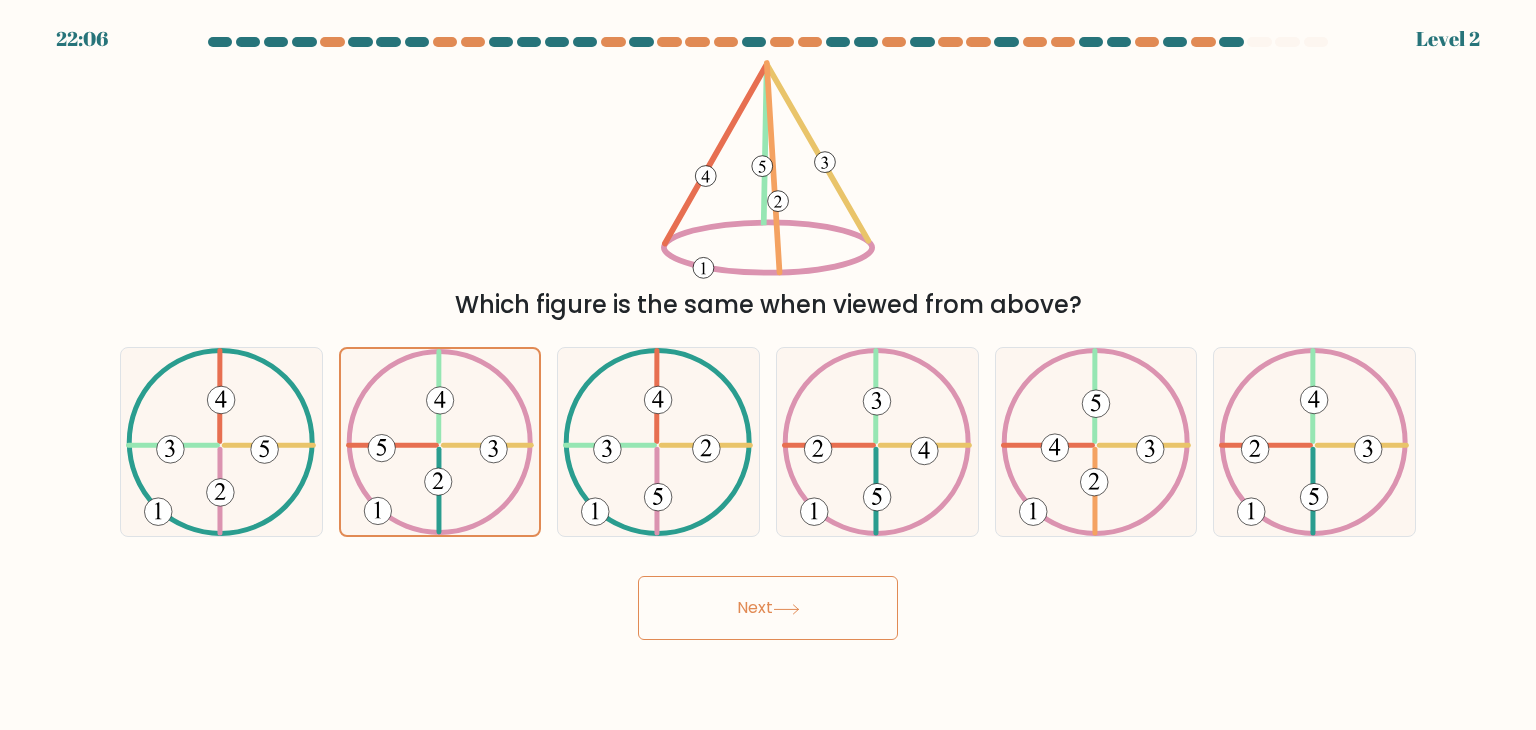 click 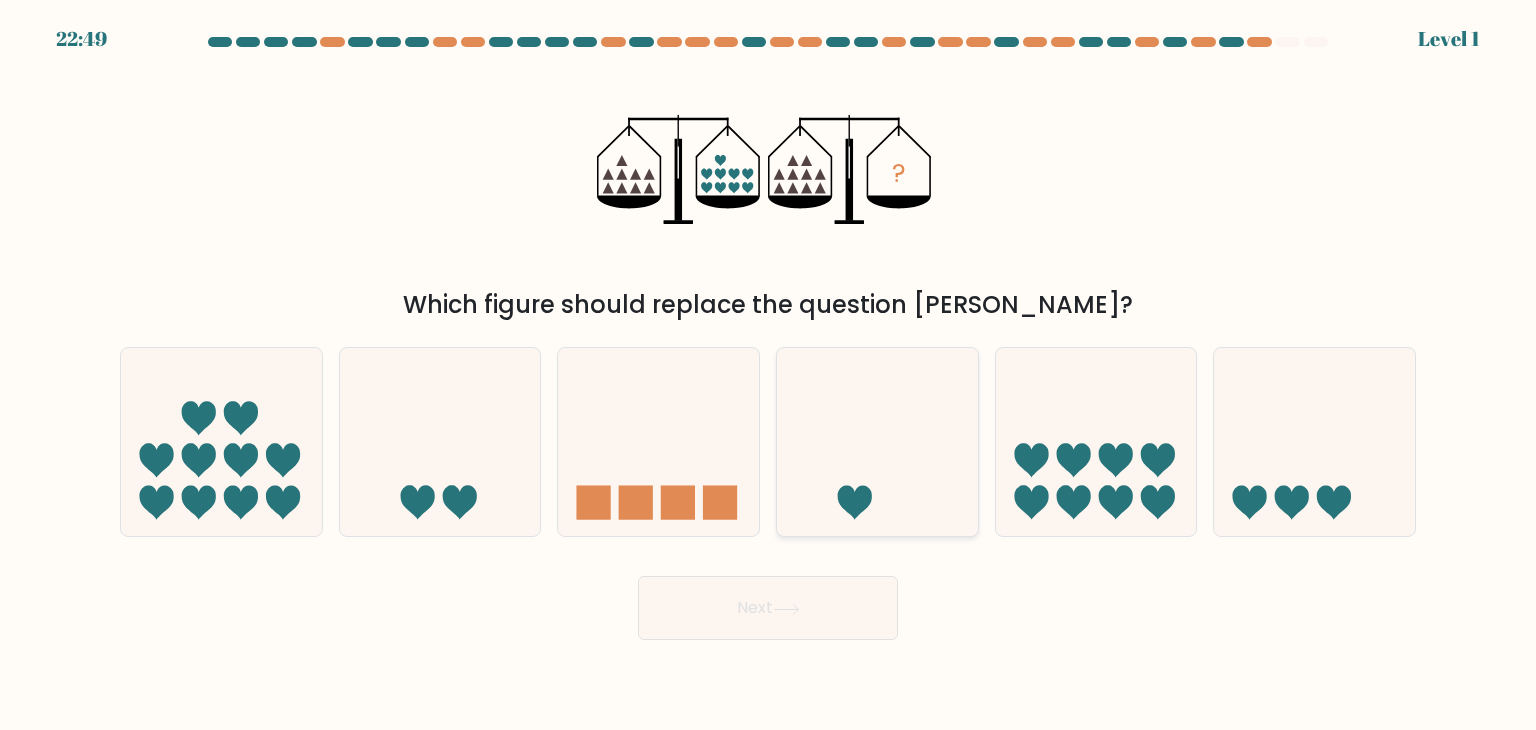 click 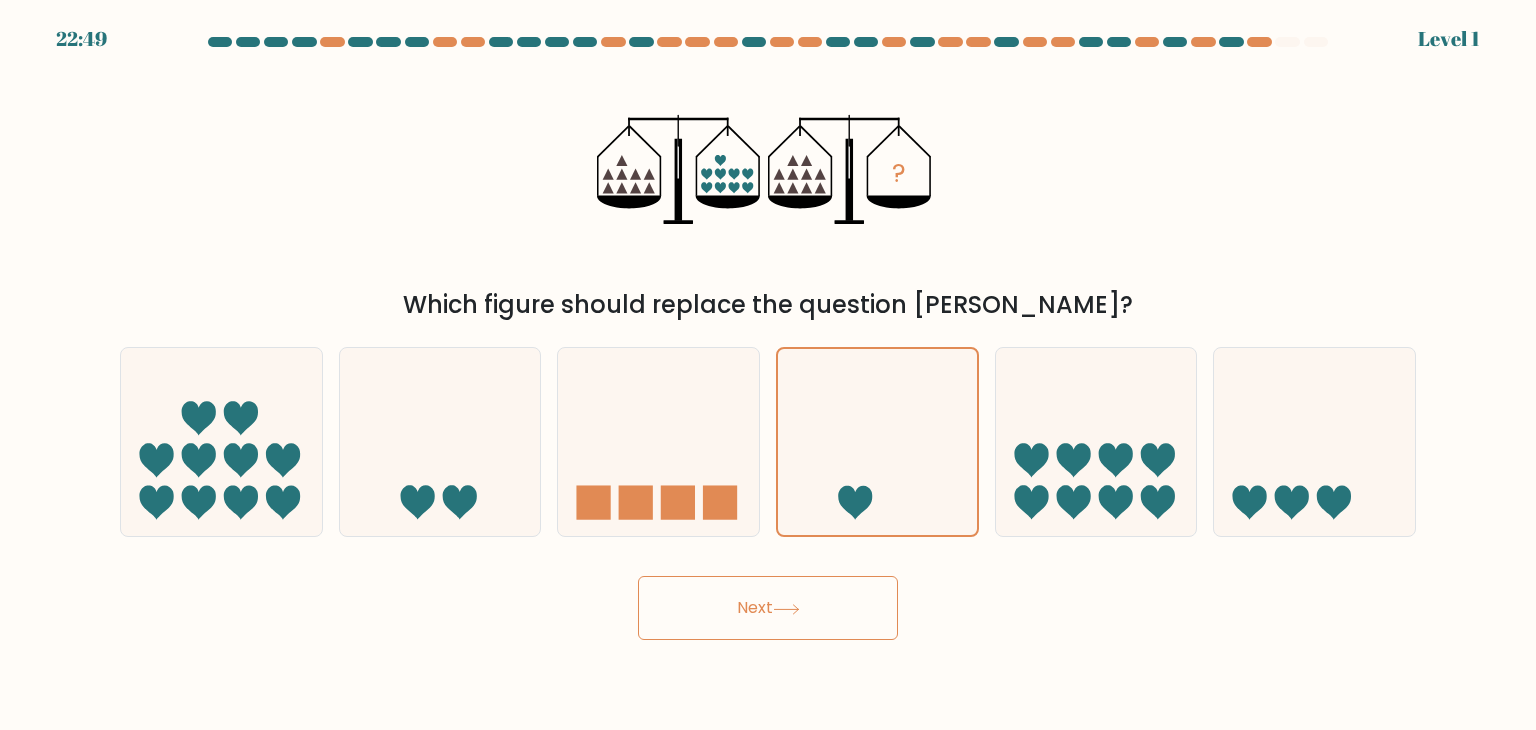 click on "Next" at bounding box center [768, 608] 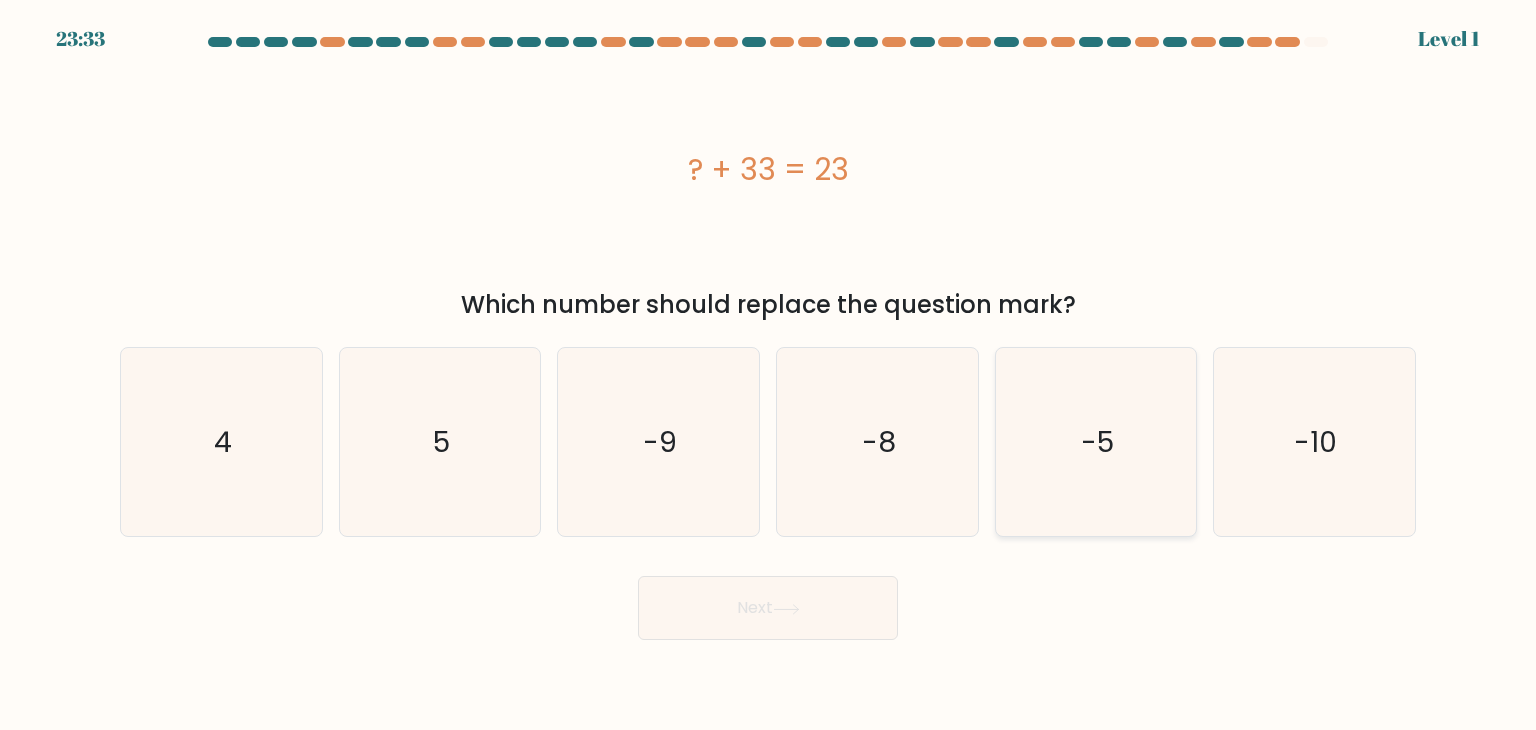 click on "-5" 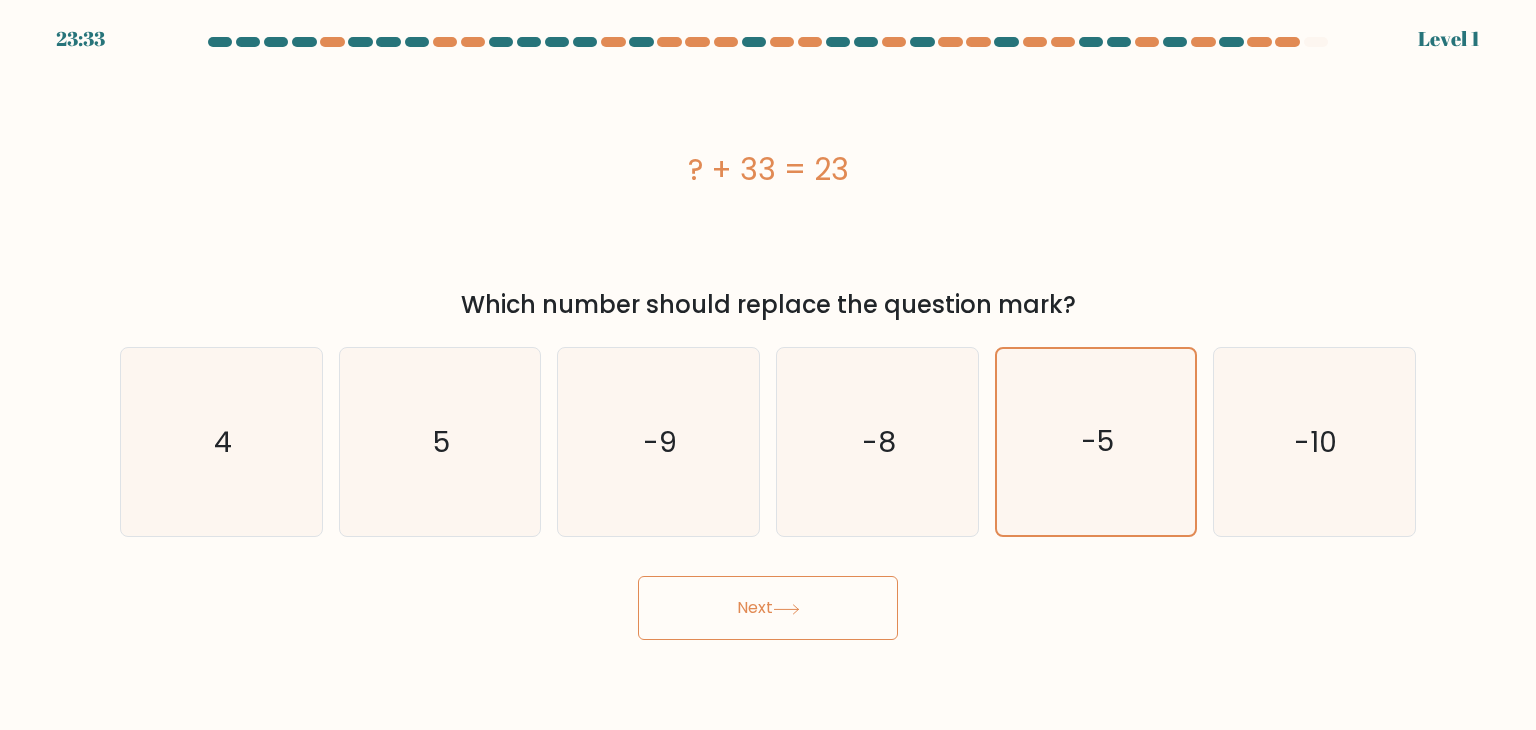 click on "Next" at bounding box center [768, 608] 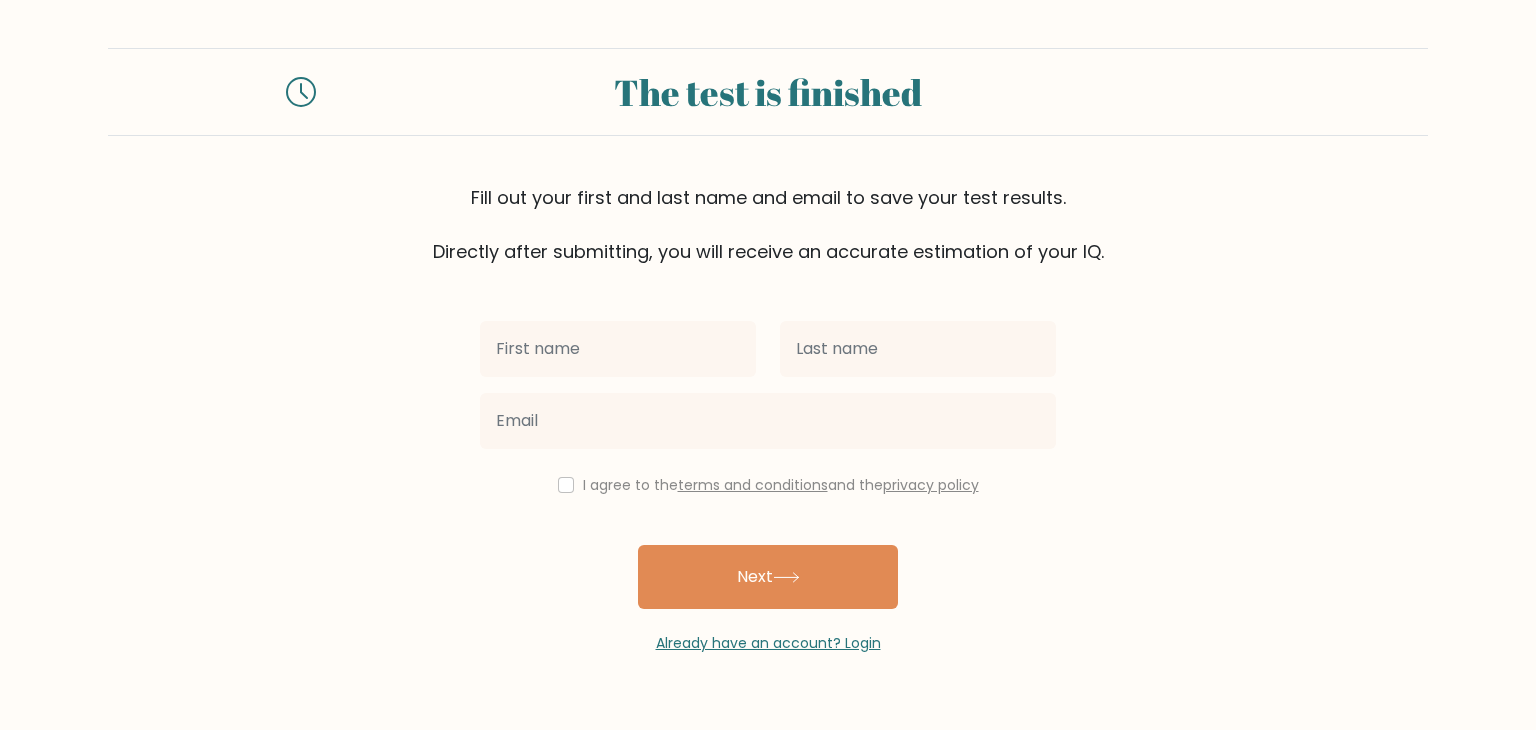 scroll, scrollTop: 0, scrollLeft: 0, axis: both 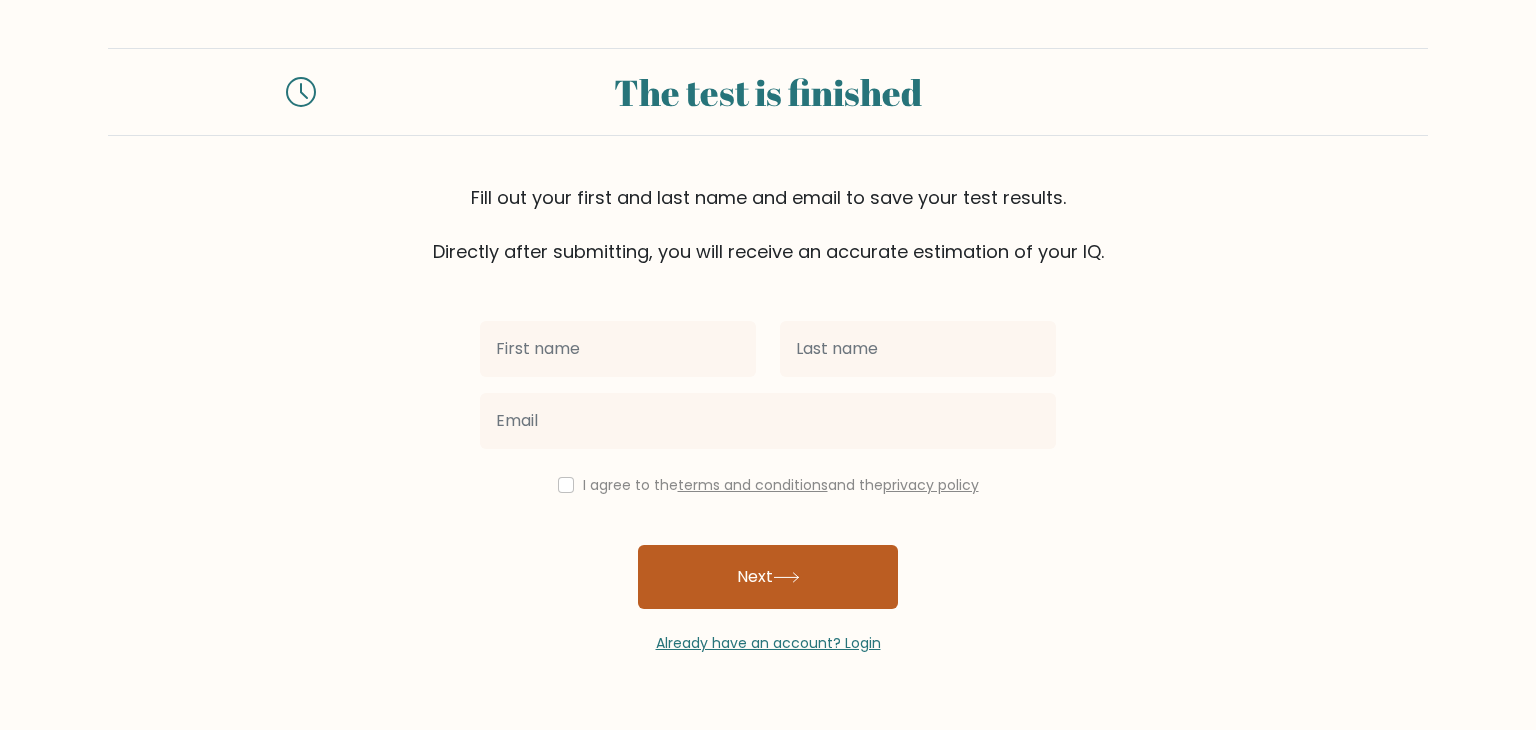 click on "Next" at bounding box center [768, 577] 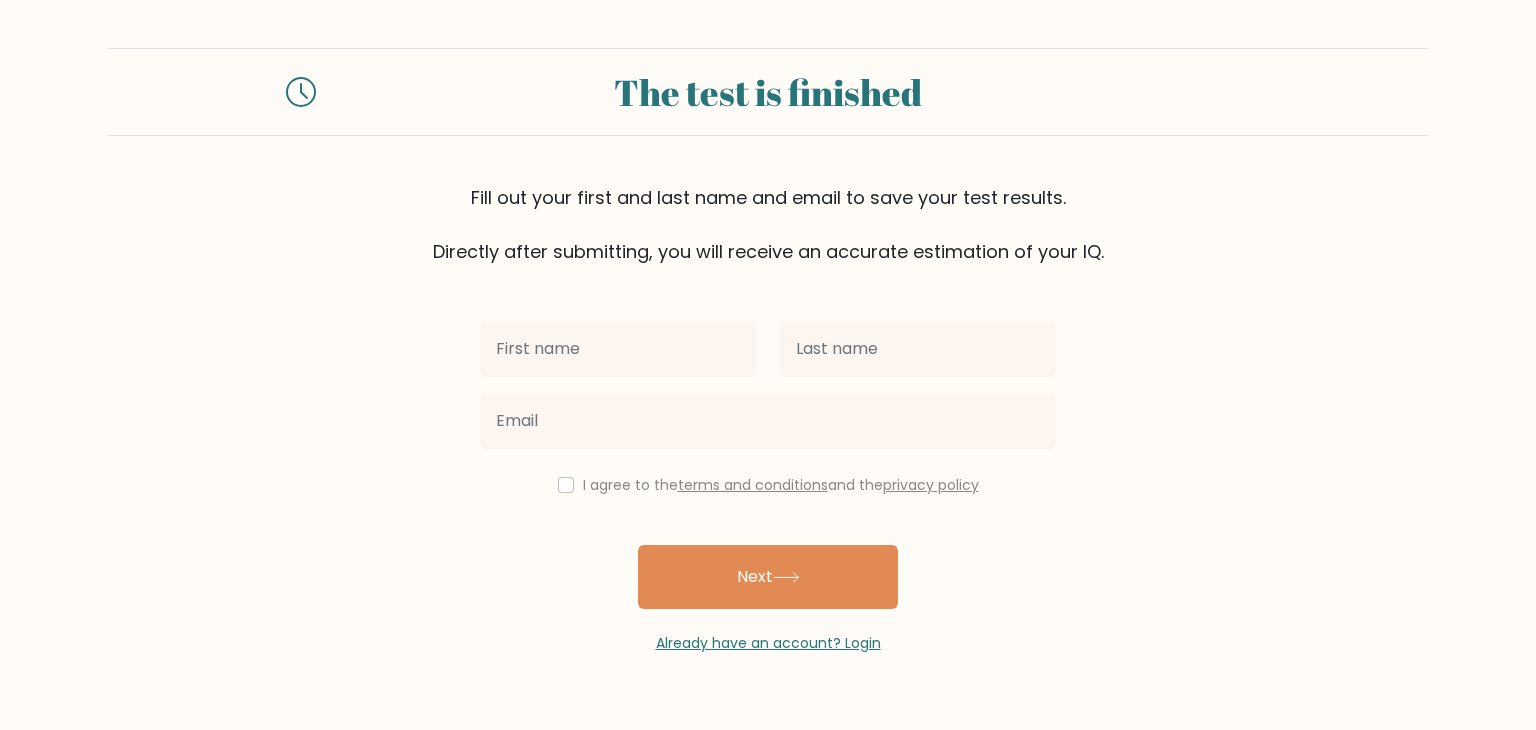 click on "The test is finished
Fill out your first and last name and email to save your test results.
Directly after submitting, you will receive an accurate estimation of your IQ.
I agree to the" at bounding box center (768, 351) 